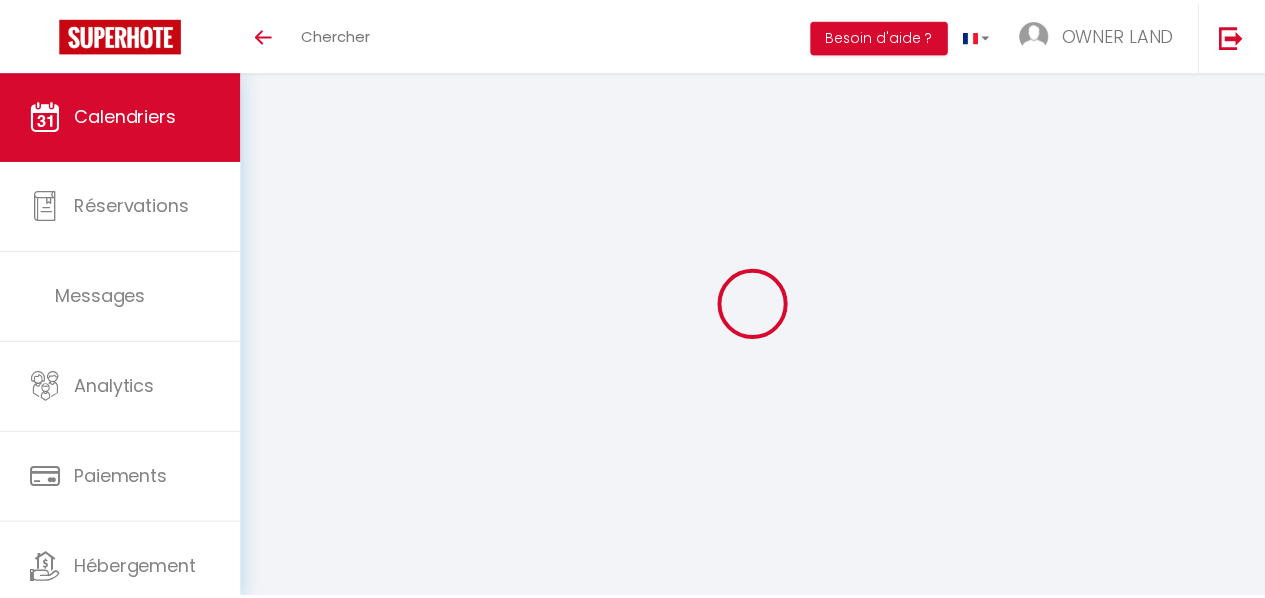 scroll, scrollTop: 0, scrollLeft: 0, axis: both 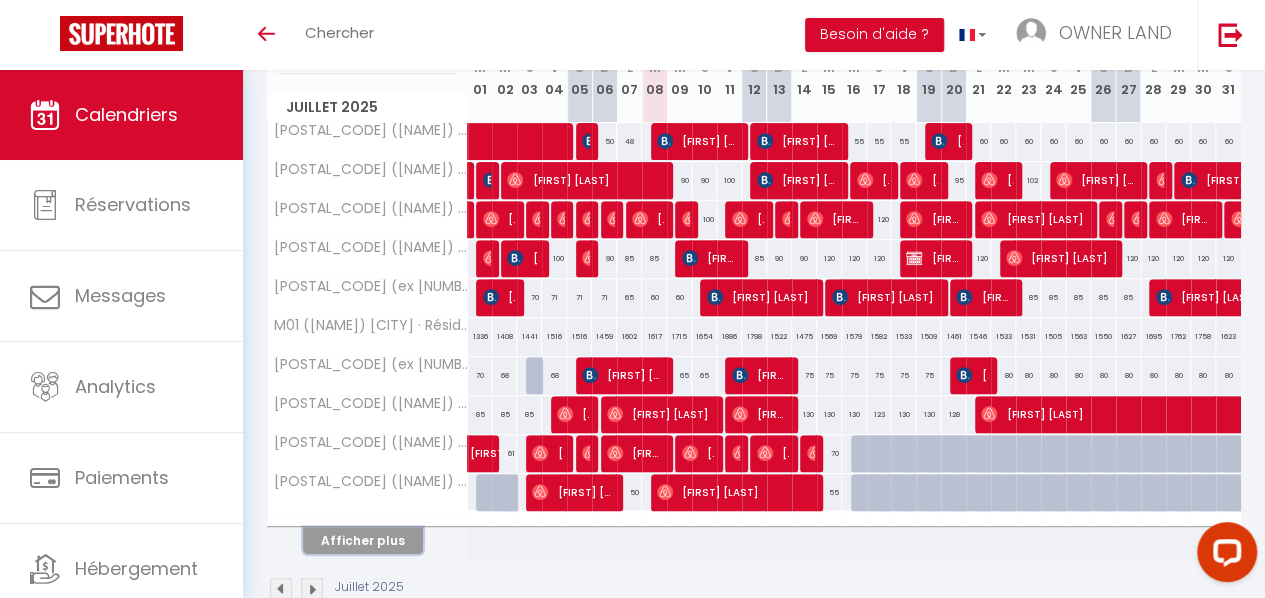 click on "Afficher plus" at bounding box center [363, 540] 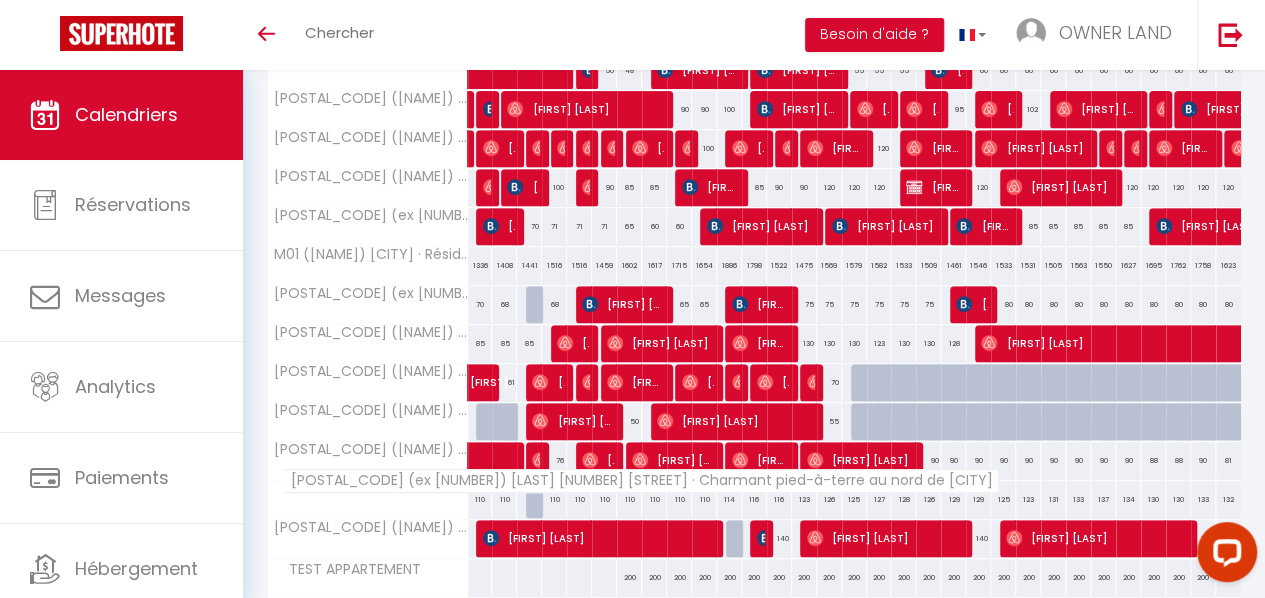 scroll, scrollTop: 367, scrollLeft: 0, axis: vertical 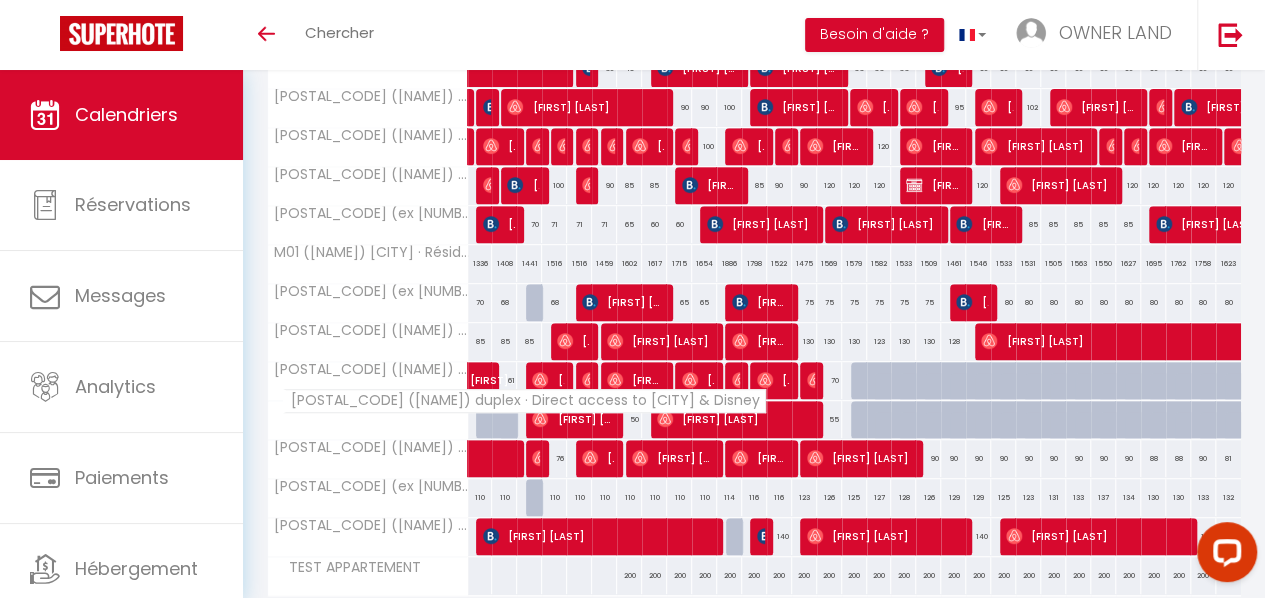 click on "[POSTAL_CODE] ([NAME]) duplex · Direct access to [CITY] & Disney" at bounding box center [524, 401] 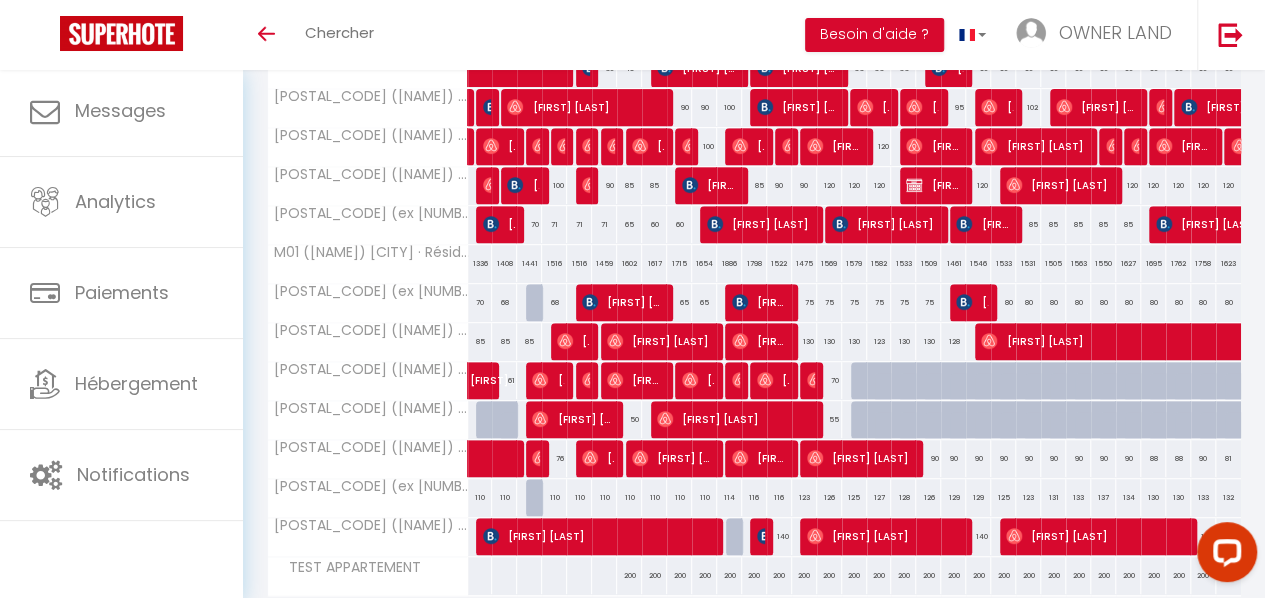 scroll, scrollTop: 102, scrollLeft: 0, axis: vertical 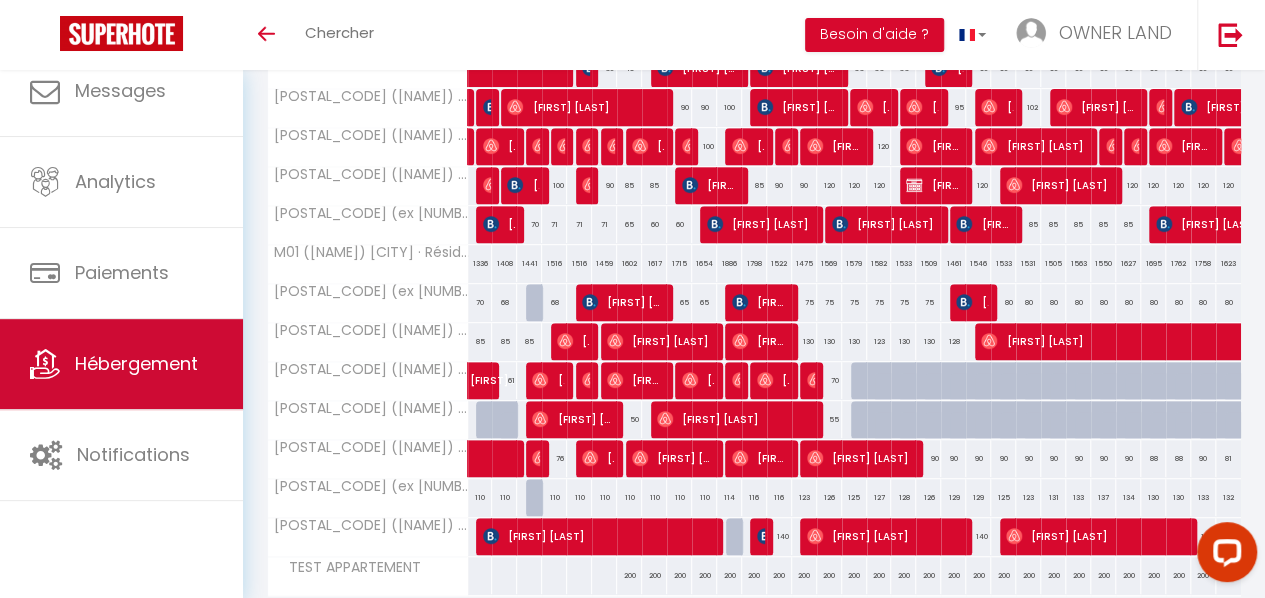 click on "Hébergement" at bounding box center (136, 363) 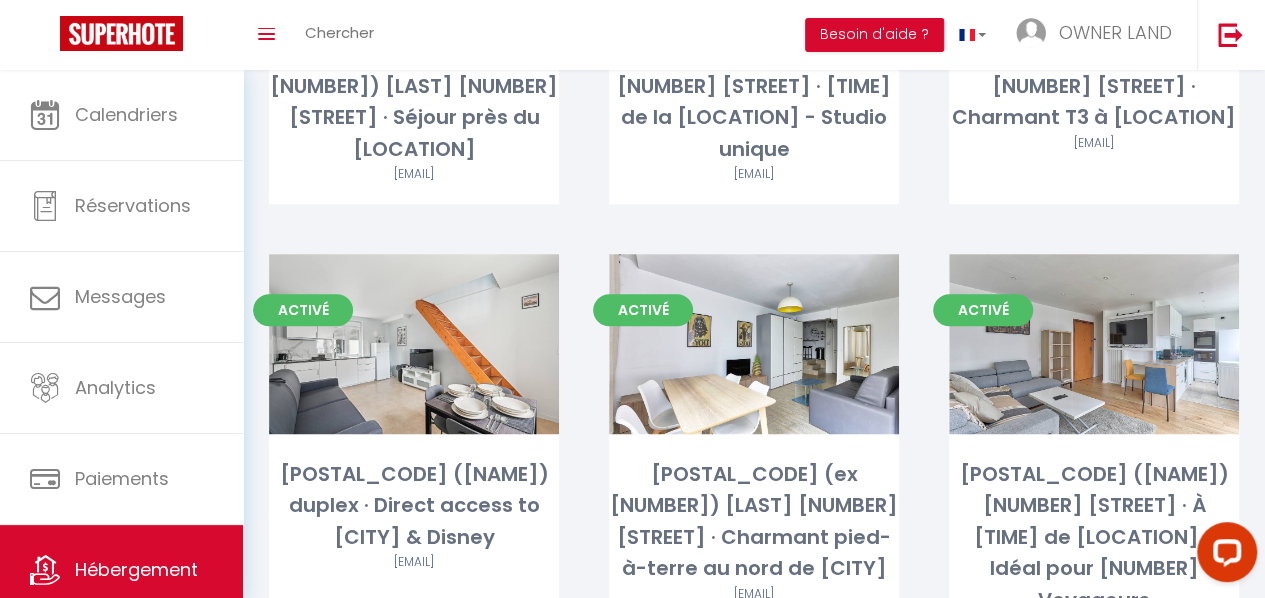 scroll, scrollTop: 809, scrollLeft: 0, axis: vertical 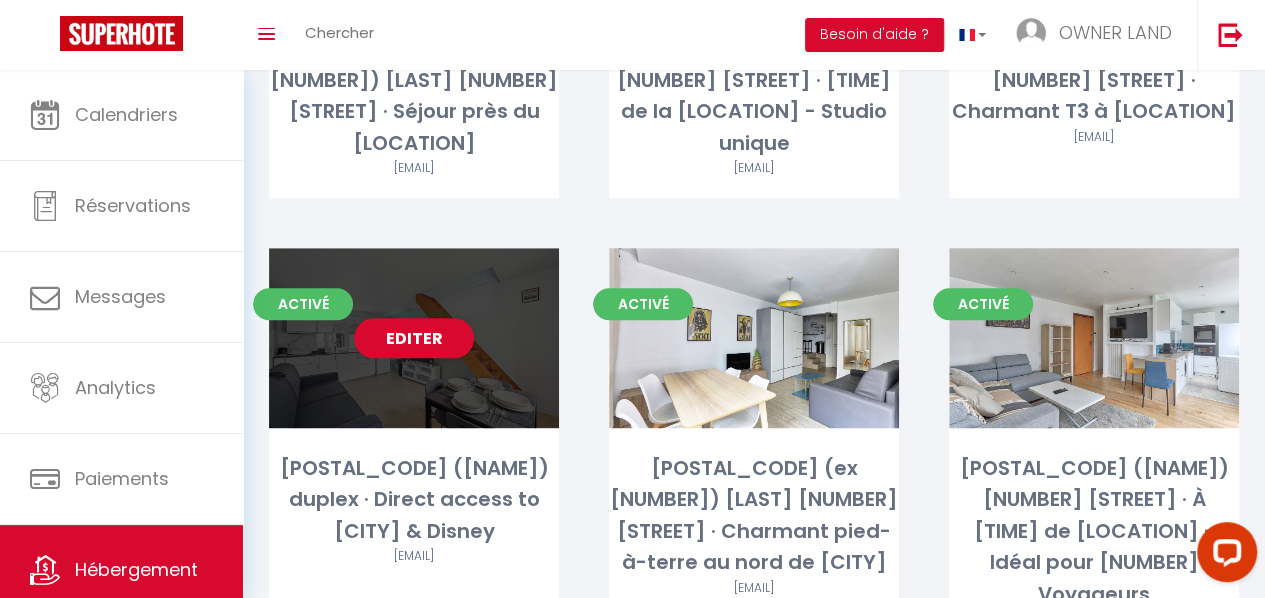 click on "[POSTAL_CODE] ([NAME]) duplex · Direct access to [CITY] & Disney" at bounding box center [414, 500] 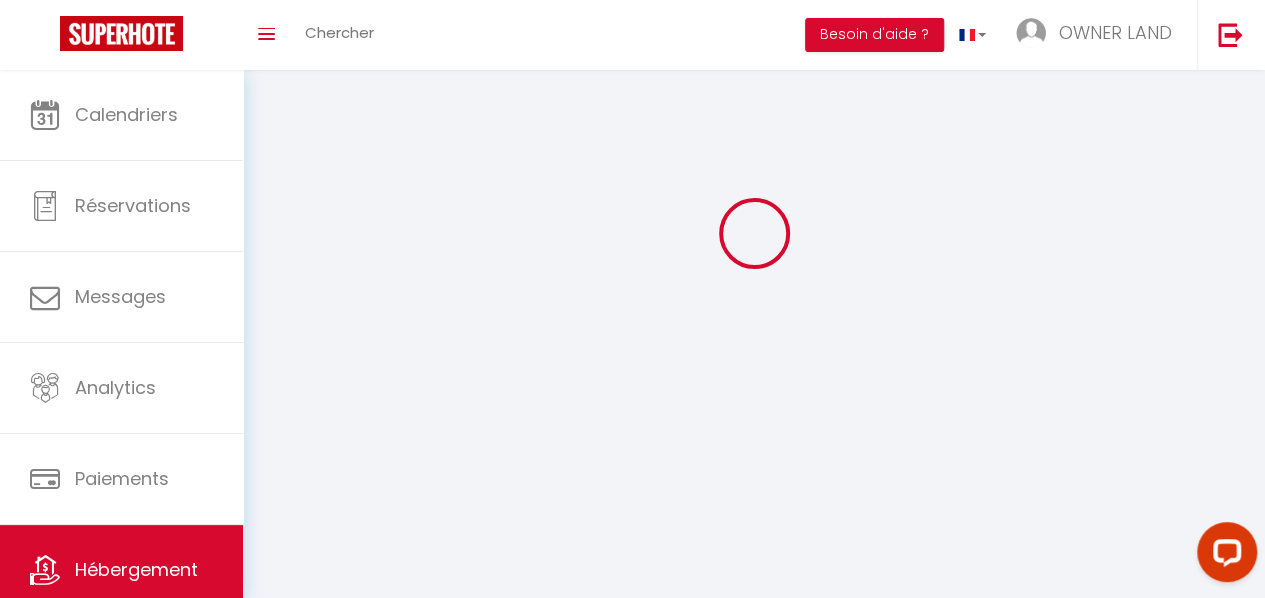 scroll, scrollTop: 0, scrollLeft: 0, axis: both 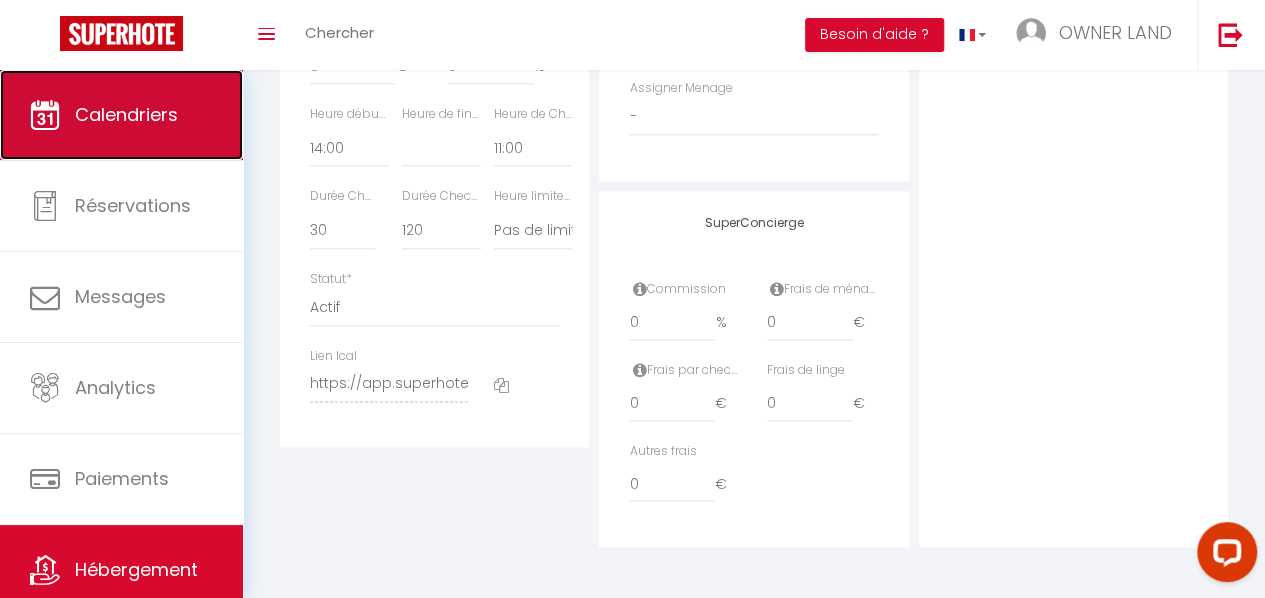 click on "Calendriers" at bounding box center [121, 115] 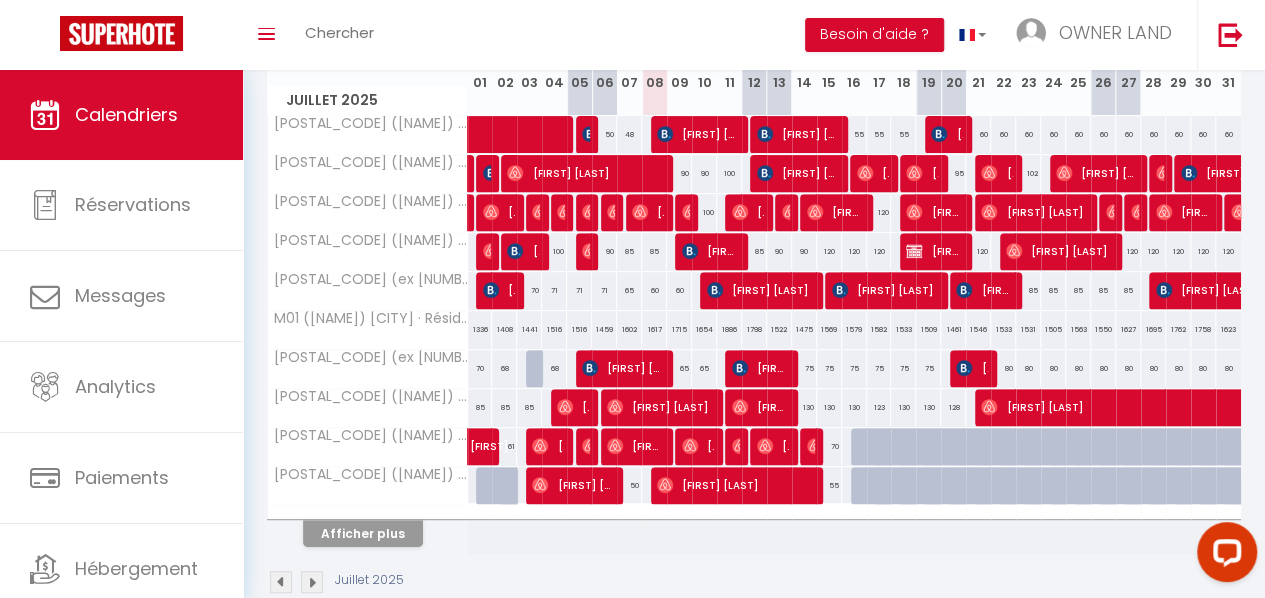 scroll, scrollTop: 302, scrollLeft: 0, axis: vertical 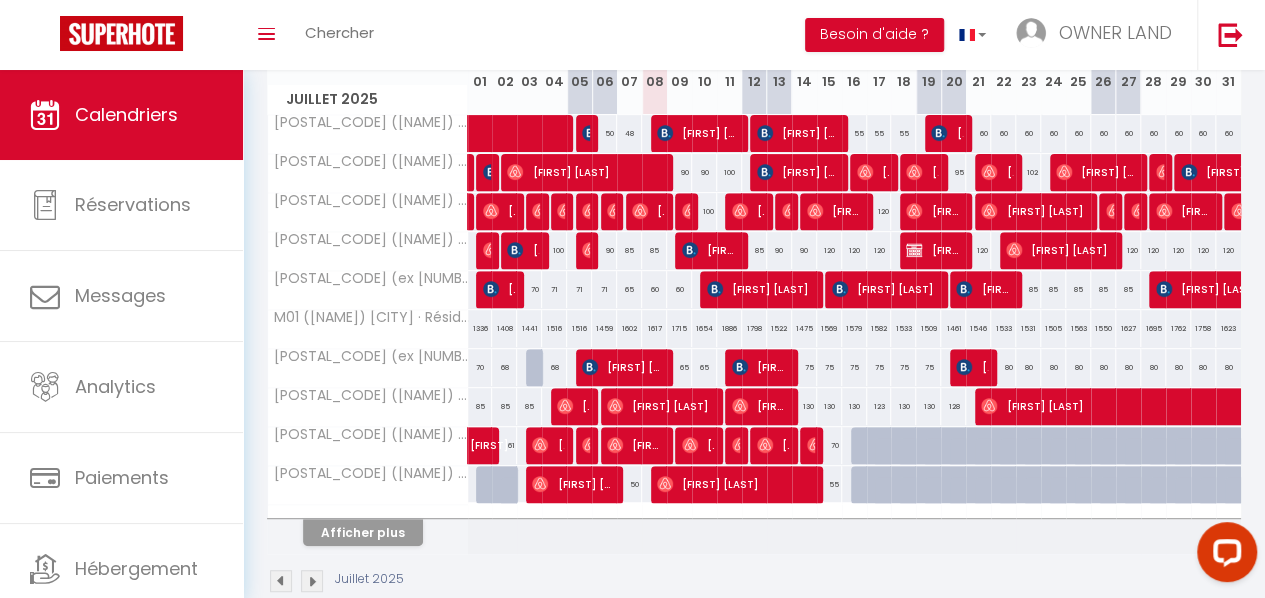 click at bounding box center [903, 446] 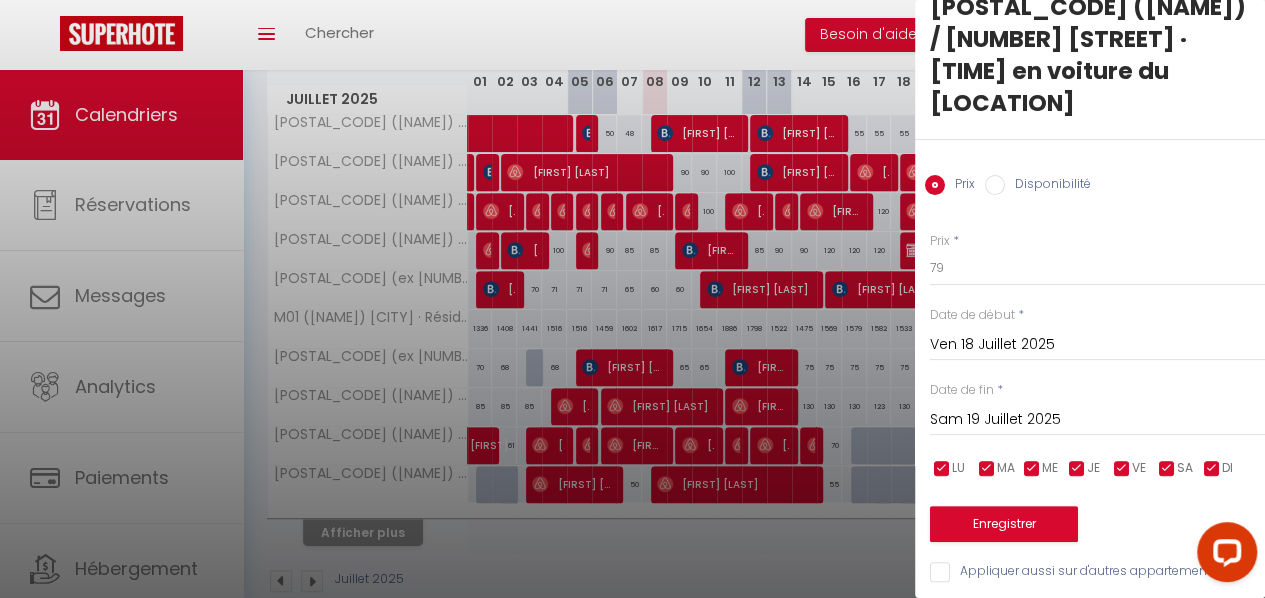 scroll, scrollTop: 63, scrollLeft: 0, axis: vertical 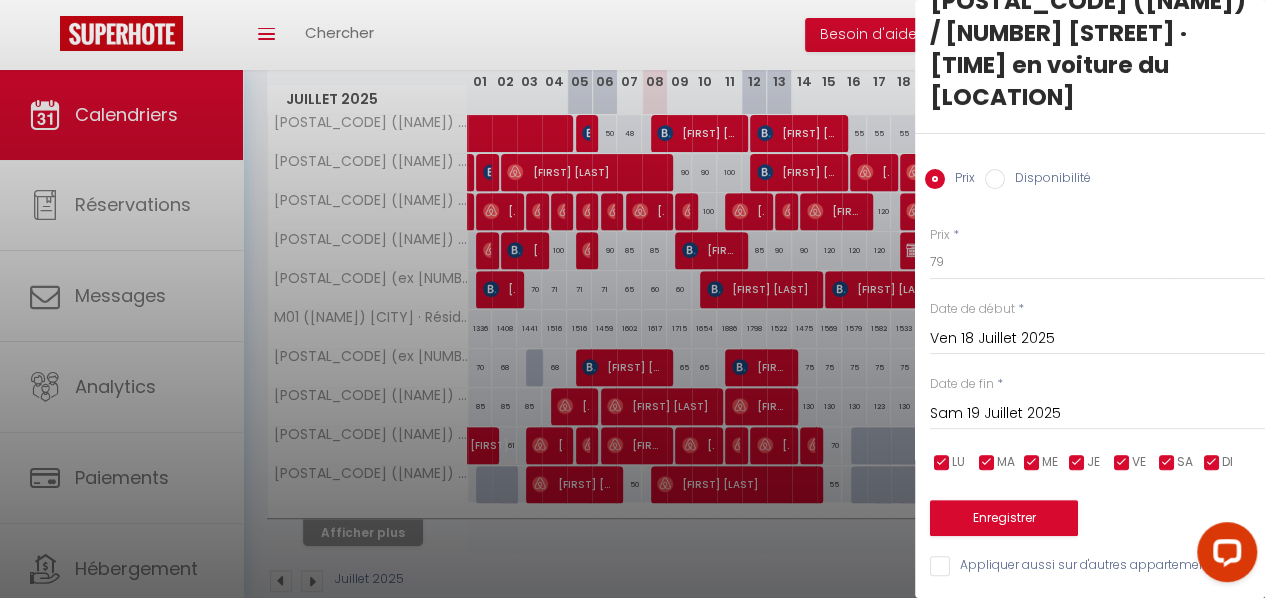 click on "Disponibilité" at bounding box center [995, 179] 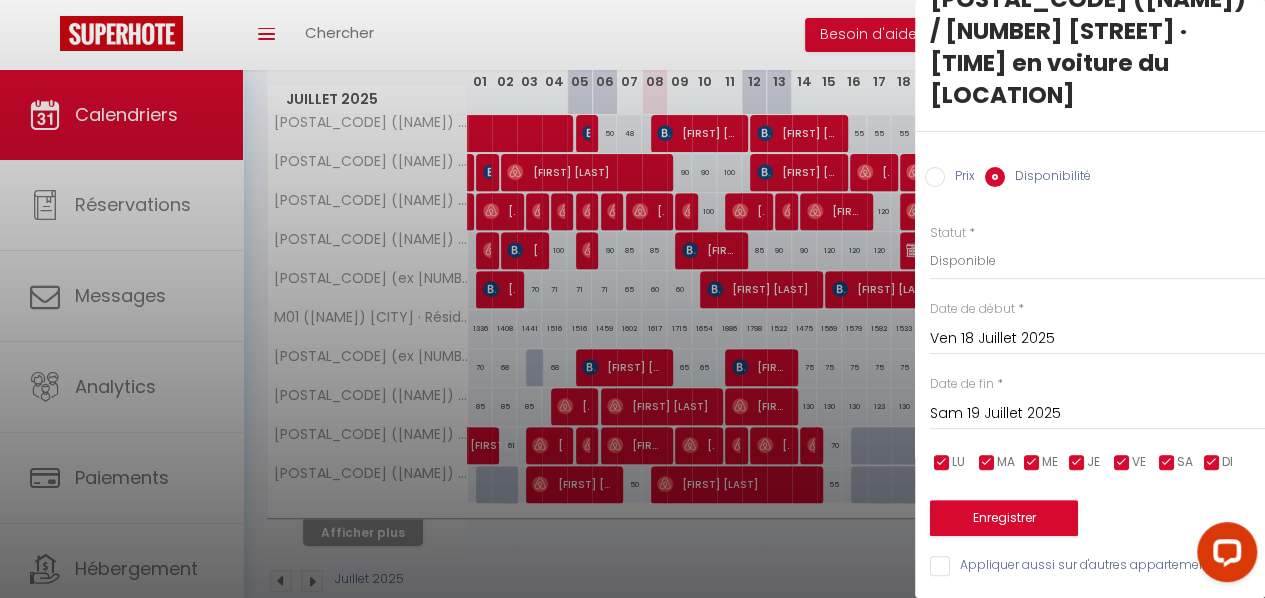 click on "Prix" at bounding box center [950, 178] 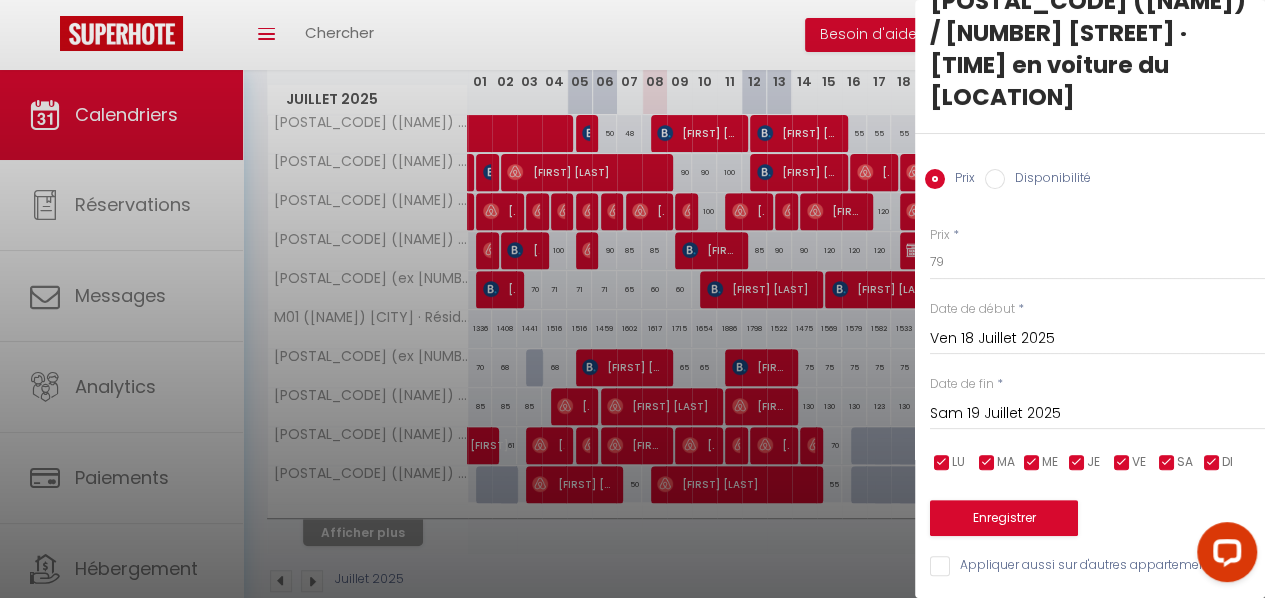 click at bounding box center (632, 299) 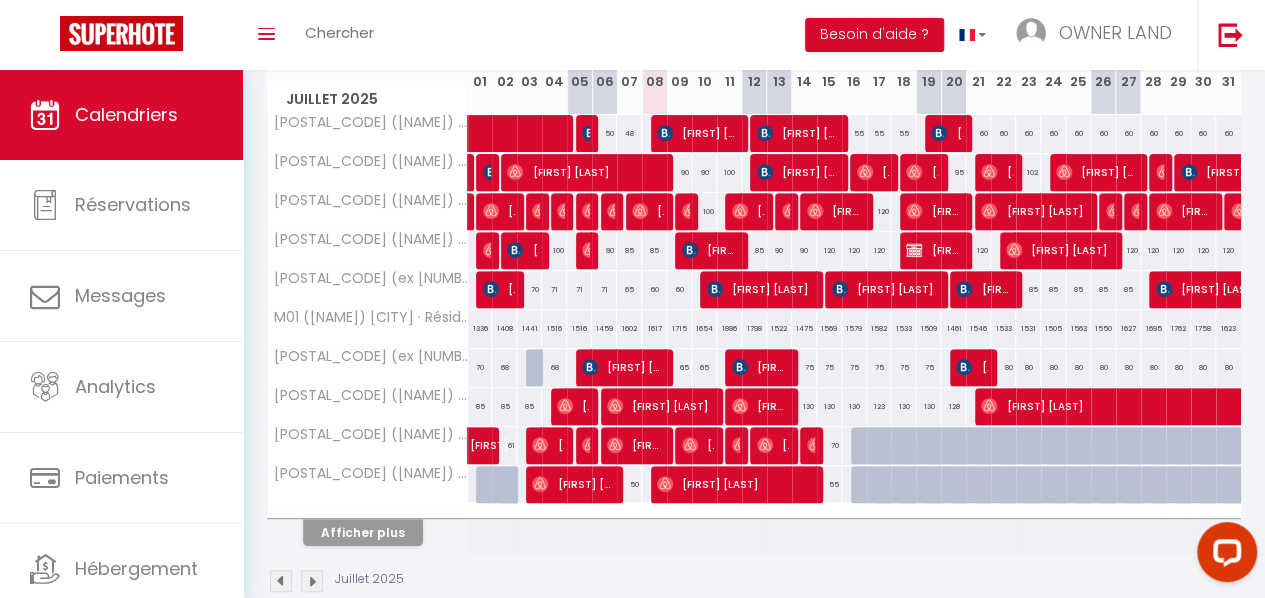 click at bounding box center [879, 446] 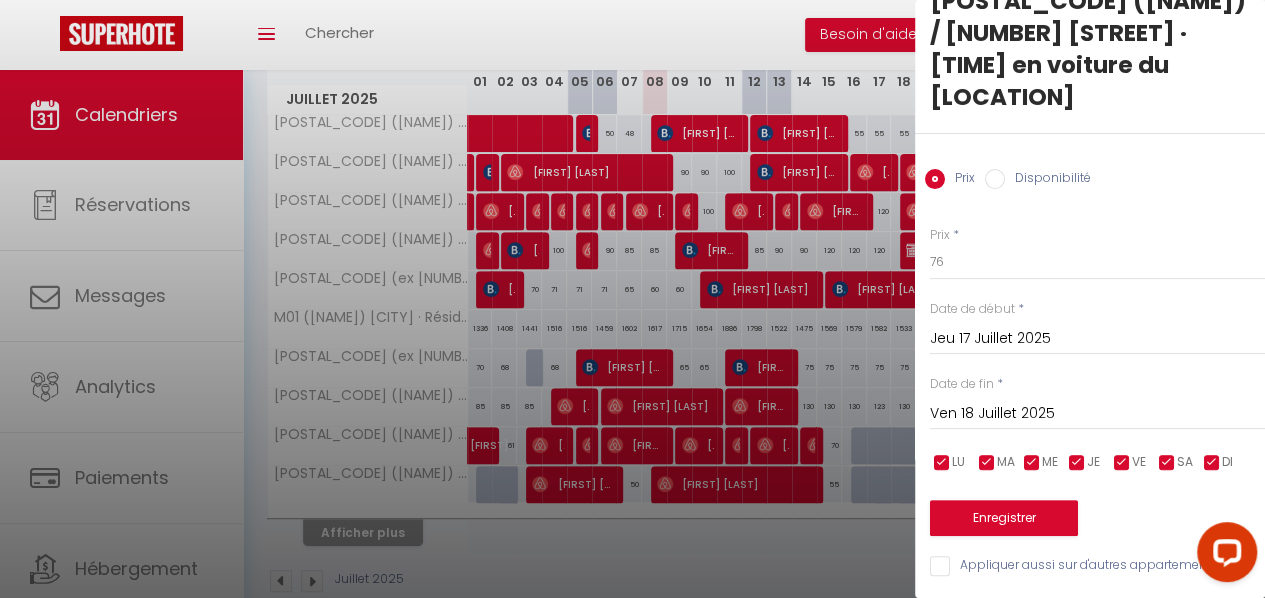 click at bounding box center [632, 299] 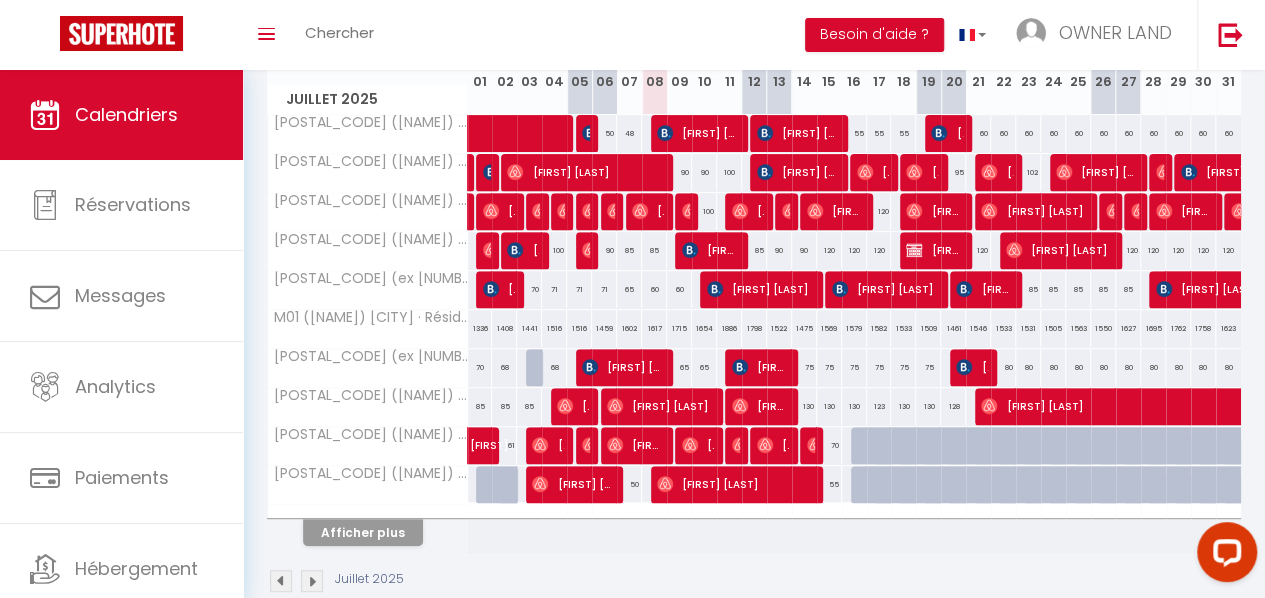 click at bounding box center (879, 446) 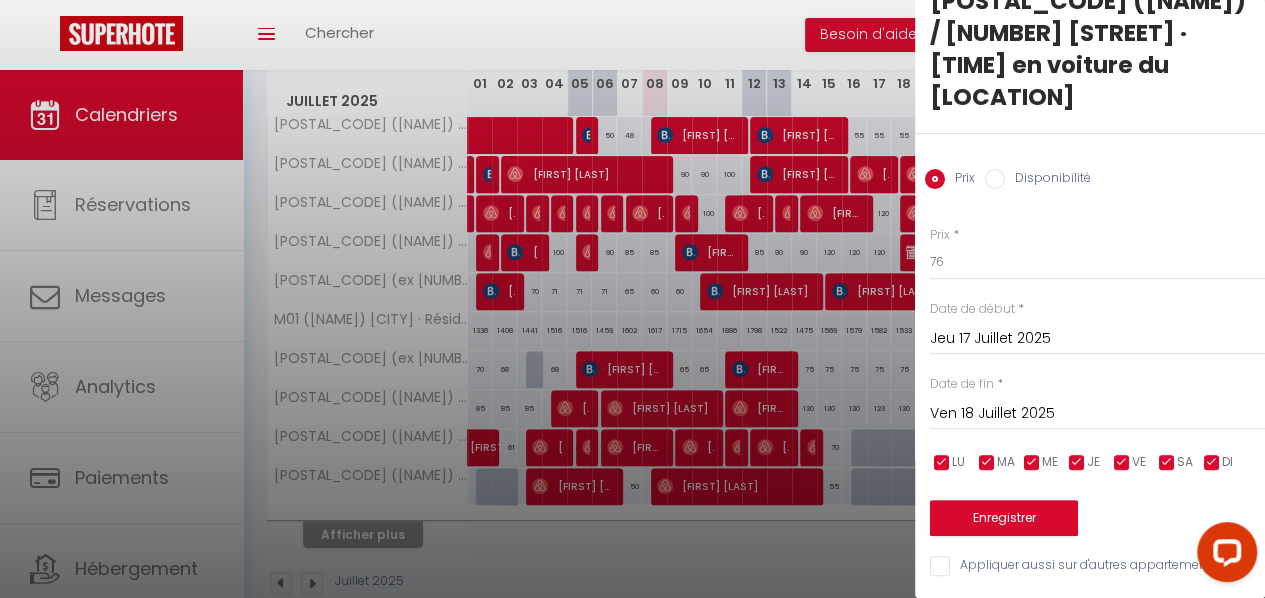 scroll, scrollTop: 302, scrollLeft: 0, axis: vertical 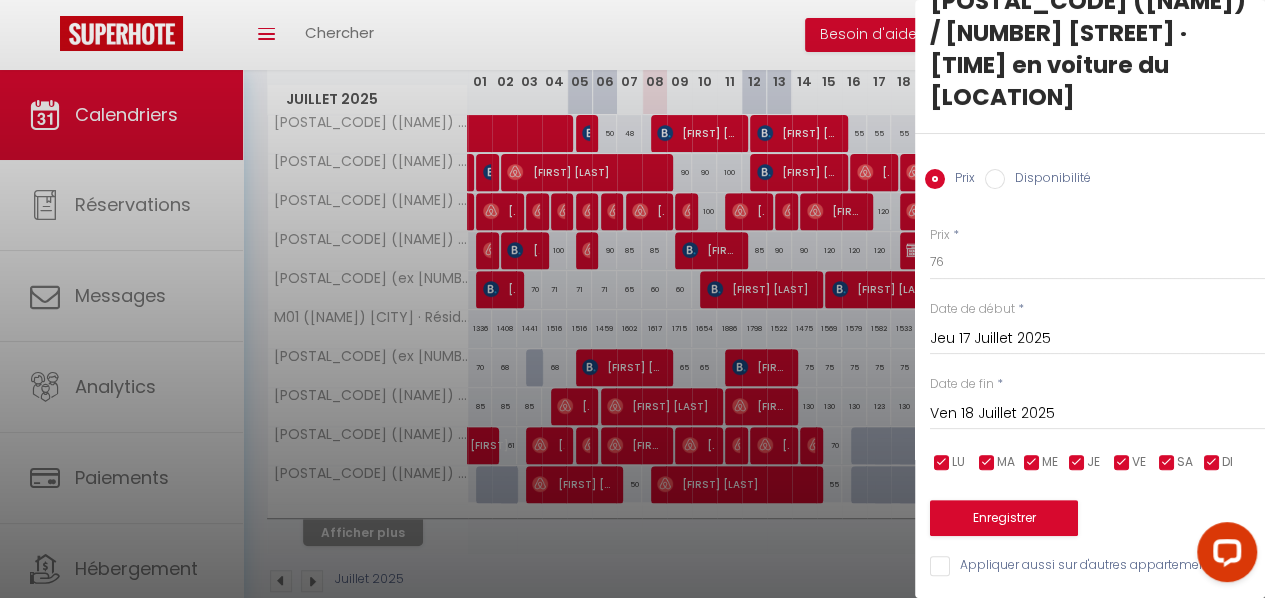 click on "Disponibilité" at bounding box center [995, 179] 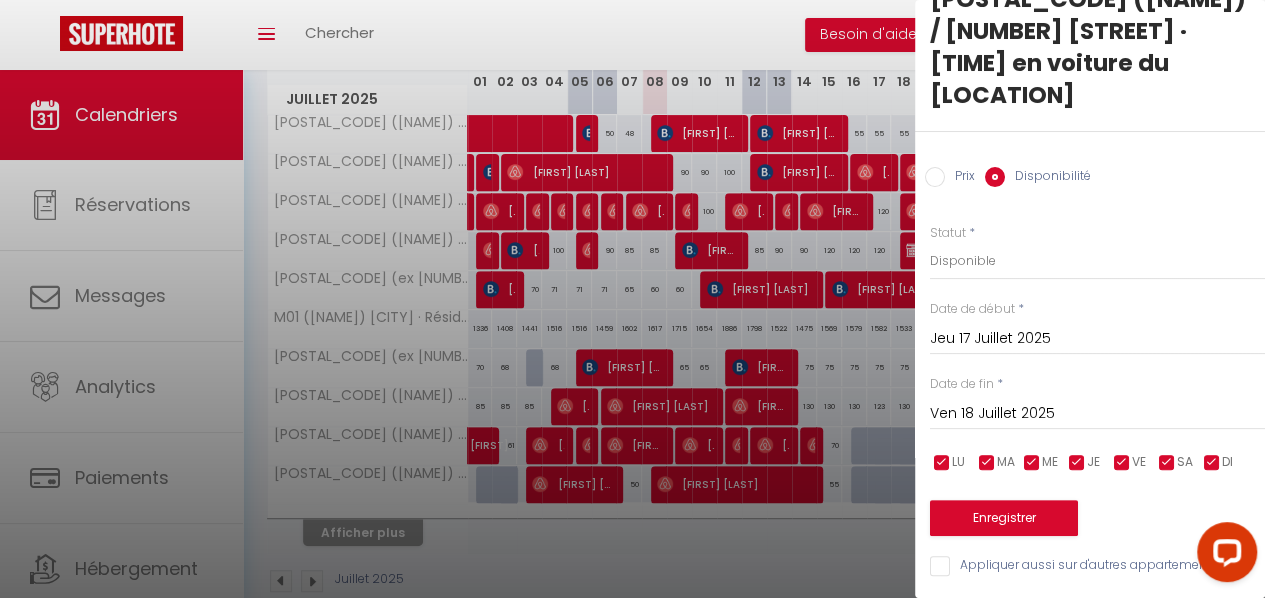 click at bounding box center [942, 463] 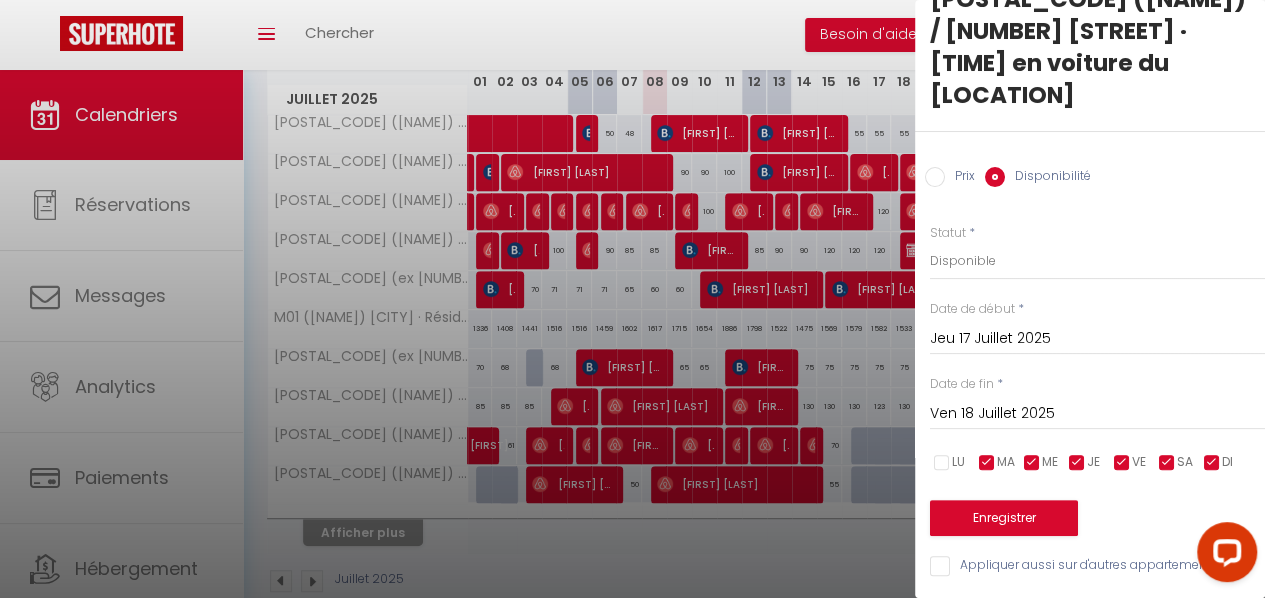 click at bounding box center (942, 463) 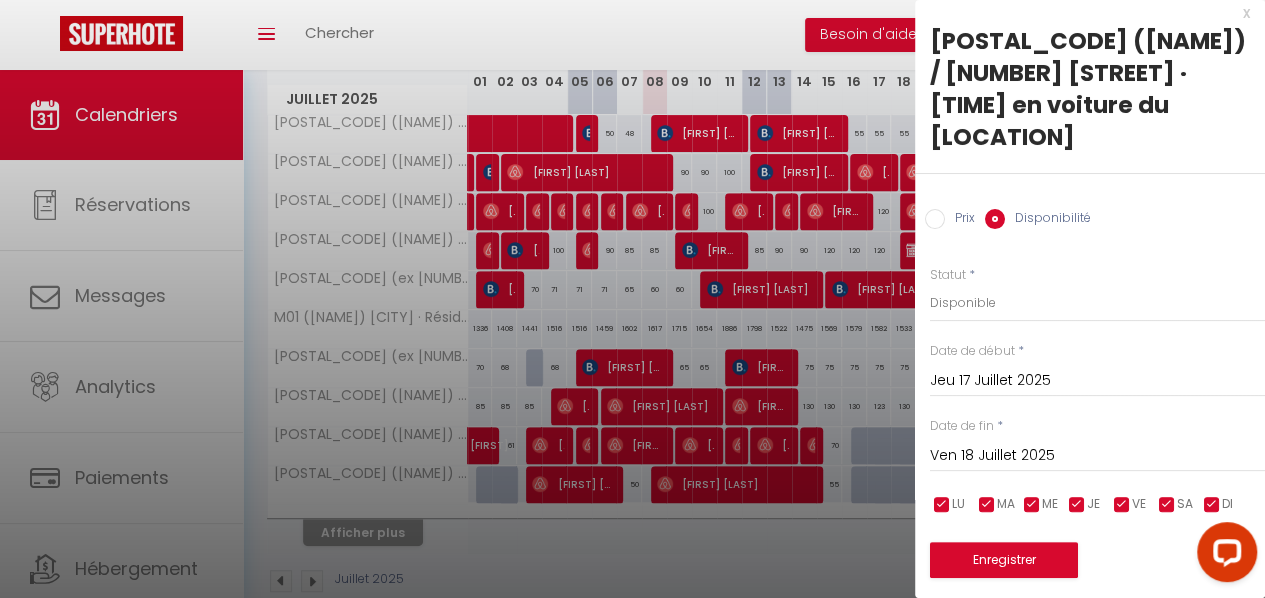 scroll, scrollTop: 0, scrollLeft: 0, axis: both 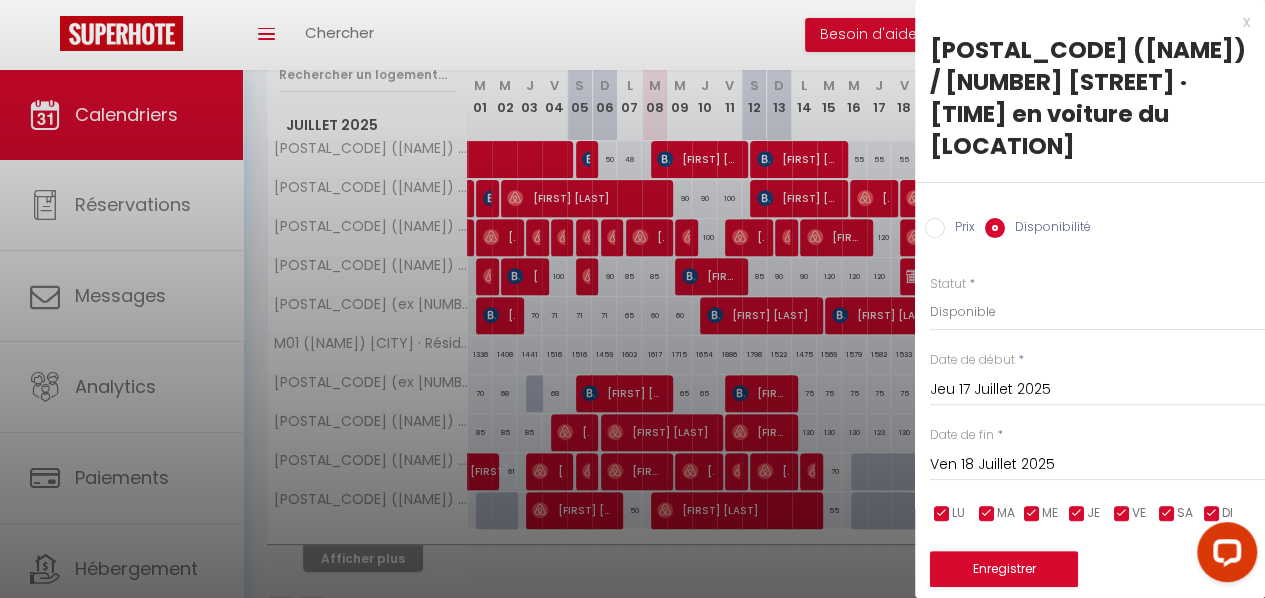 click at bounding box center [632, 299] 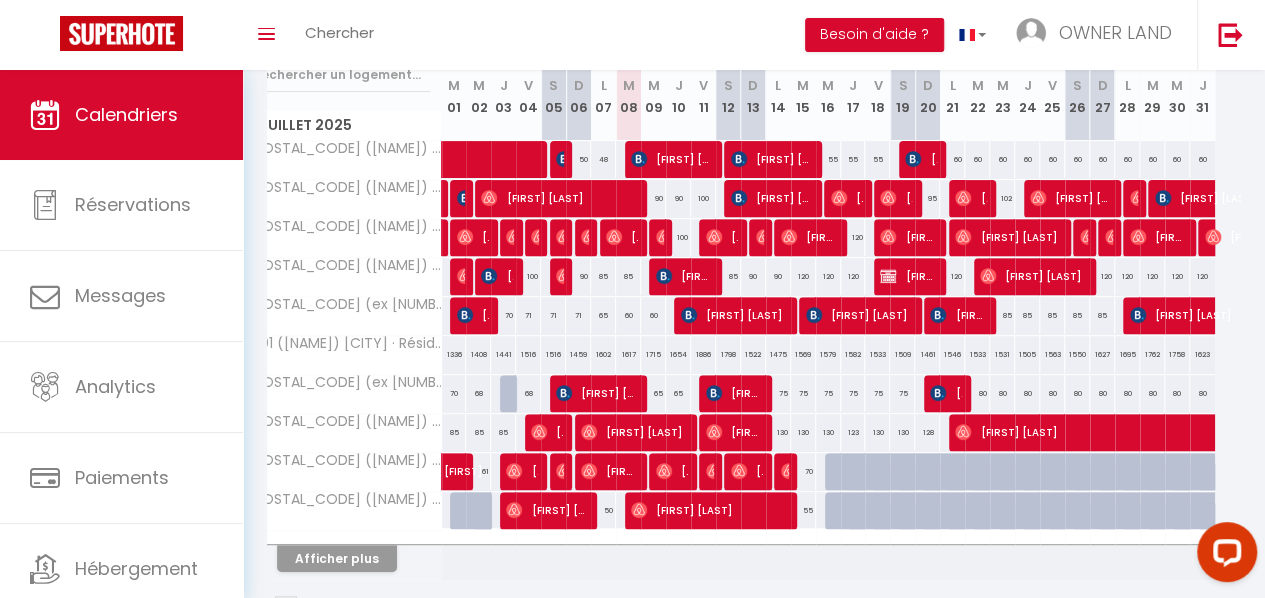 scroll, scrollTop: 0, scrollLeft: 28, axis: horizontal 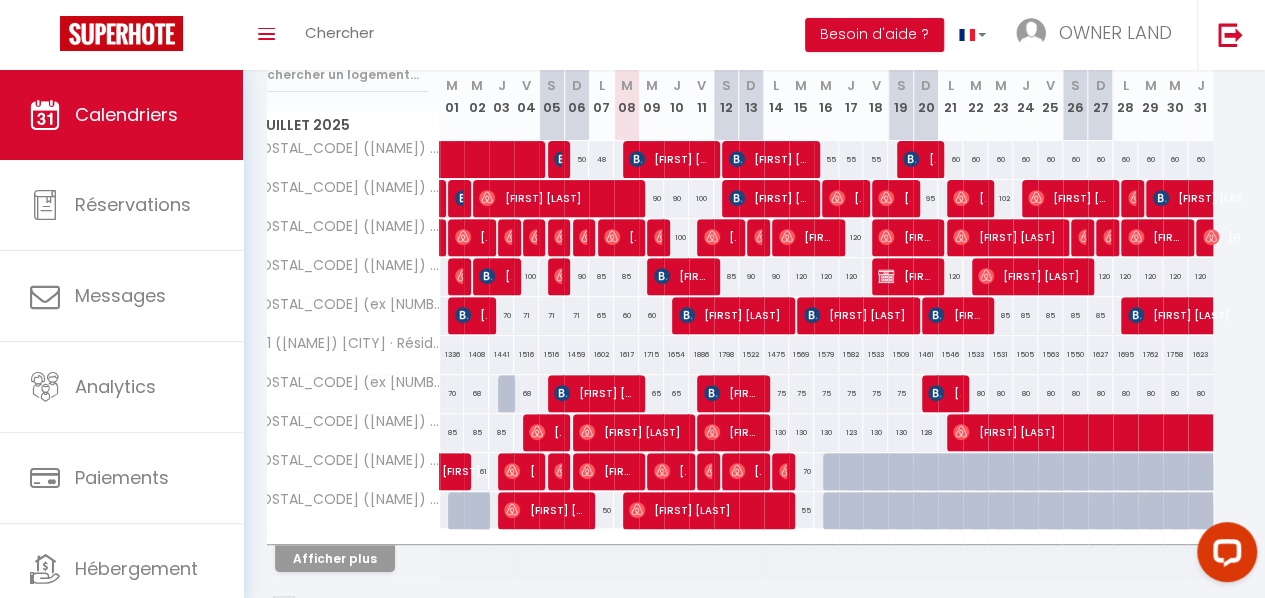 click on "L
21" at bounding box center [950, 96] 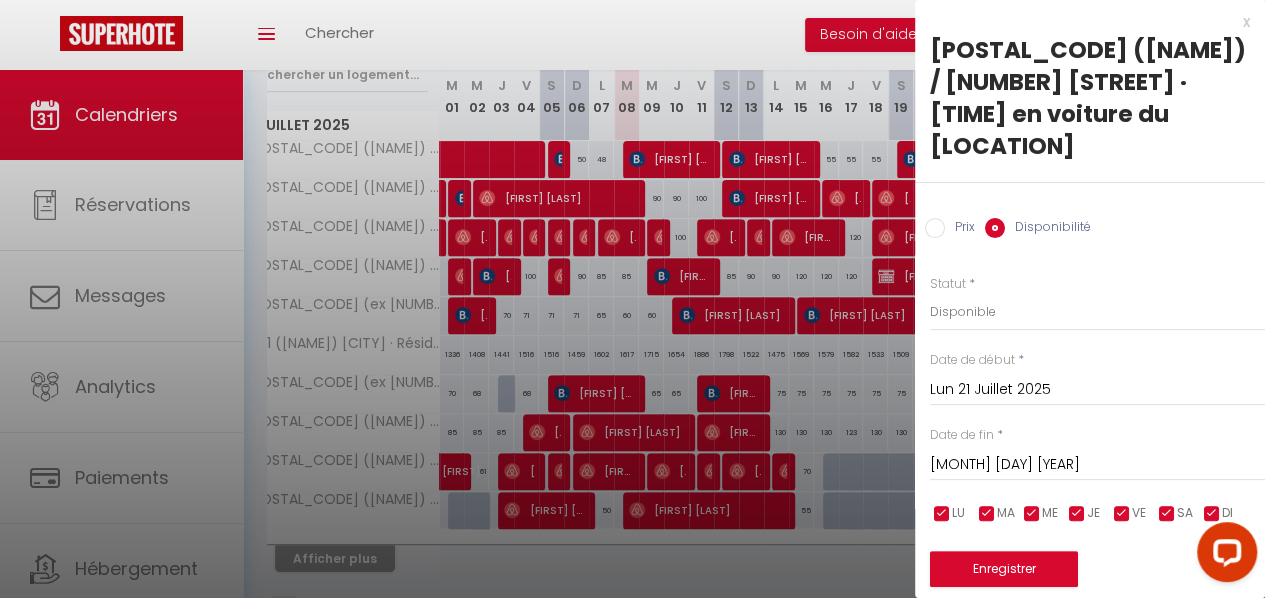 click on "[MONTH] [DAY] [YEAR]" at bounding box center [1097, 465] 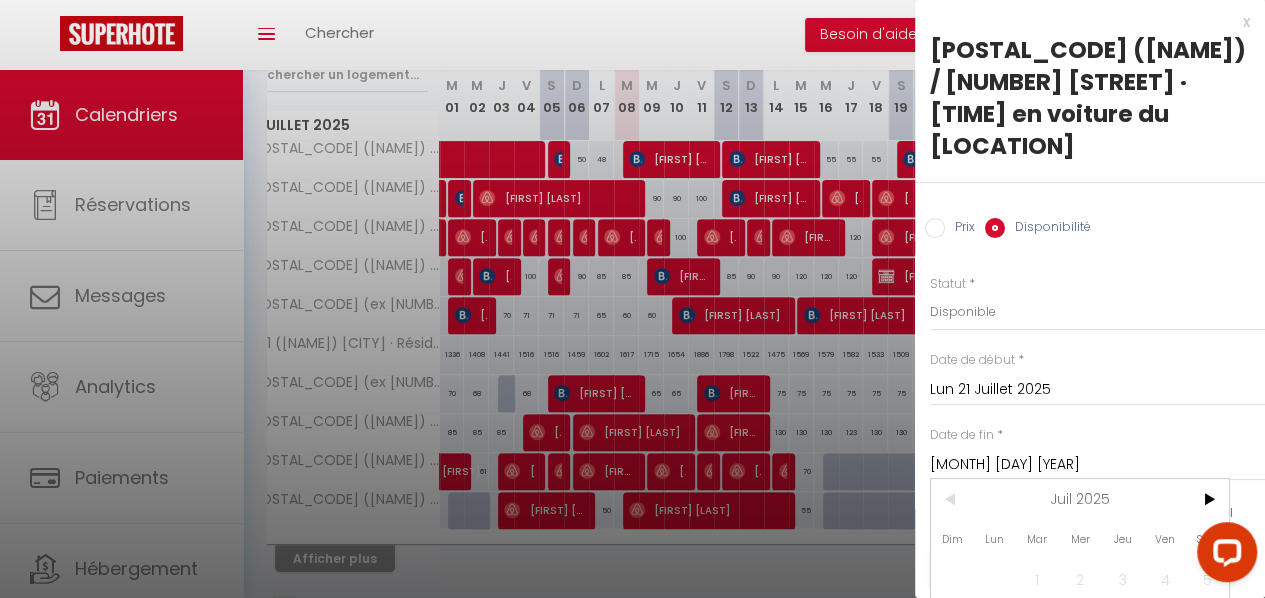 click on "Lun 21 Juillet 2025" at bounding box center [1097, 390] 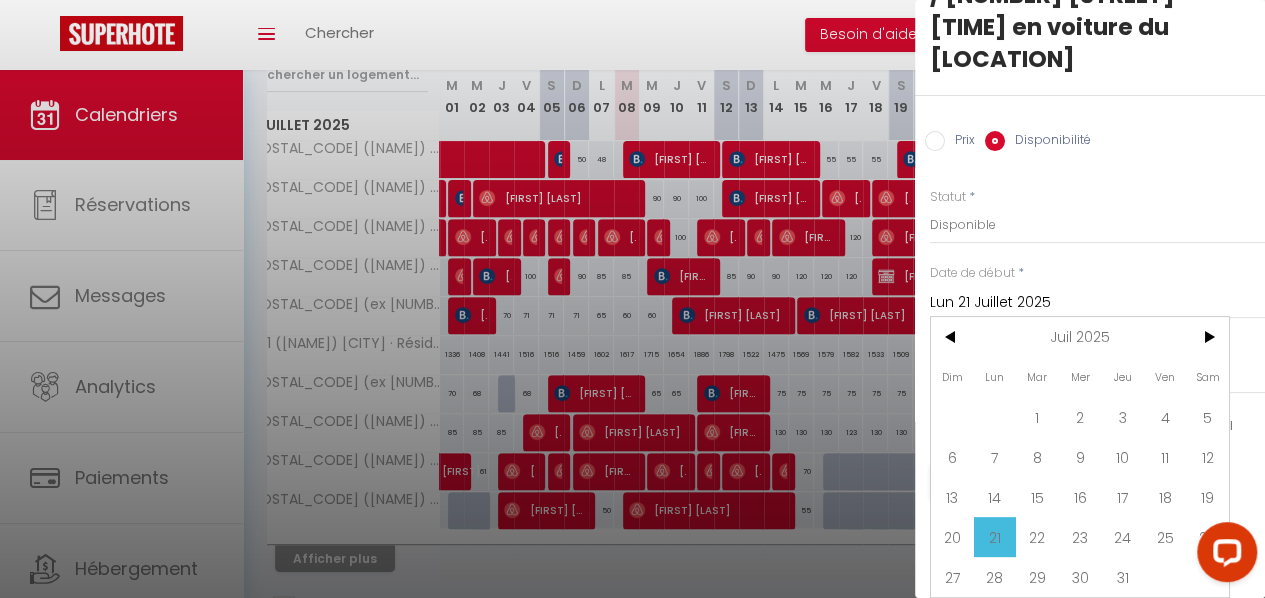 scroll, scrollTop: 96, scrollLeft: 0, axis: vertical 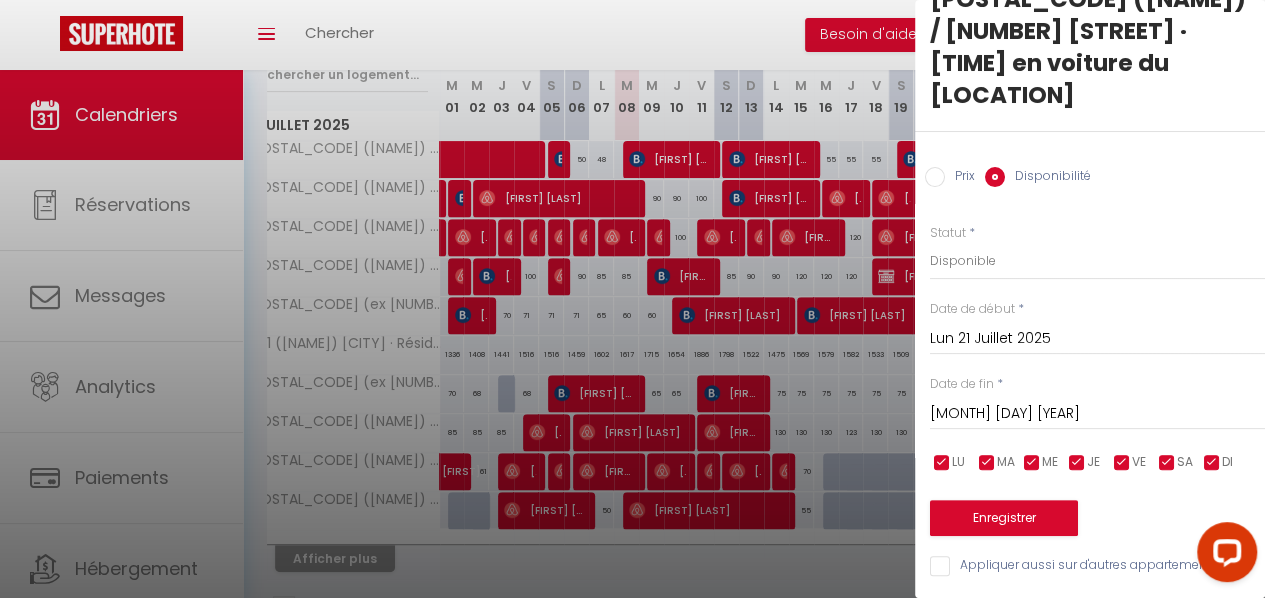 click at bounding box center [632, 299] 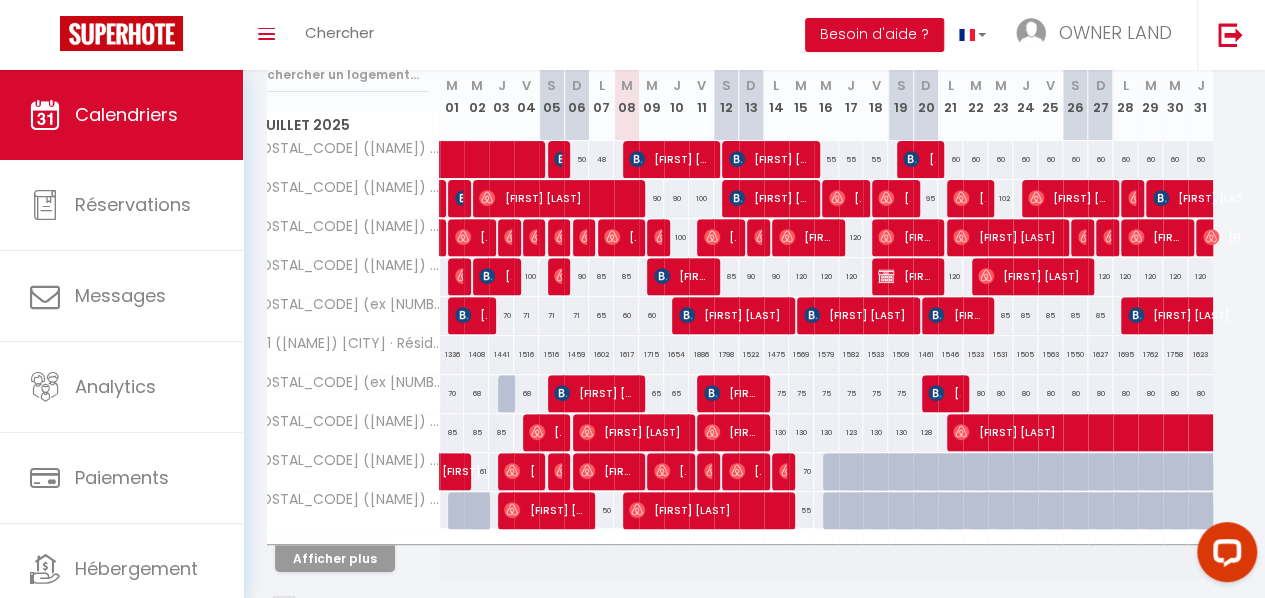 click on "Coaching SuperHote [TIME], pour participer:  [URL]   ×     Toggle navigation       Toggle Search     Toggle menubar     Chercher   BUTTON
Besoin d'aide ?
OWNER LAND   Paramètres        Équipe     Résultat de la recherche   Aucun résultat     Calendriers     Réservations     Messages     Analytics      Paiements     Hébergement     Notifications                 Résultat de la recherche   Id   Appart   Voyageur    Checkin   Checkout   Nuits   Pers.   Plateforme   Statut     Résultat de la recherche   Aucun résultat           CALENDRIERS
Filtrer par hébergement
Tous       TEST APPARTEMENT     [POSTAL_CODE] ([NAME]) [STREET] · Résidence avec Piscine pour [NUMBER] voyageurs                          Effacer   Sauvegarder" at bounding box center (632, 228) 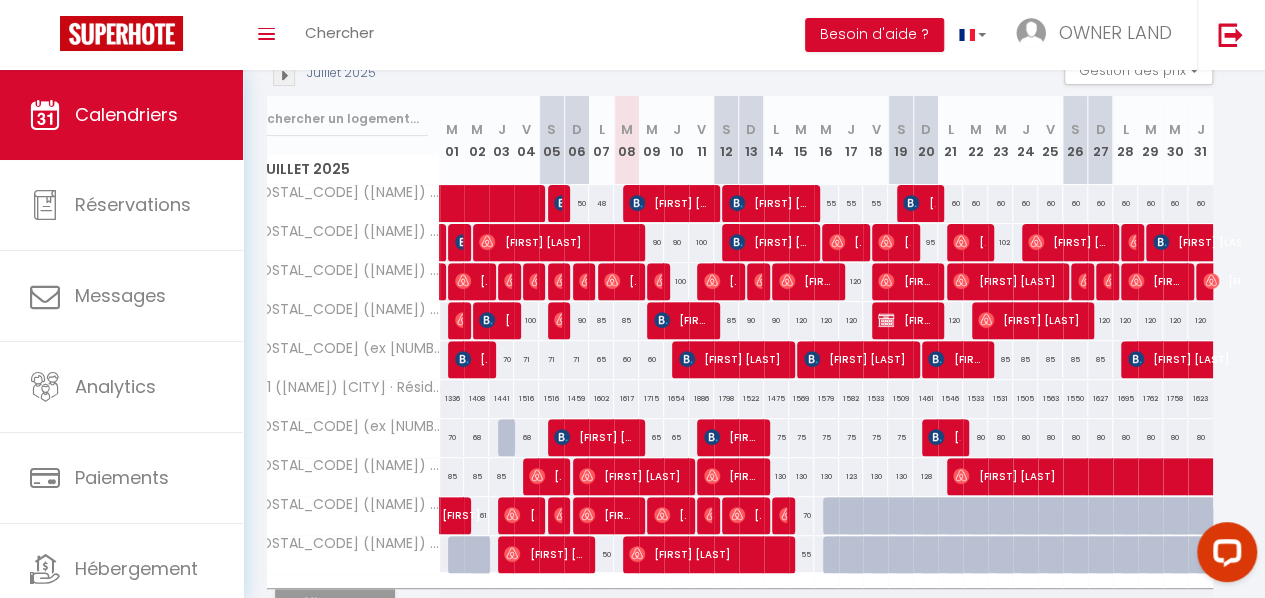 scroll, scrollTop: 236, scrollLeft: 0, axis: vertical 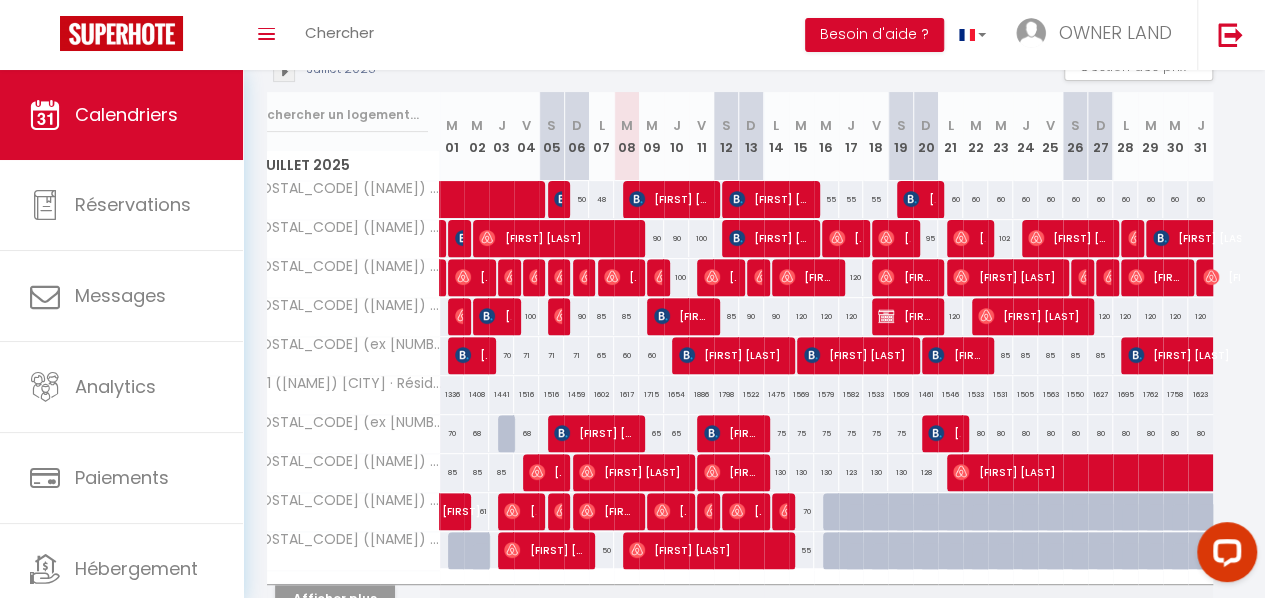 click at bounding box center [909, 523] 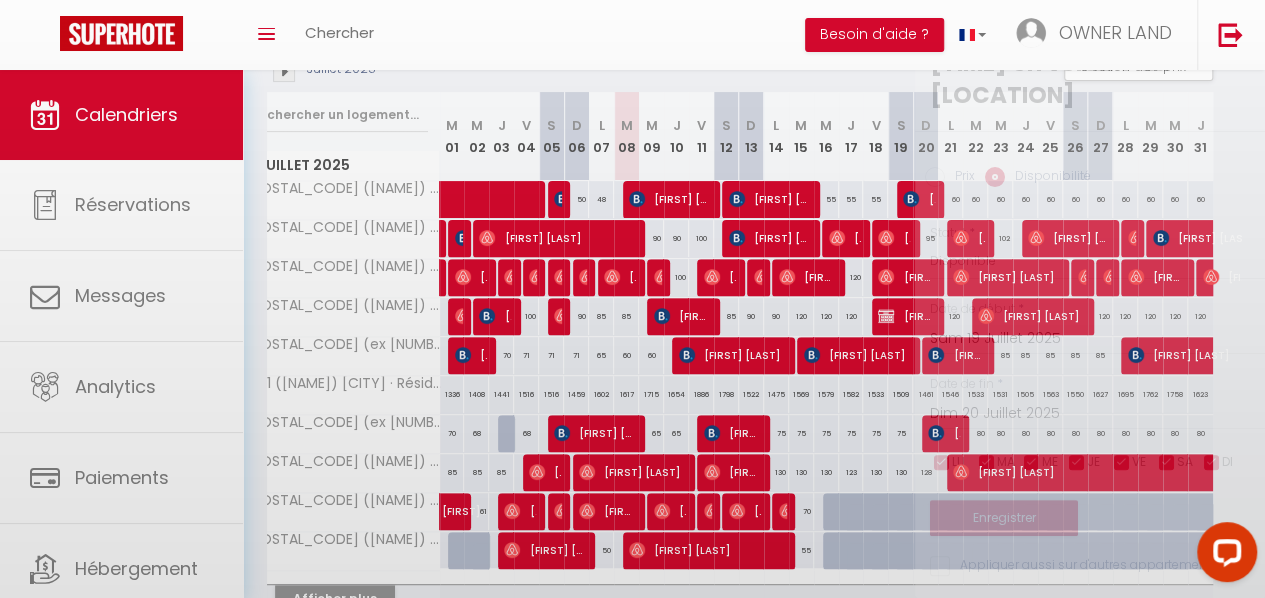click at bounding box center [632, 299] 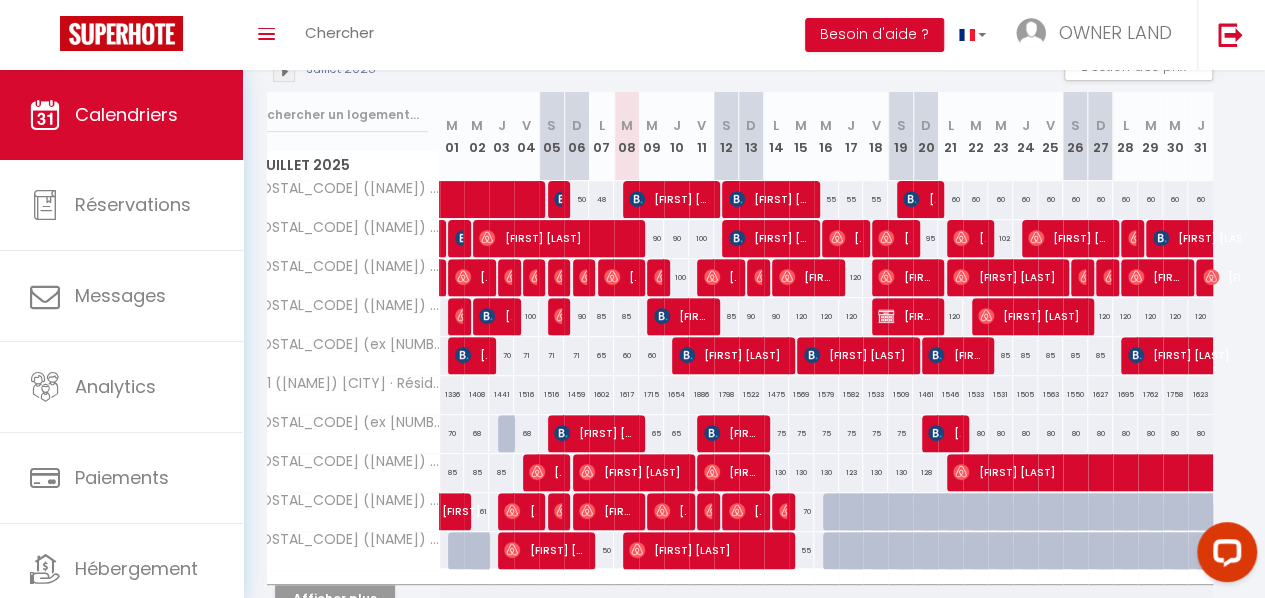 click at bounding box center (909, 523) 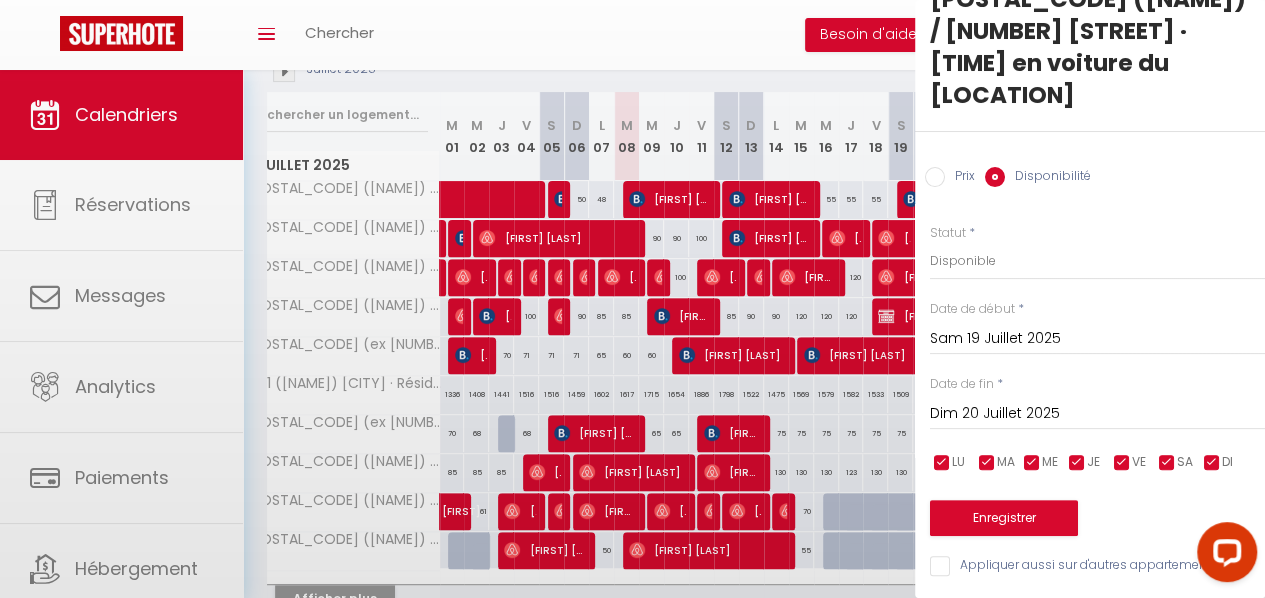 click at bounding box center [632, 299] 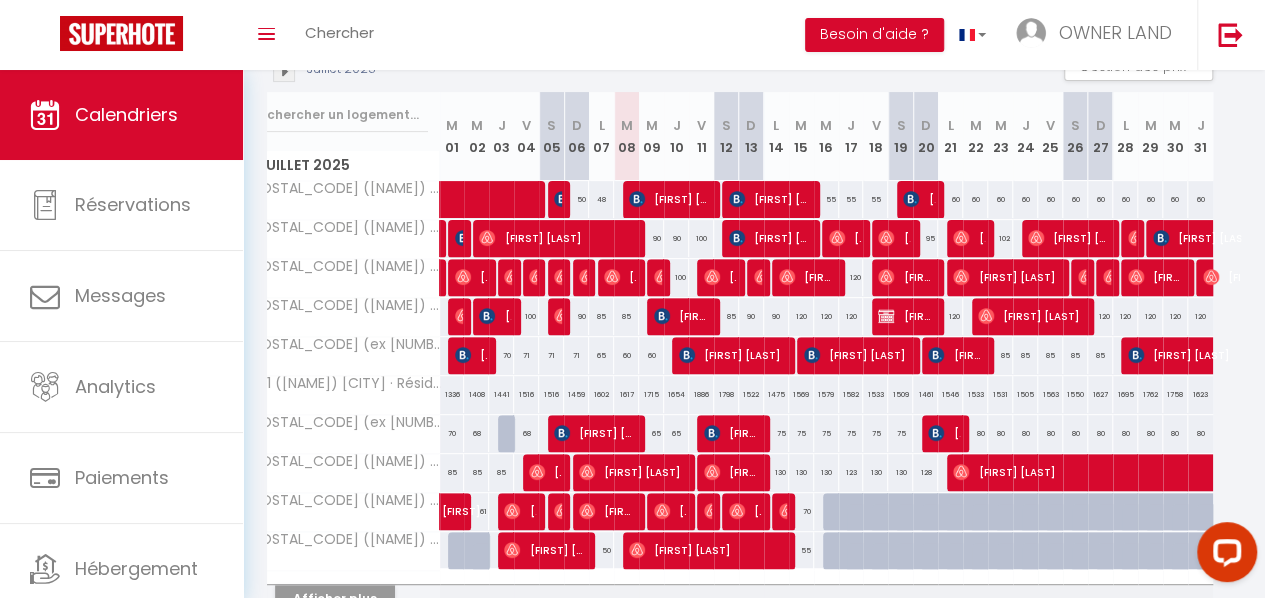 click at bounding box center [909, 523] 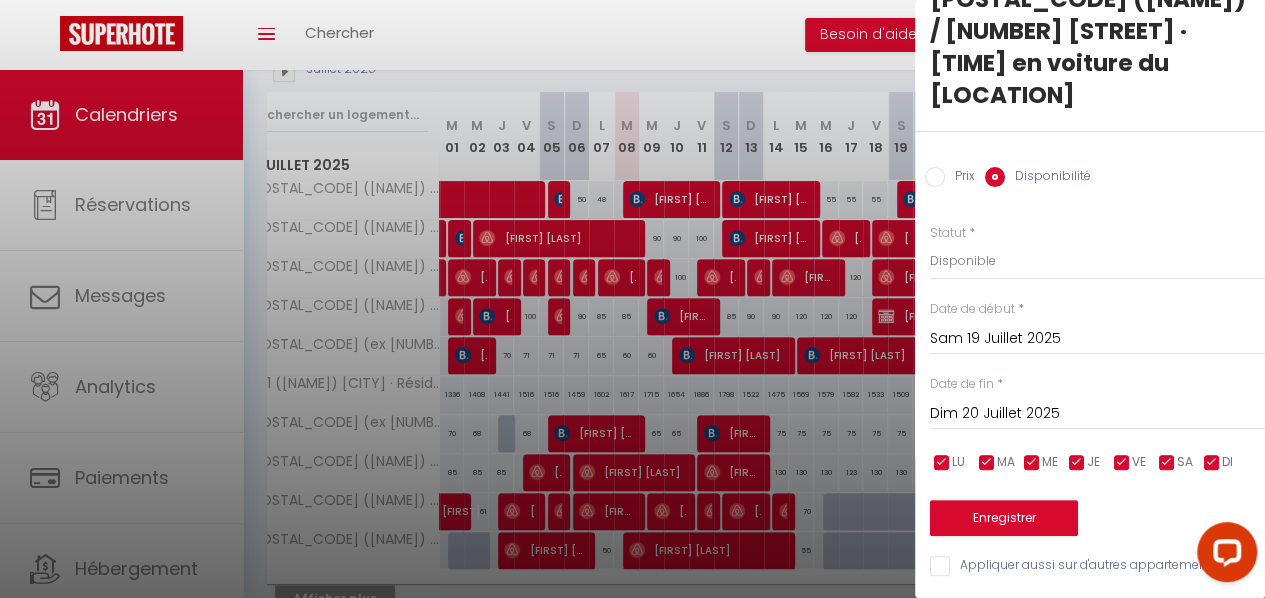 click at bounding box center [632, 299] 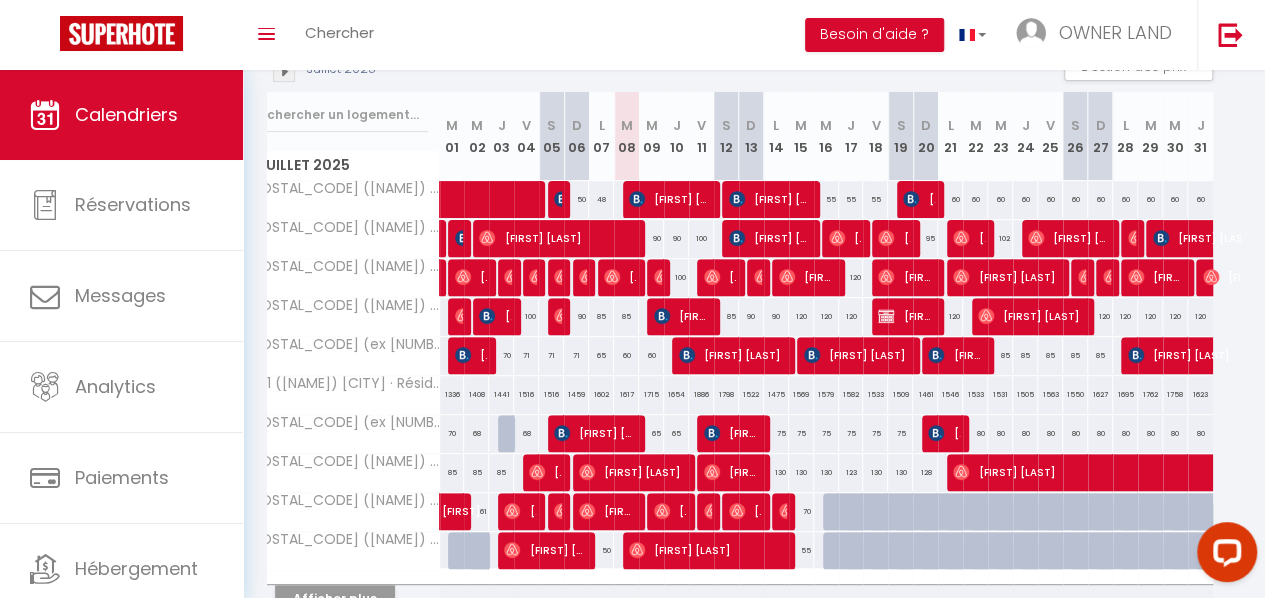 click on "70" at bounding box center [801, 511] 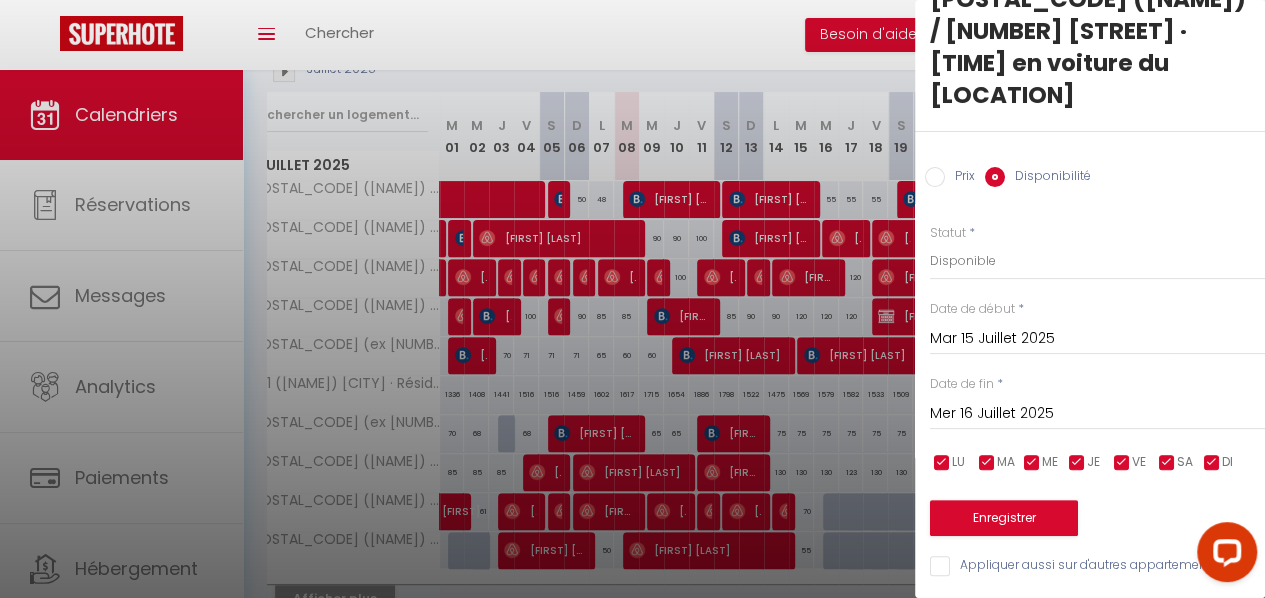 click at bounding box center (632, 299) 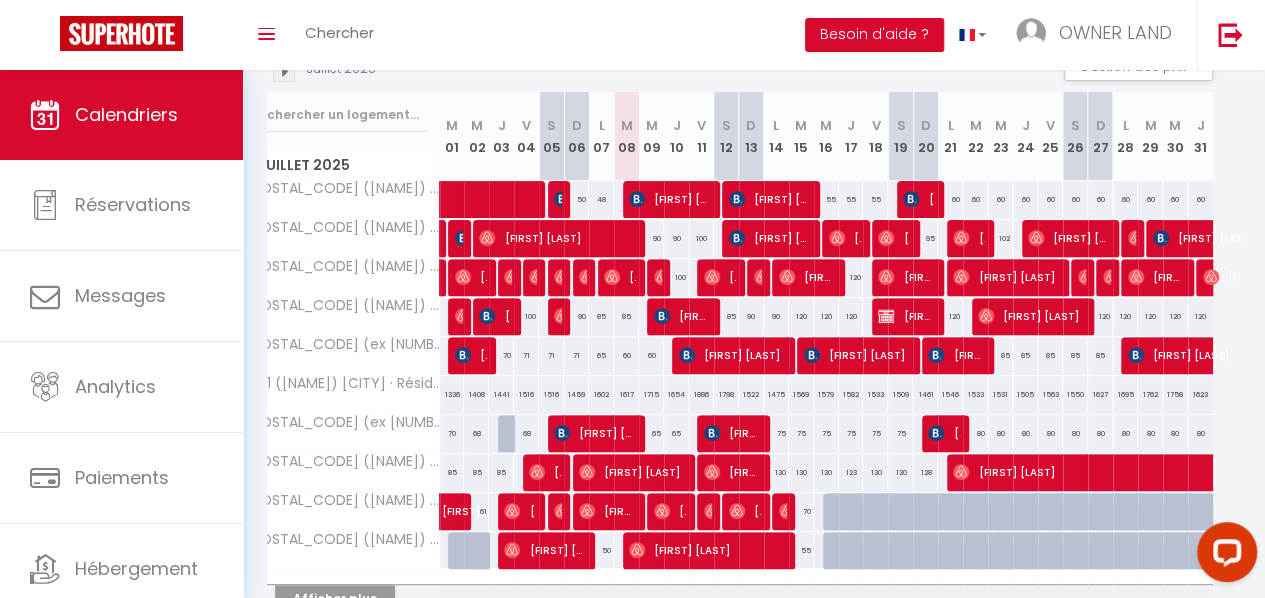 click on "73" at bounding box center [826, 511] 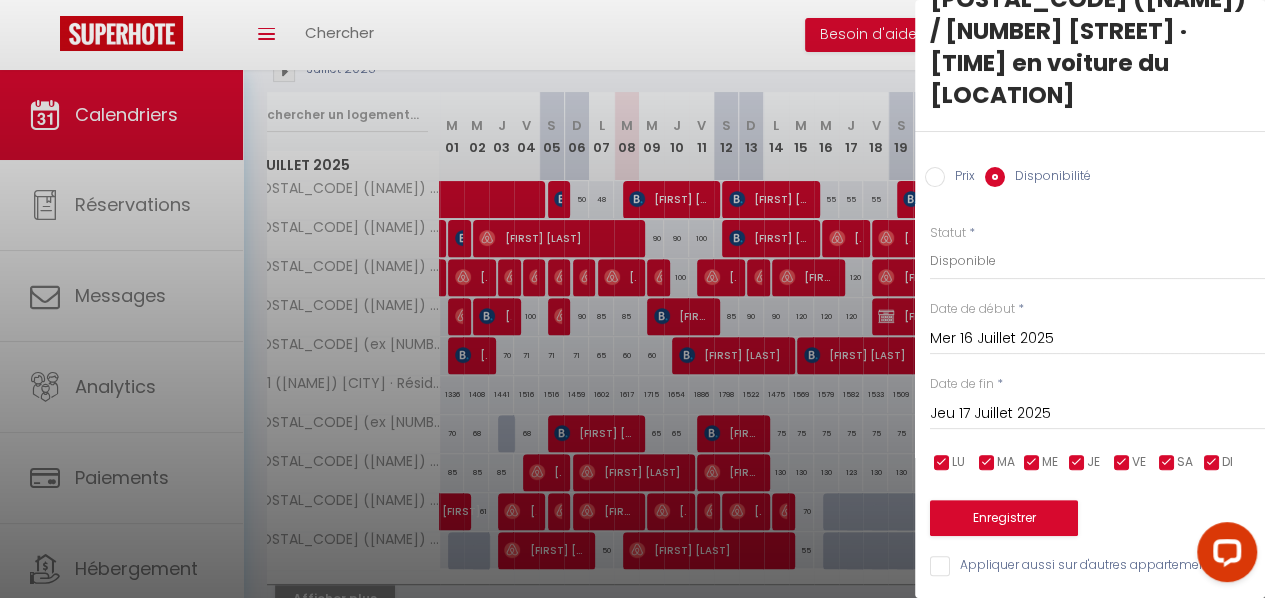 click at bounding box center (632, 299) 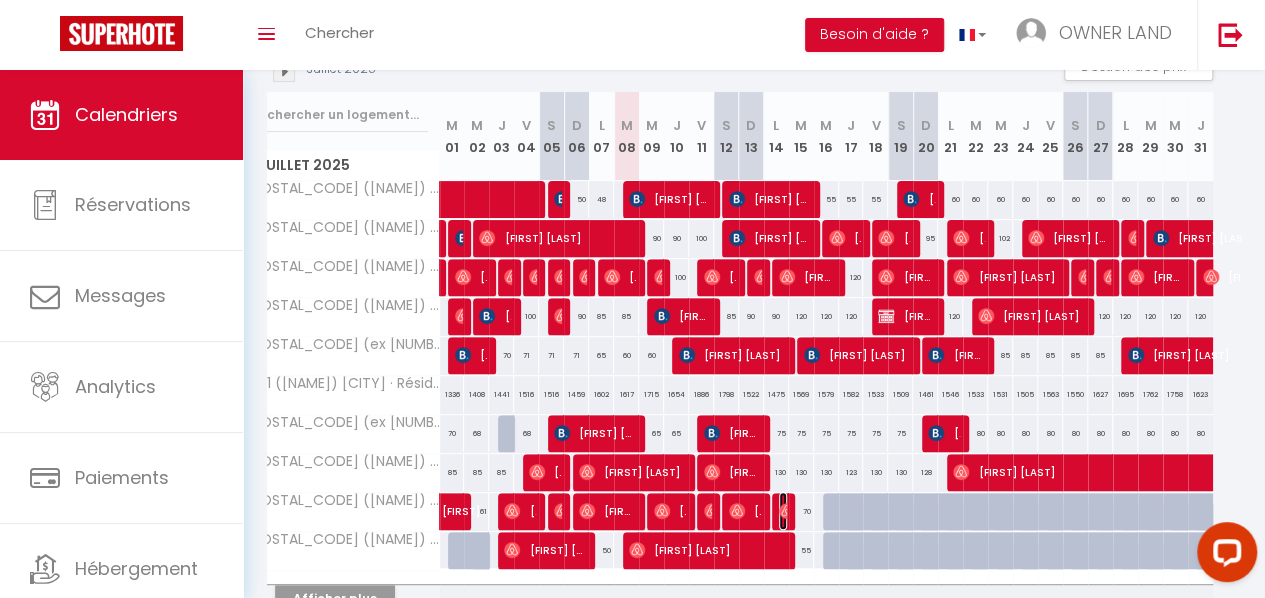 click at bounding box center (512, 511) 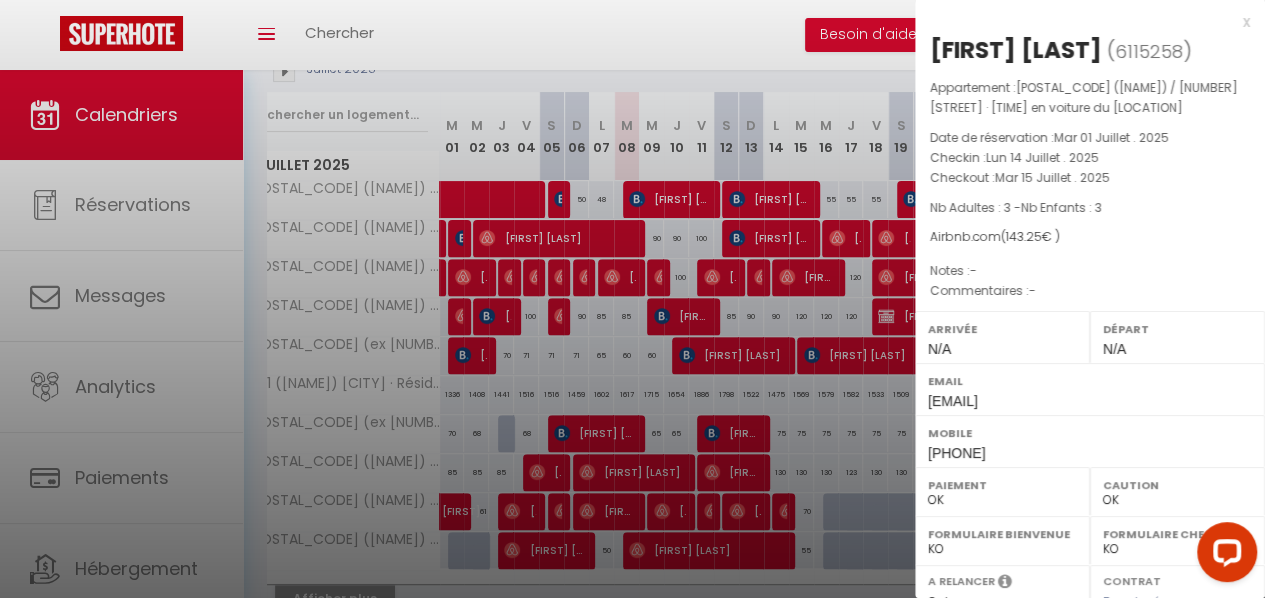 click at bounding box center [632, 299] 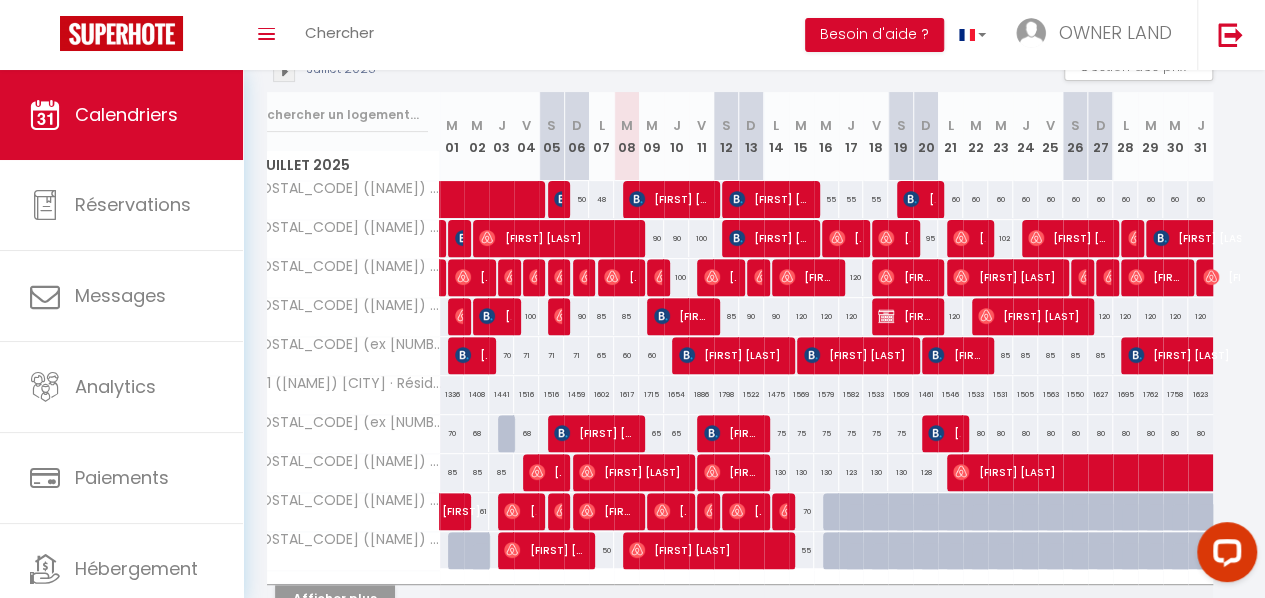 click at bounding box center (859, 523) 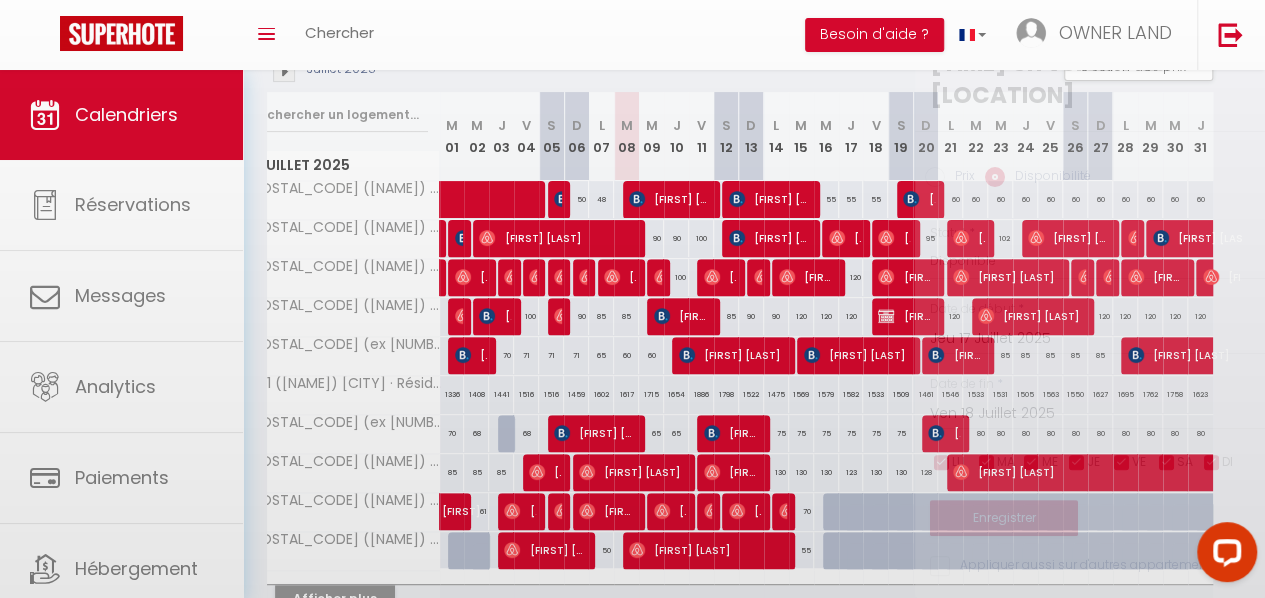 click at bounding box center (632, 299) 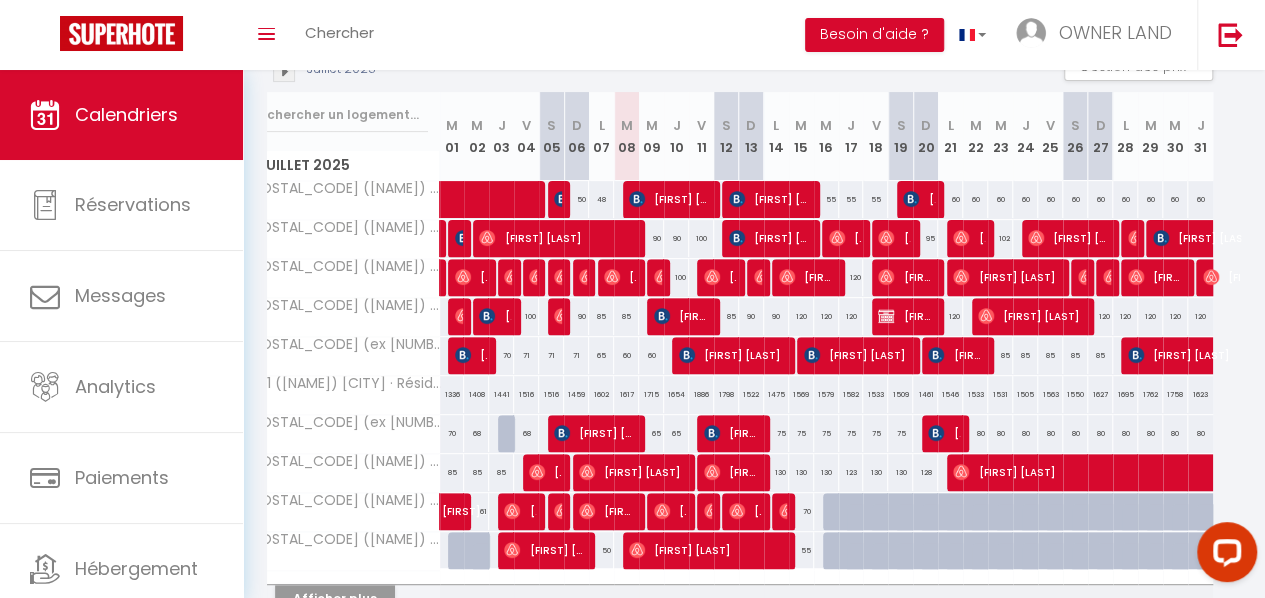 click at bounding box center (859, 523) 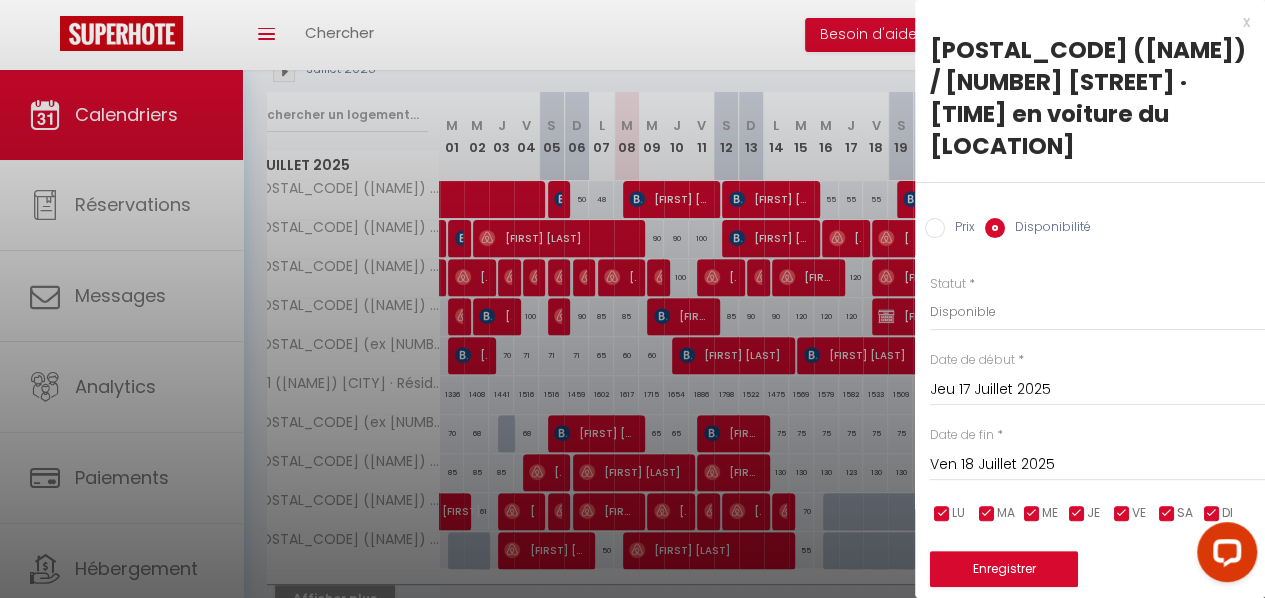 scroll, scrollTop: 65, scrollLeft: 0, axis: vertical 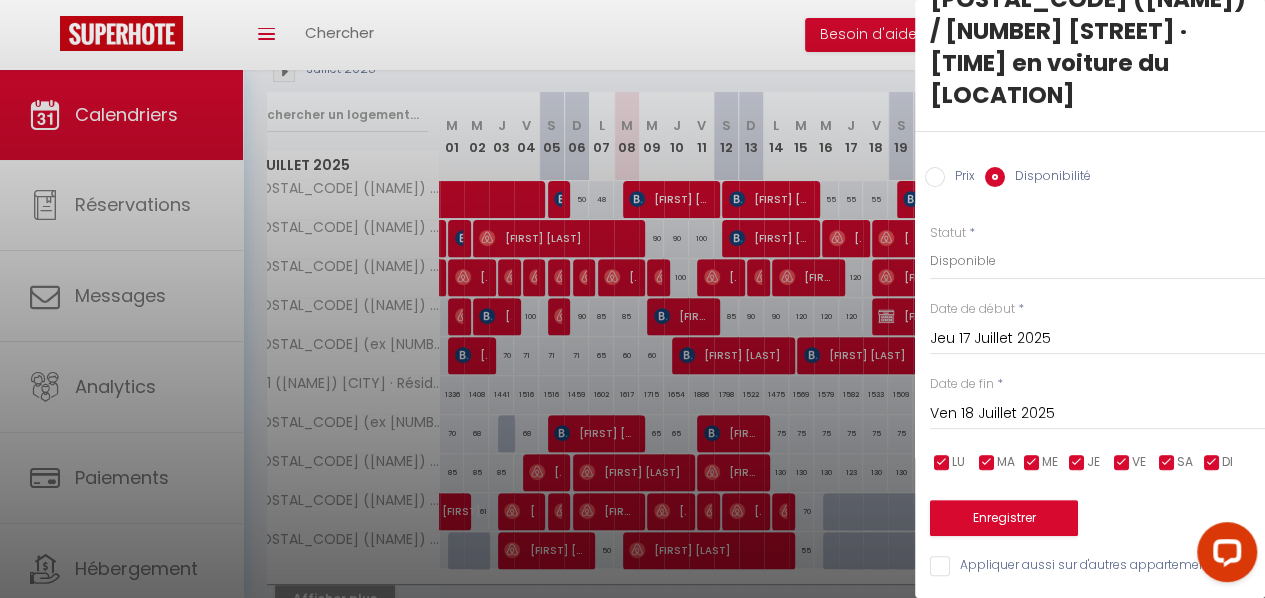 click at bounding box center [632, 299] 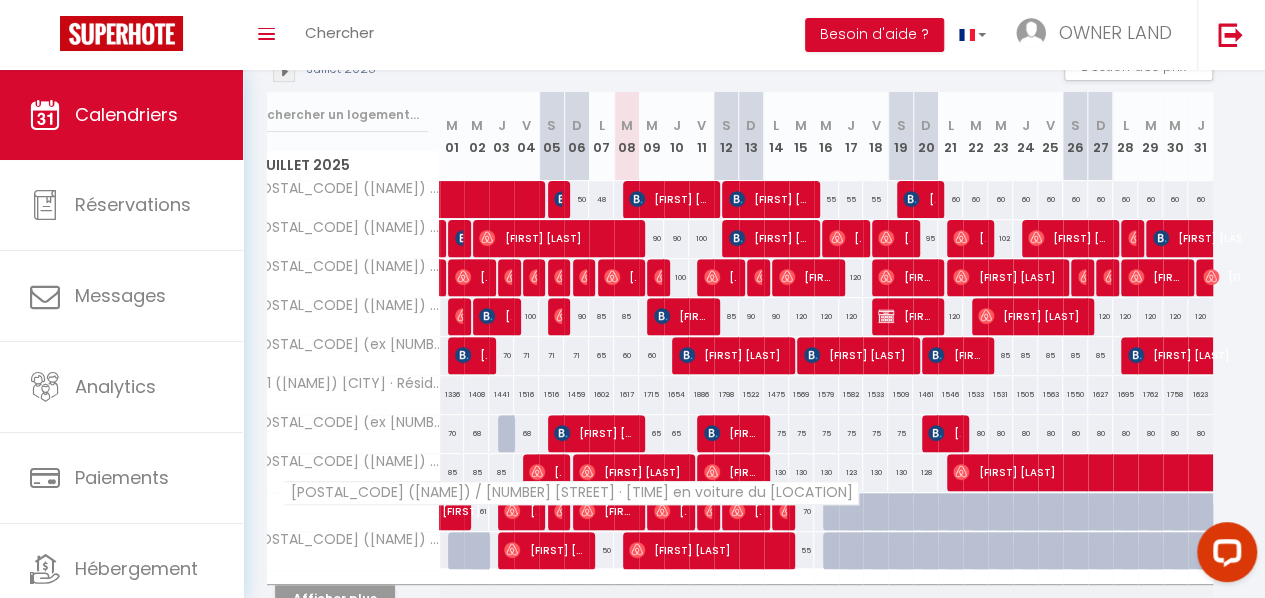 click on "[POSTAL_CODE] ([NAME]) / [NUMBER] [STREET] · [TIME] en voiture du [LOCATION]" at bounding box center [571, 493] 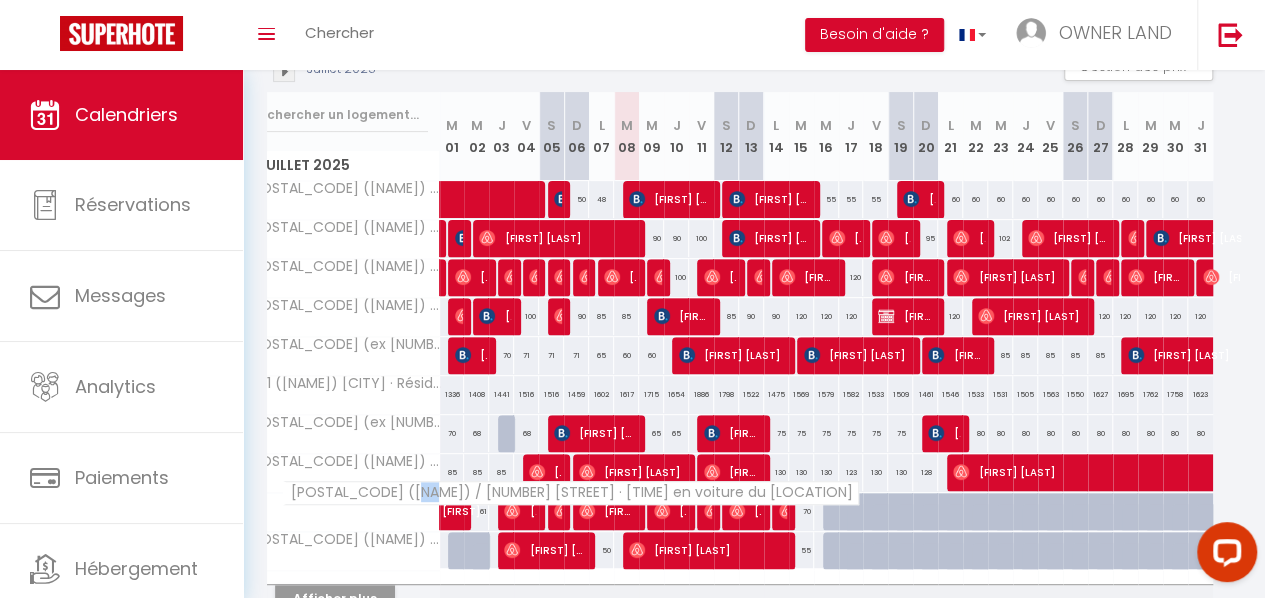 click on "[POSTAL_CODE] ([NAME]) / [NUMBER] [STREET] · [TIME] en voiture du [LOCATION]" at bounding box center (571, 493) 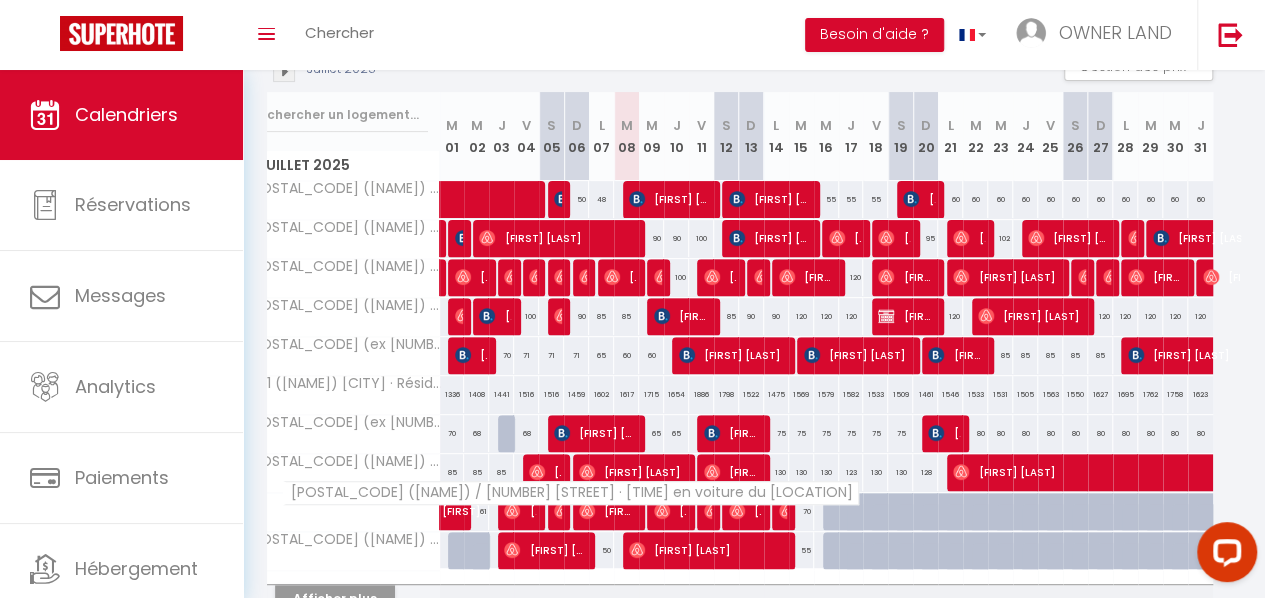 click on "[POSTAL_CODE] ([NAME]) / [NUMBER] [STREET] · [TIME] en voiture du [LOCATION]" at bounding box center [571, 493] 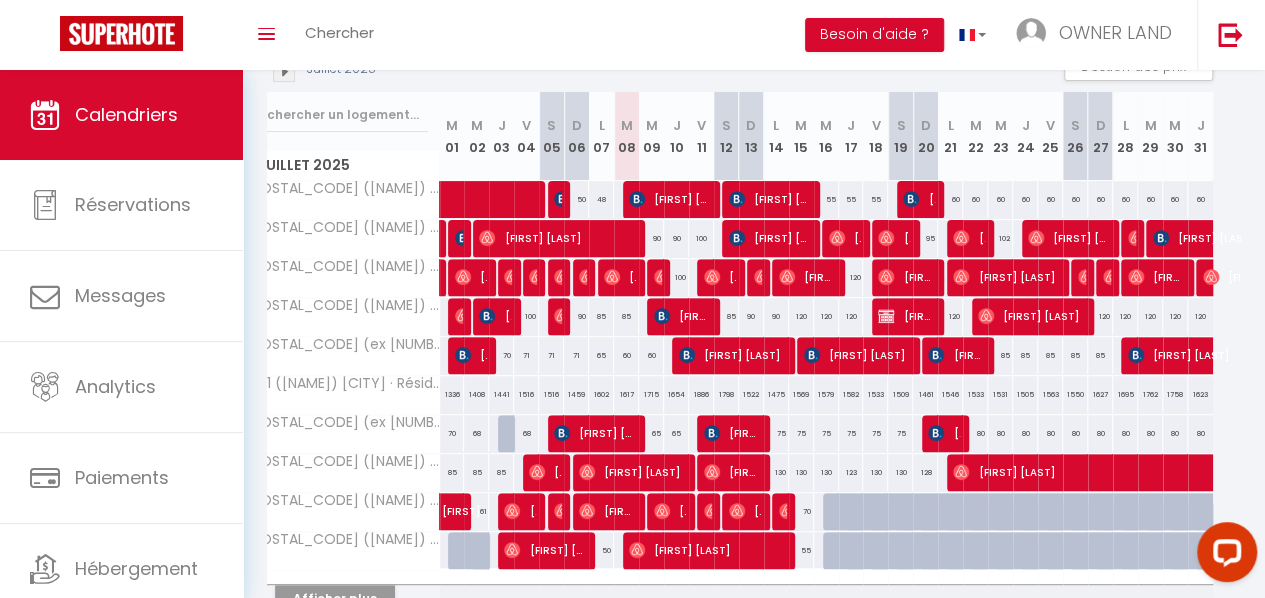 click at bounding box center [884, 523] 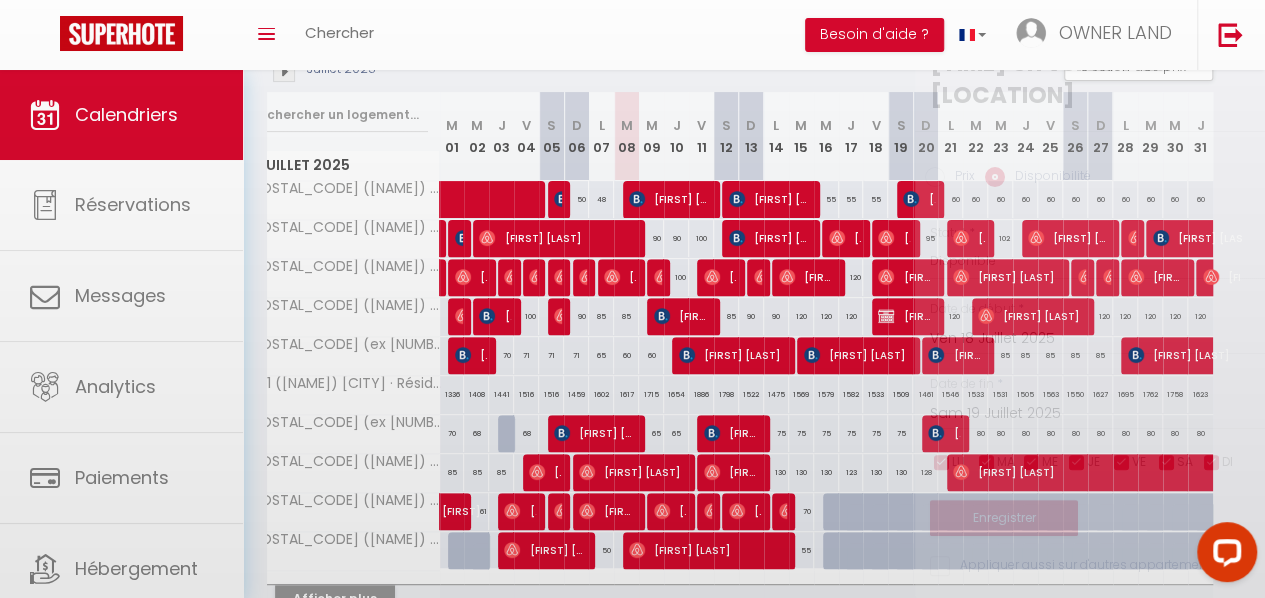 click at bounding box center (632, 299) 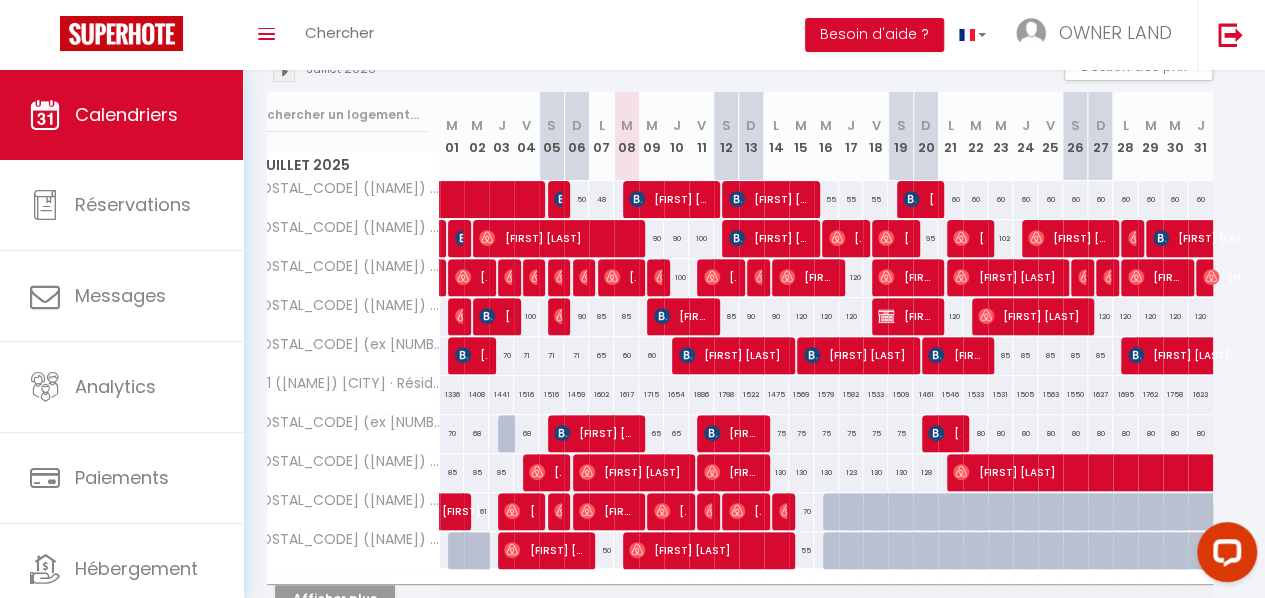 click at bounding box center [884, 523] 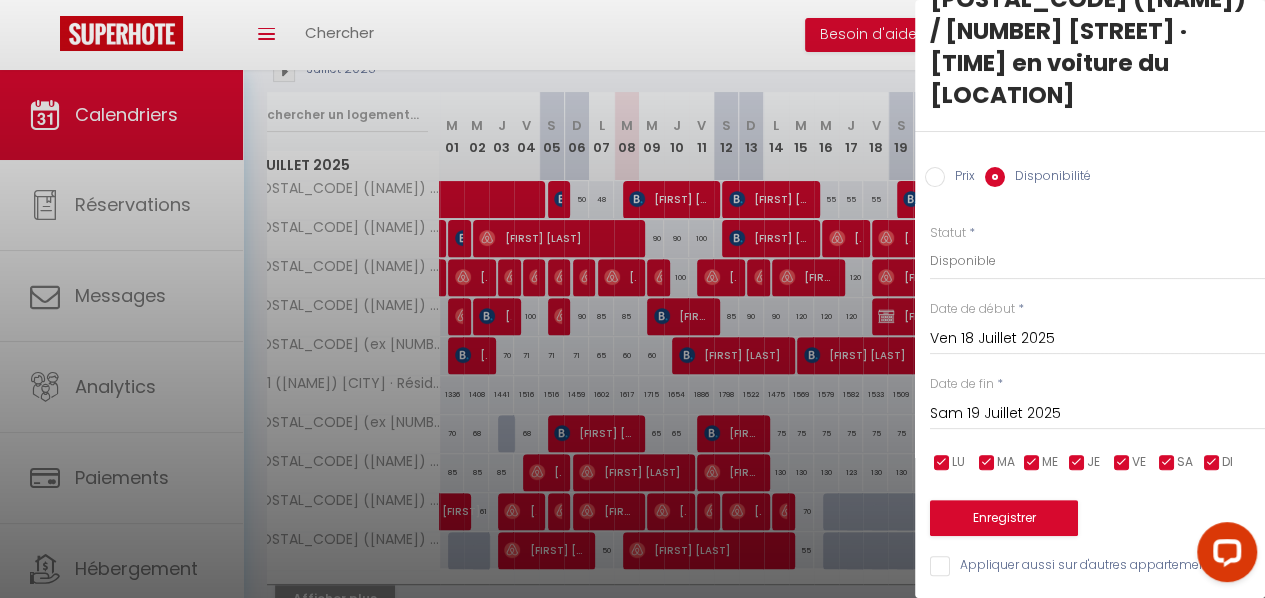 click at bounding box center (942, 463) 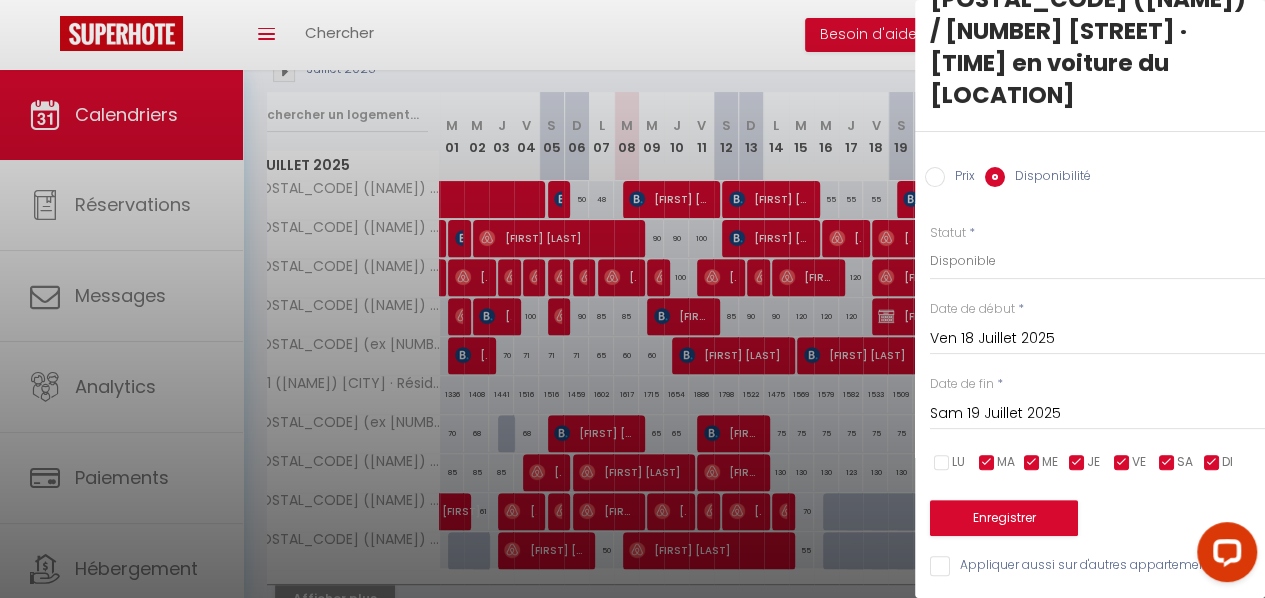 scroll, scrollTop: 65, scrollLeft: 13, axis: both 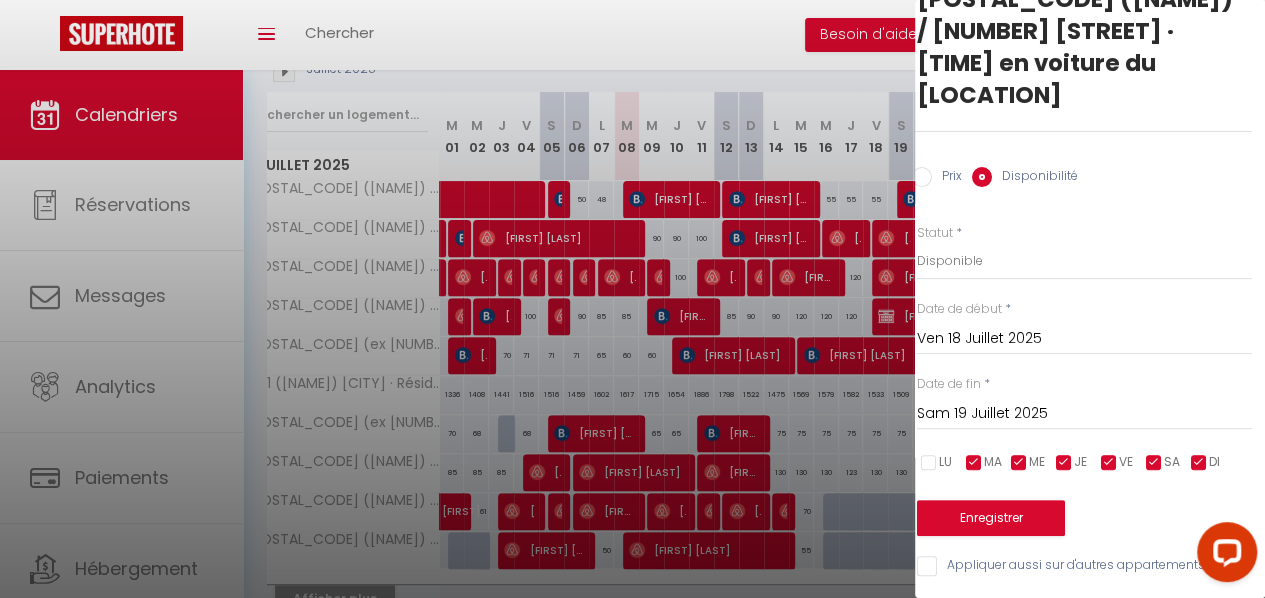 click on "LU" at bounding box center [945, 462] 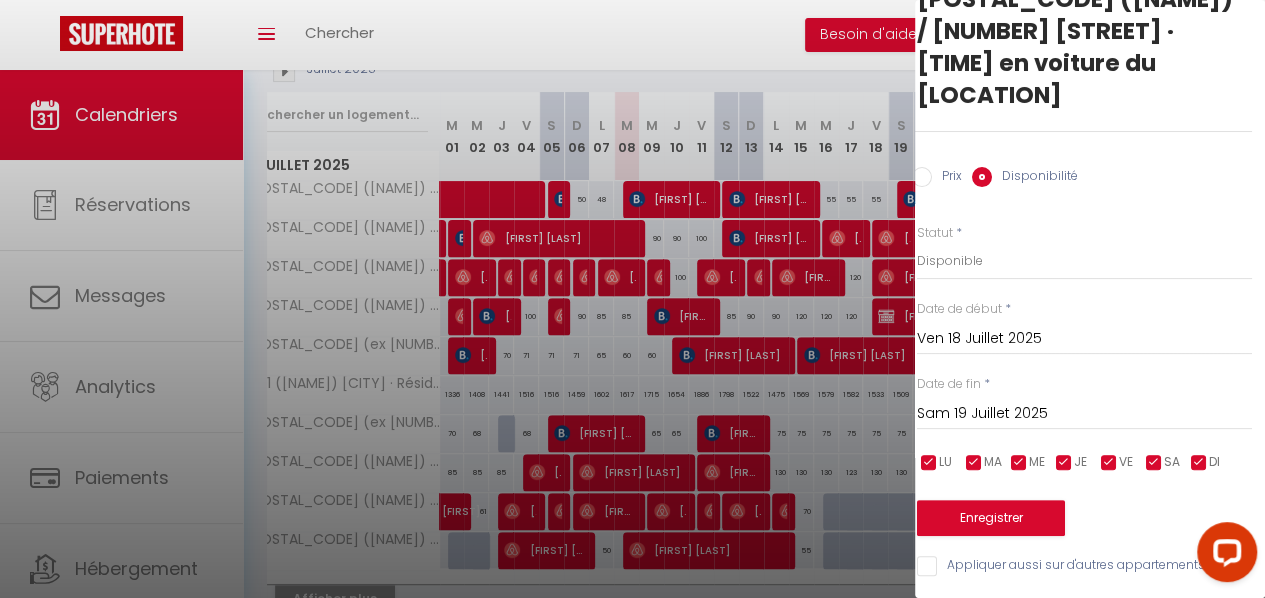 scroll, scrollTop: 65, scrollLeft: 0, axis: vertical 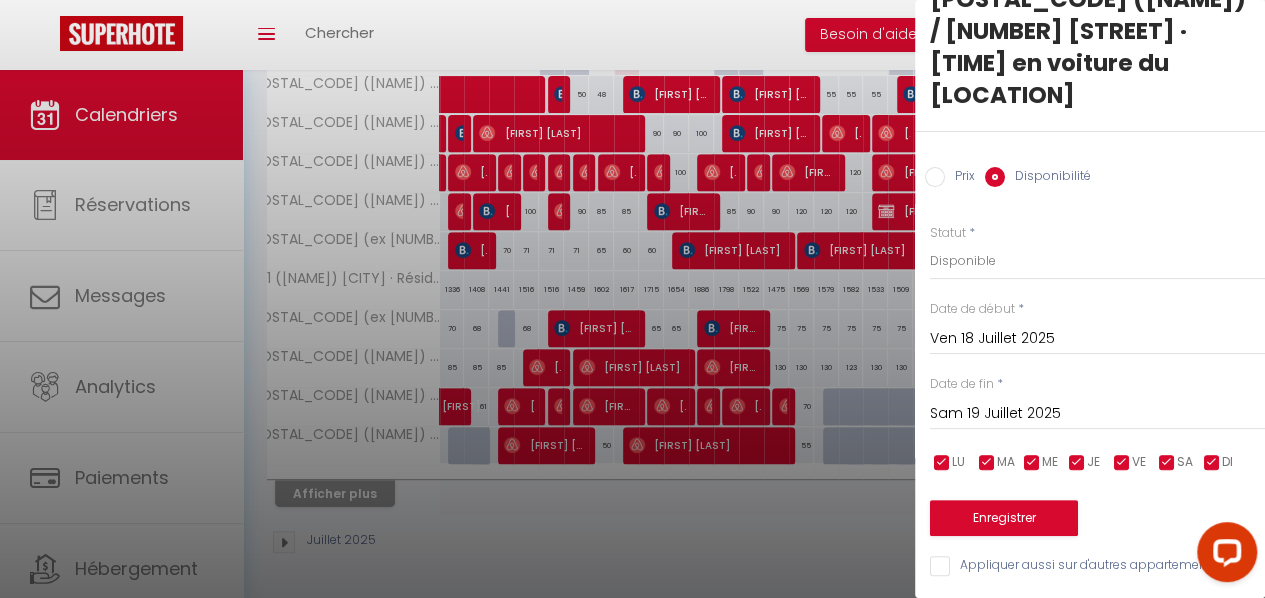 click at bounding box center (632, 299) 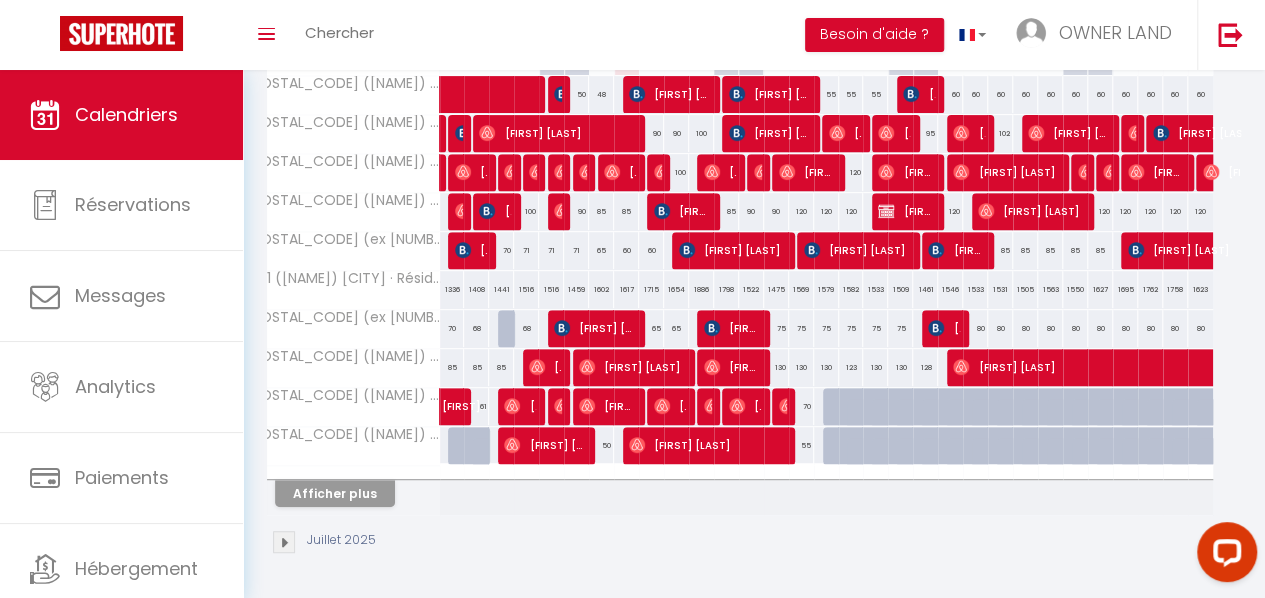 click on "Juillet 2025" at bounding box center (726, 544) 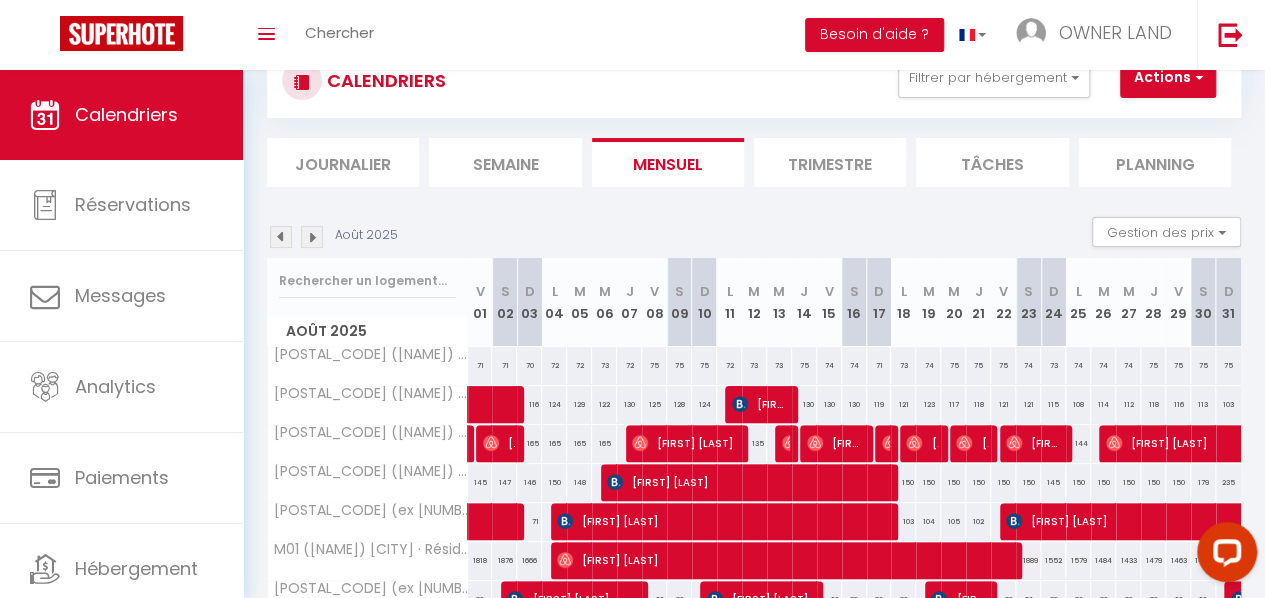 scroll, scrollTop: 350, scrollLeft: 0, axis: vertical 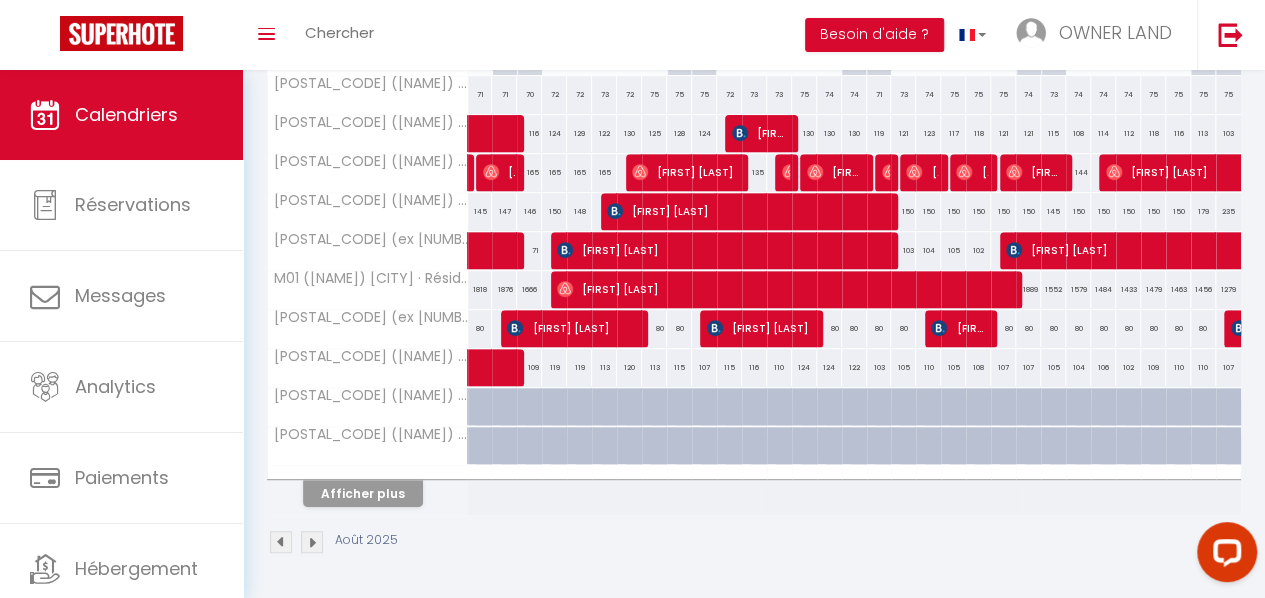 click at bounding box center (281, 542) 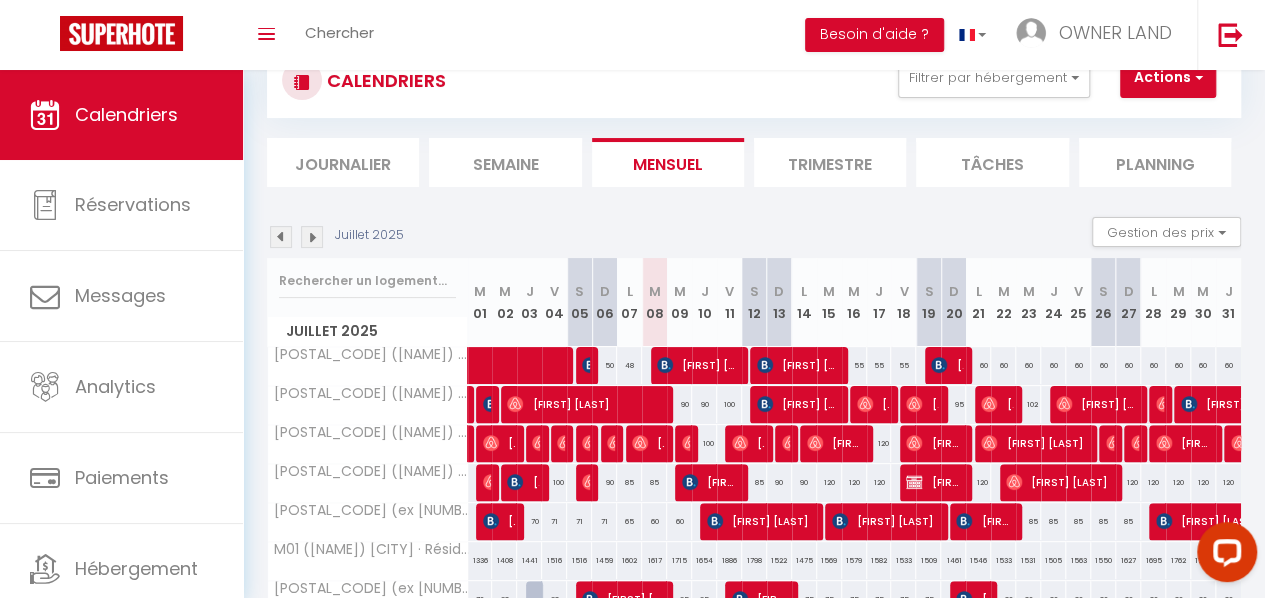 scroll, scrollTop: 350, scrollLeft: 0, axis: vertical 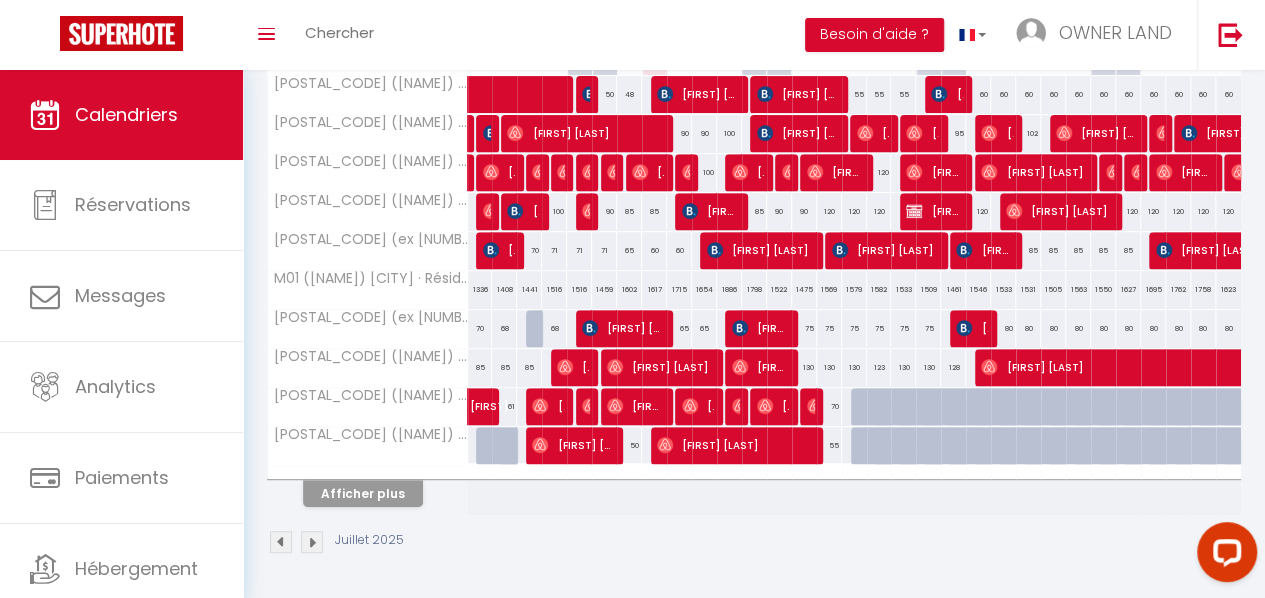 click at bounding box center (879, 407) 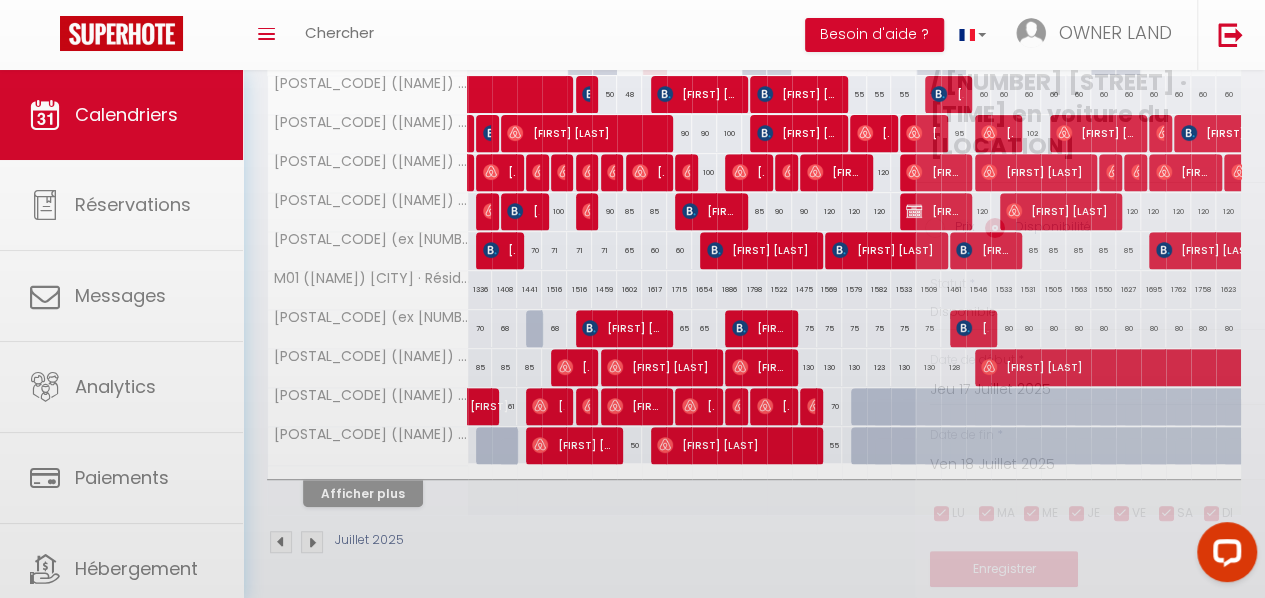 click at bounding box center [632, 299] 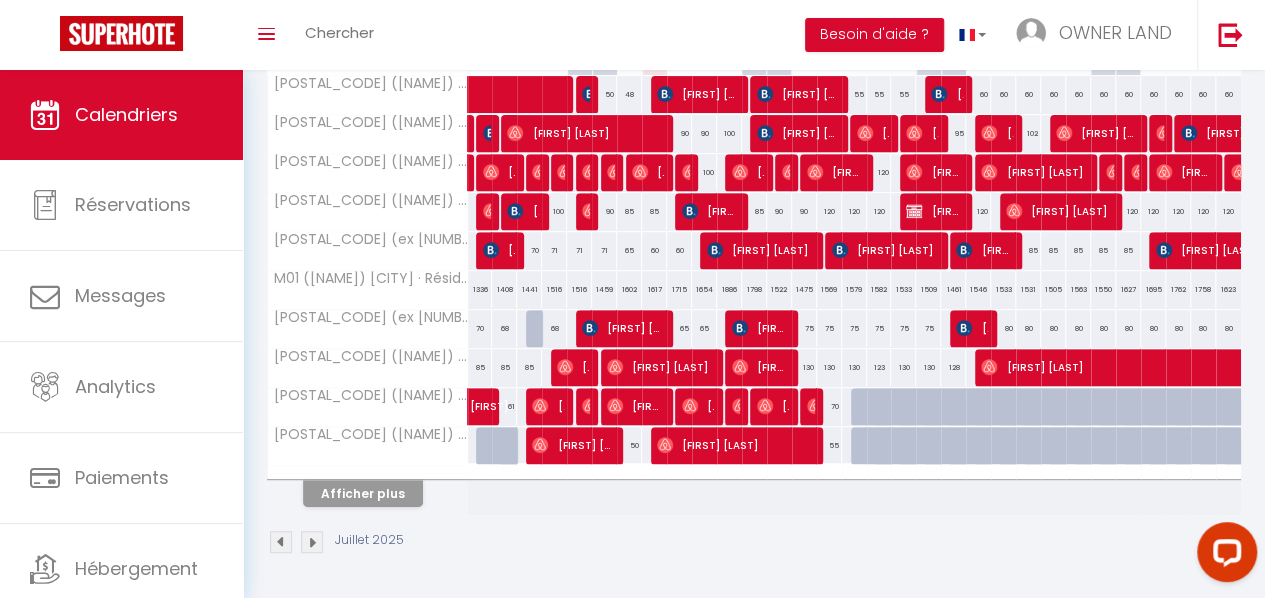 click at bounding box center [1012, 418] 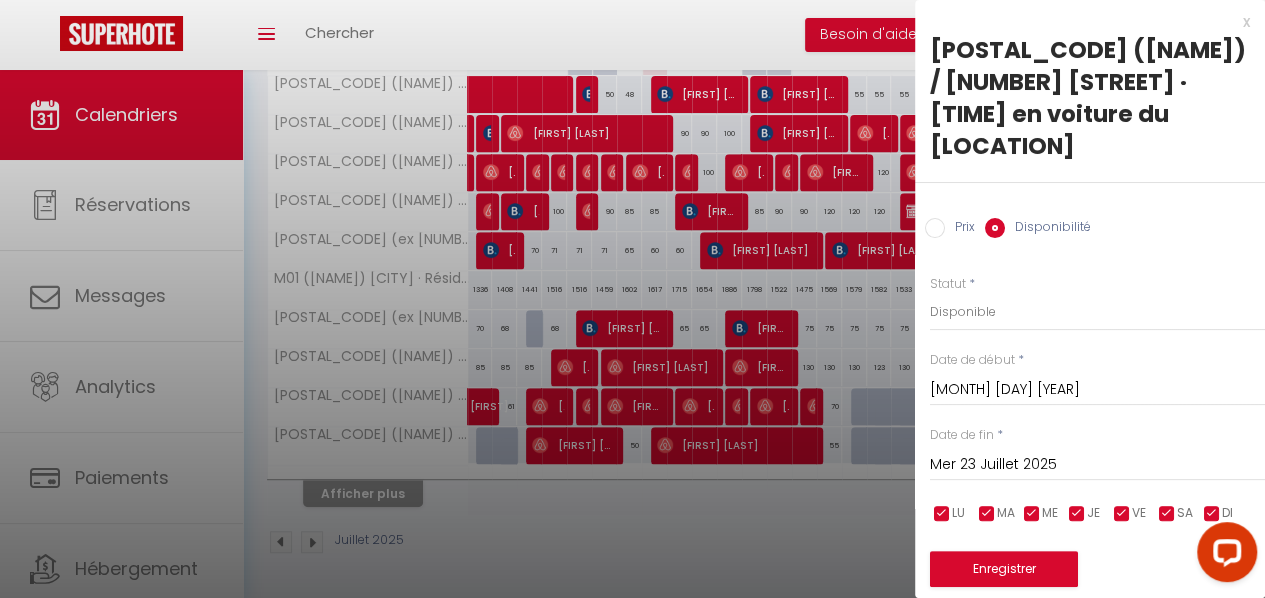 scroll, scrollTop: 65, scrollLeft: 0, axis: vertical 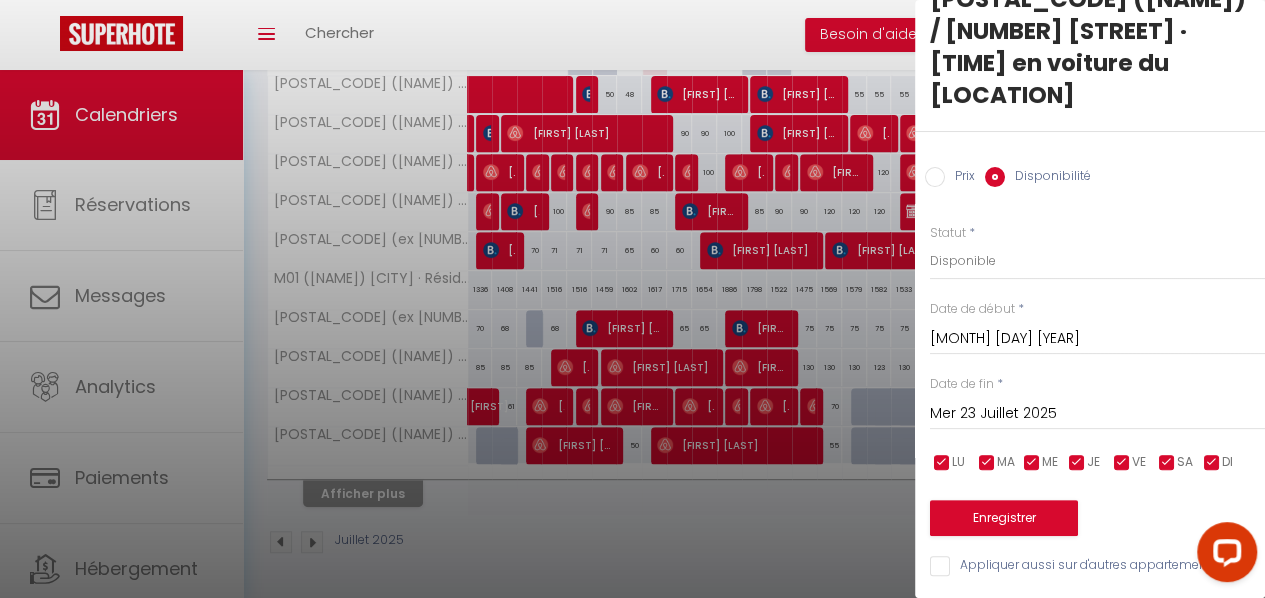 click on "Mer 23 Juillet 2025" at bounding box center [1097, 414] 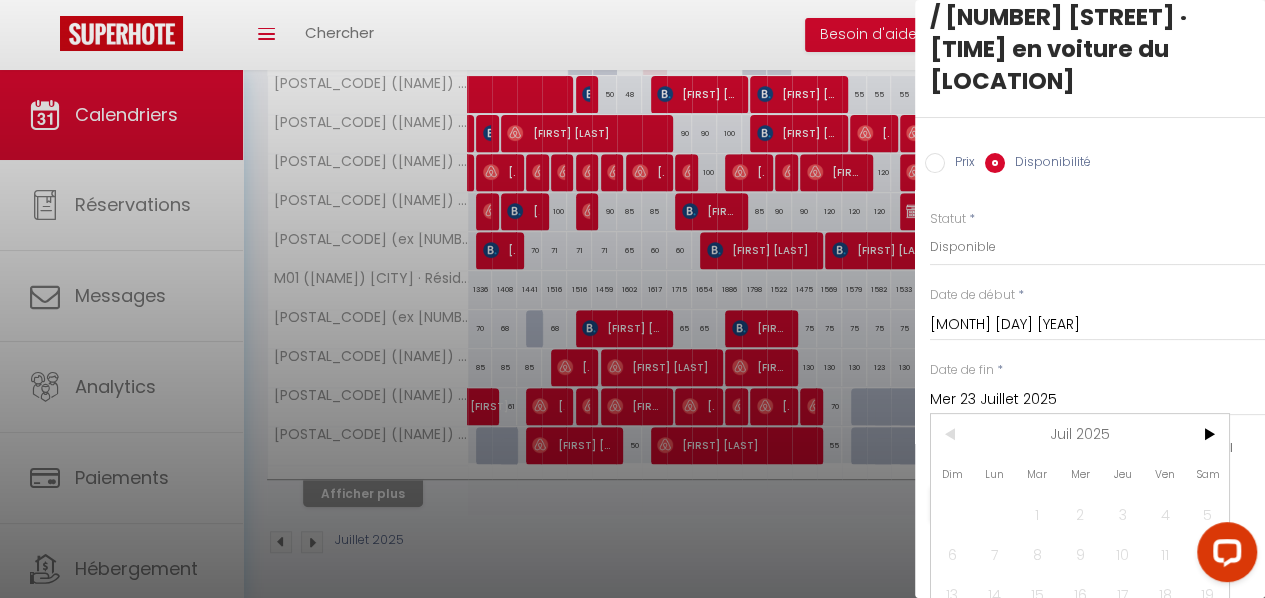 click on "Mer 23 Juillet 2025" at bounding box center [1097, 400] 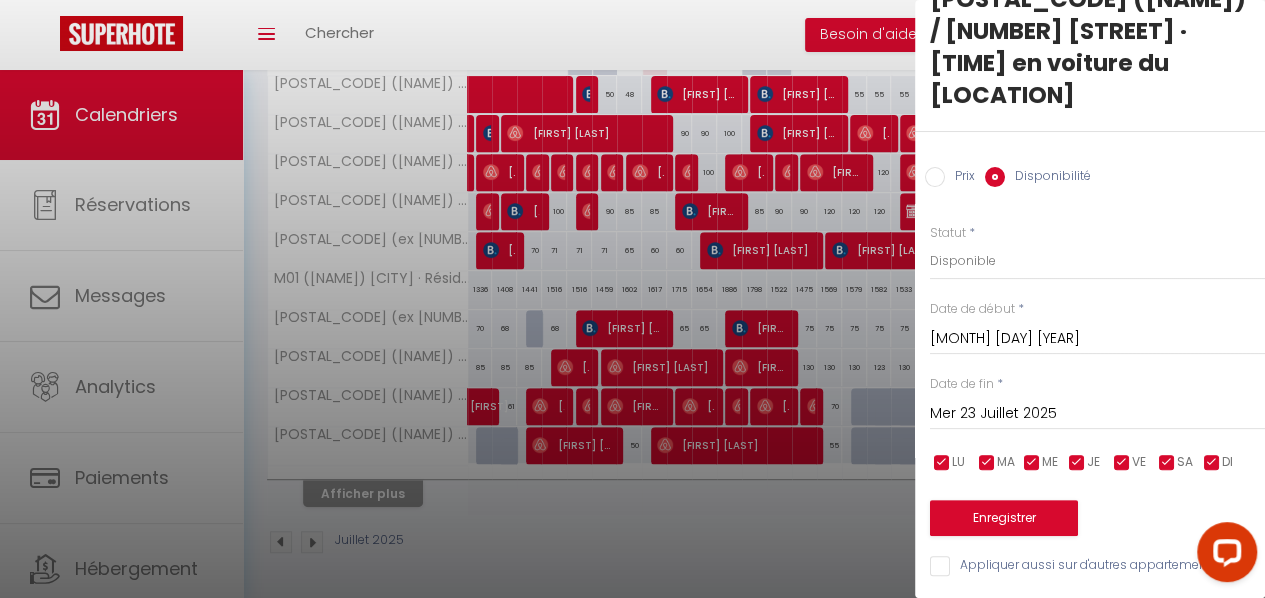 click on "Mer 23 Juillet 2025" at bounding box center [1097, 414] 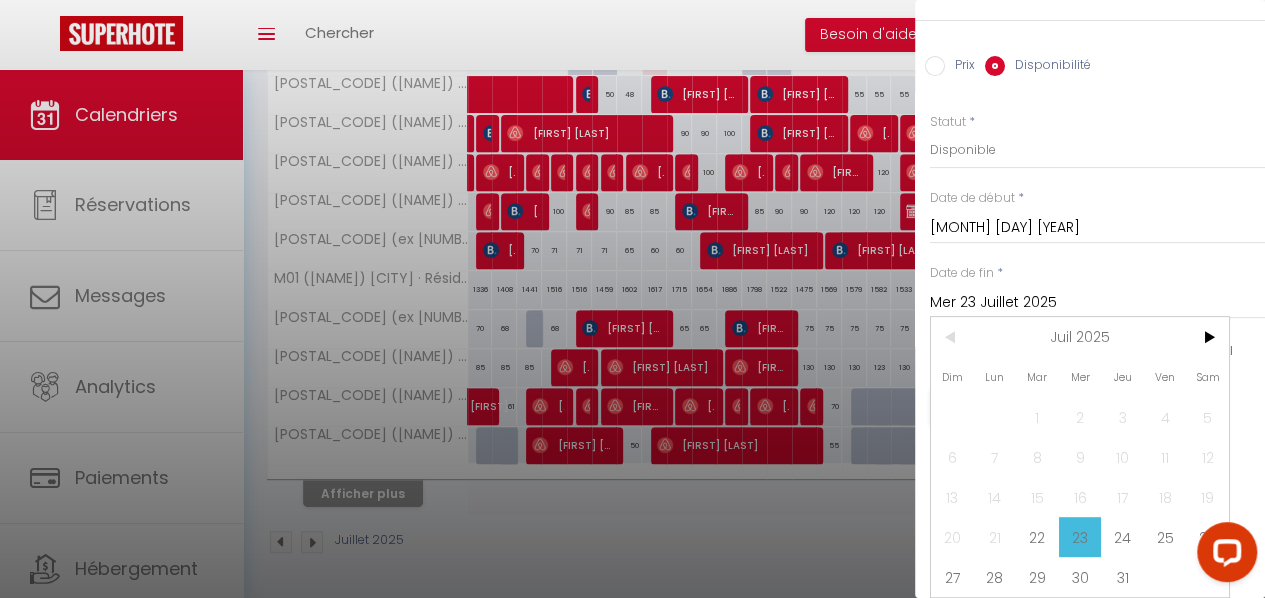 scroll, scrollTop: 176, scrollLeft: 0, axis: vertical 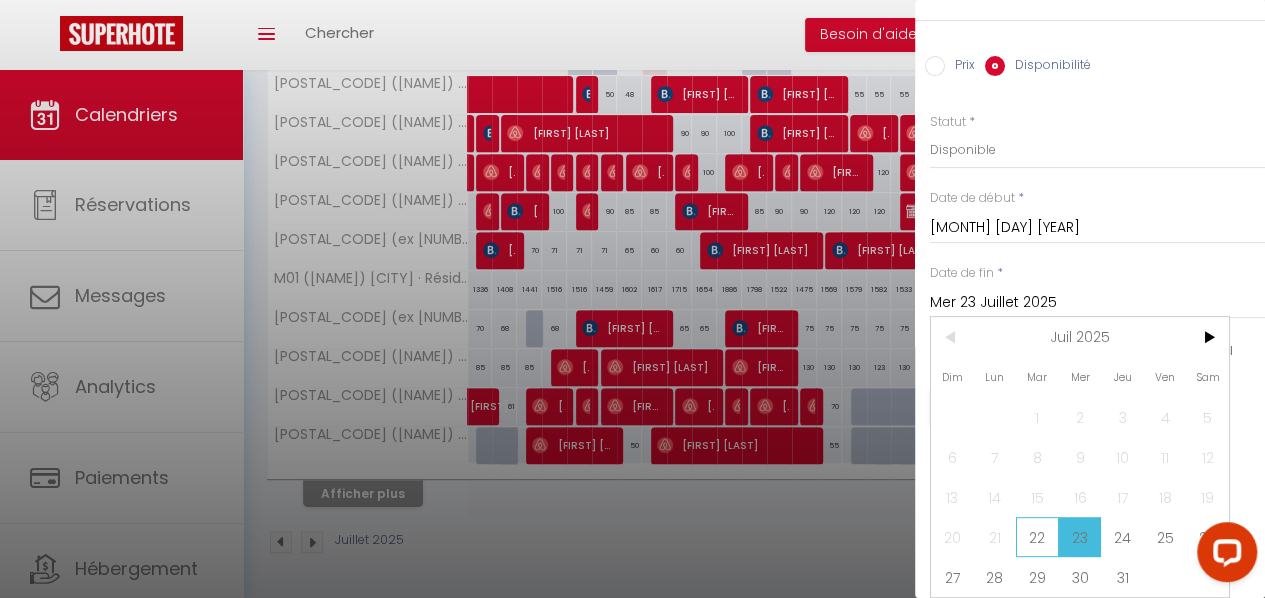 click on "22" at bounding box center (0, 0) 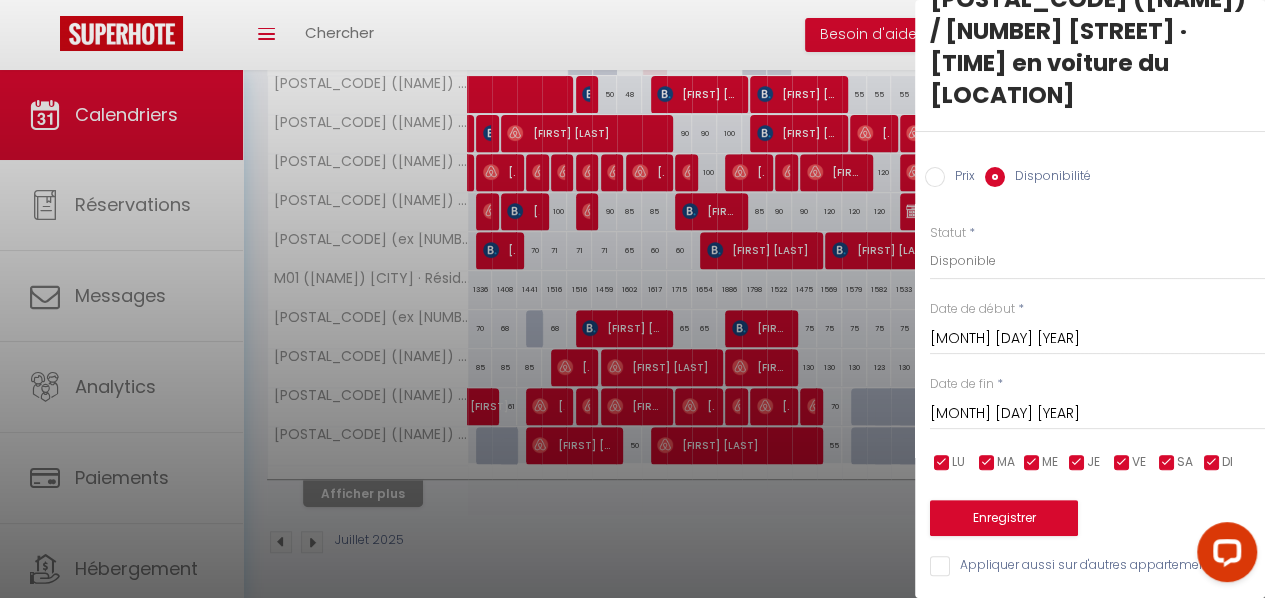 scroll, scrollTop: 65, scrollLeft: 0, axis: vertical 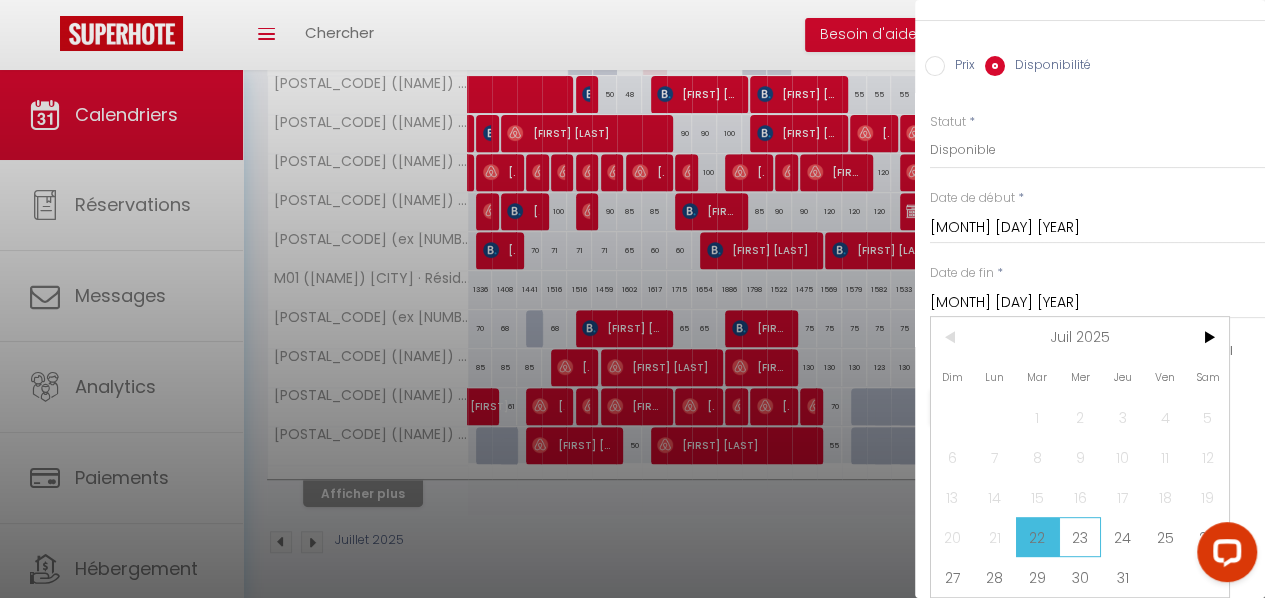 click on "23" at bounding box center (0, 0) 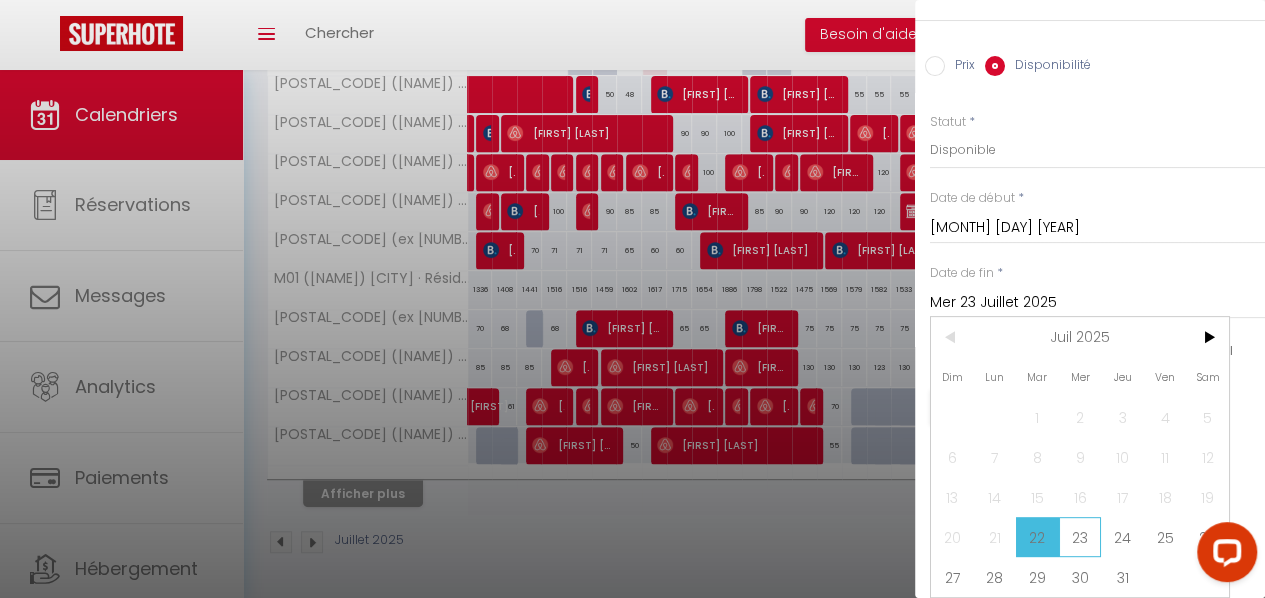 scroll, scrollTop: 65, scrollLeft: 0, axis: vertical 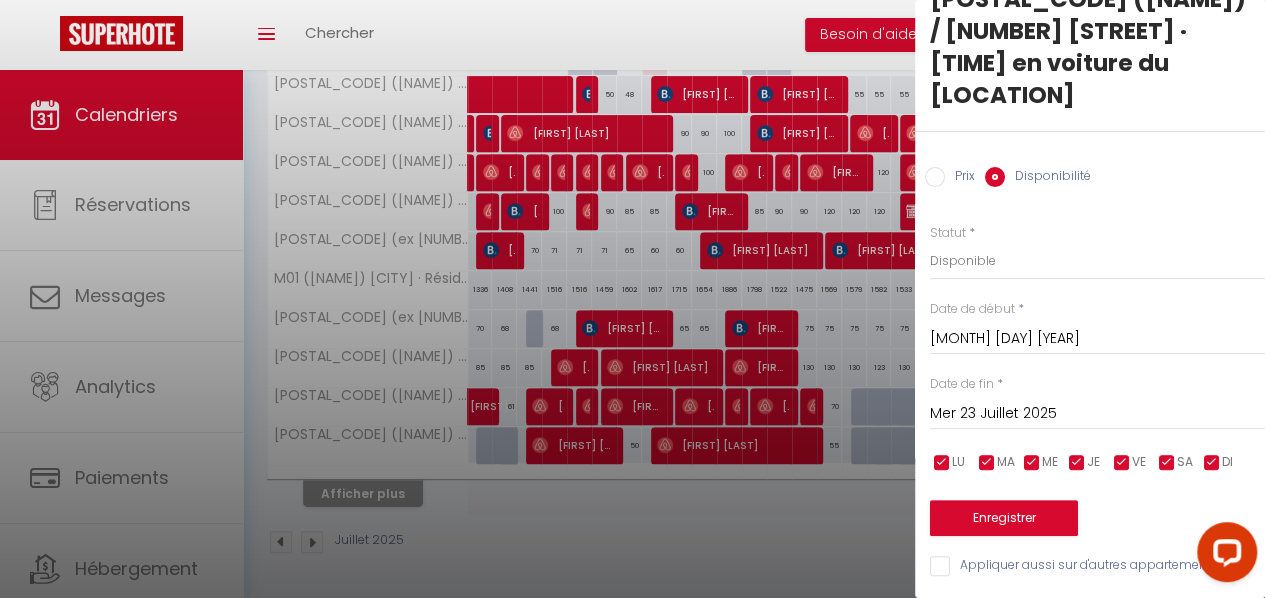 click at bounding box center (632, 299) 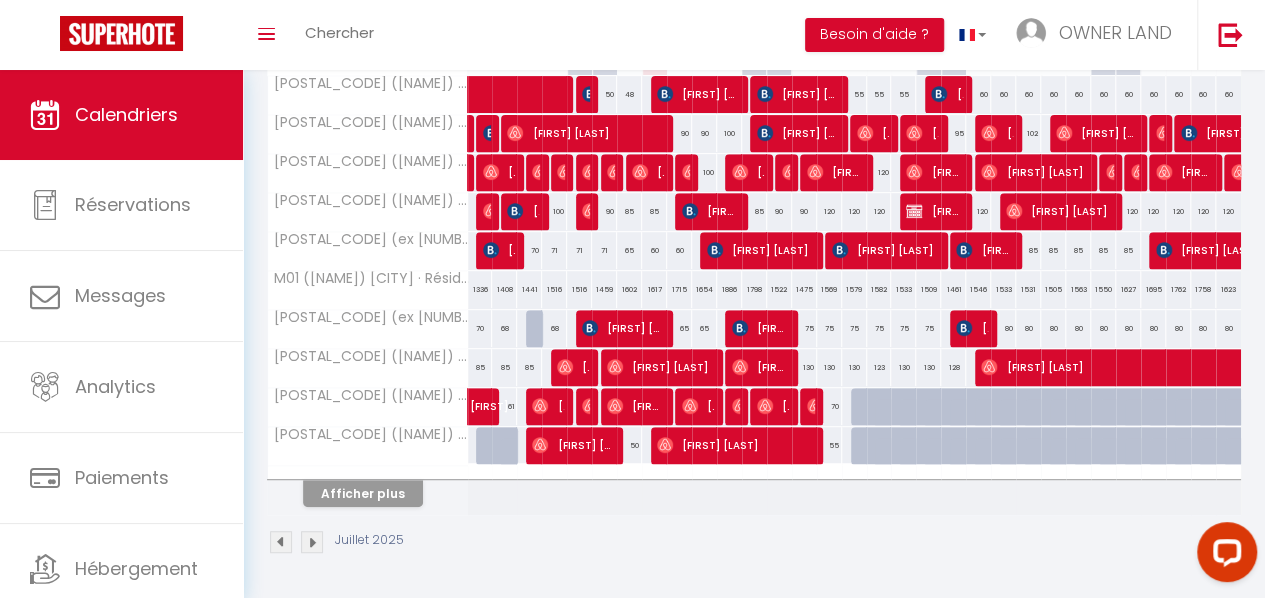 click at bounding box center (953, 407) 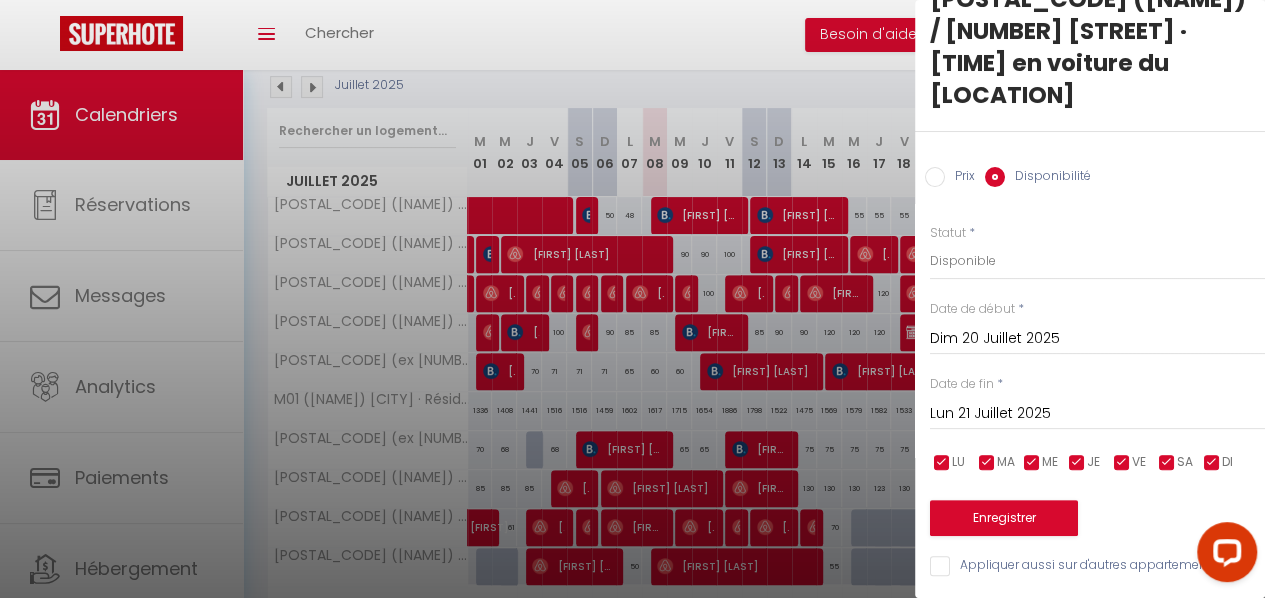 scroll, scrollTop: 222, scrollLeft: 0, axis: vertical 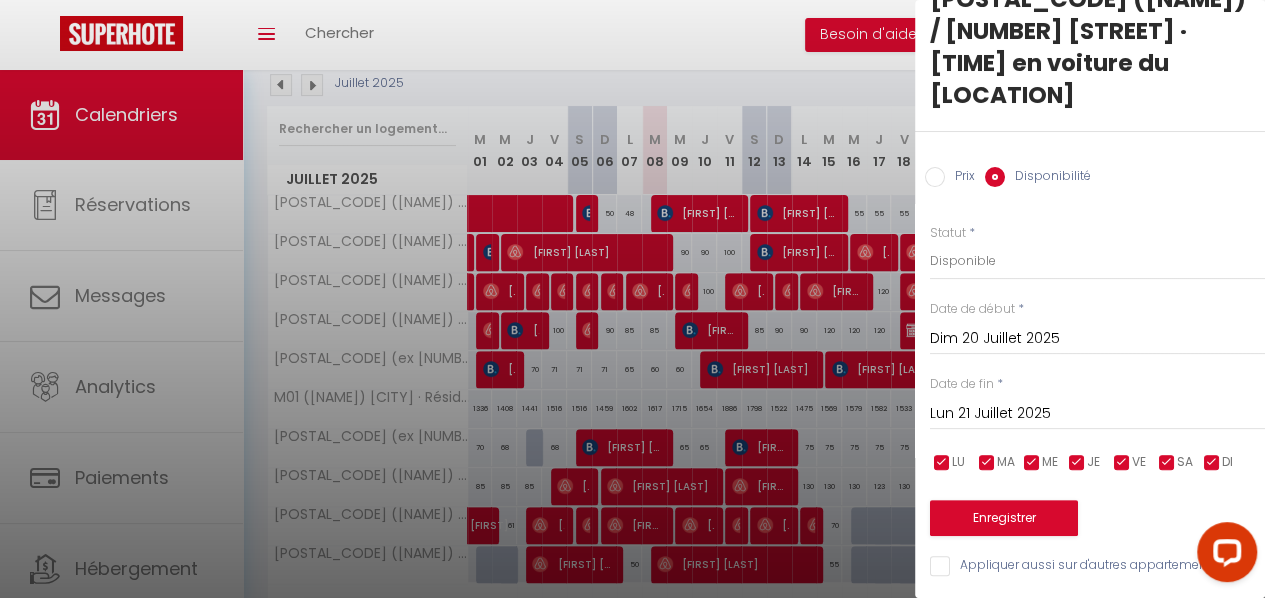 click at bounding box center [632, 299] 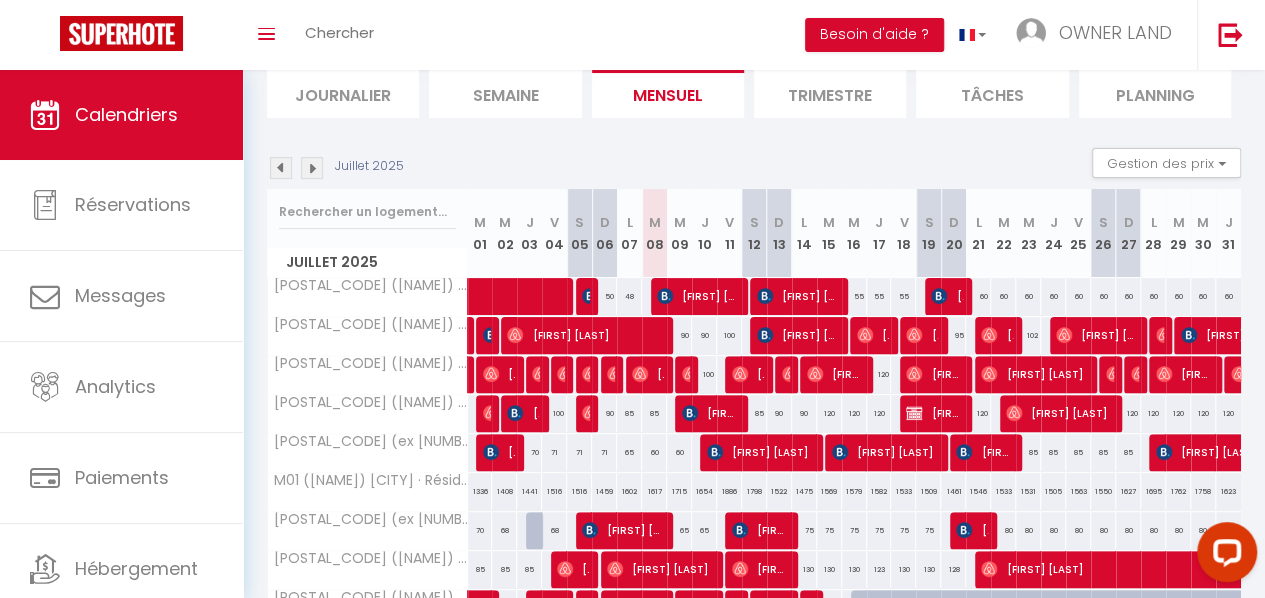 scroll, scrollTop: 115, scrollLeft: 0, axis: vertical 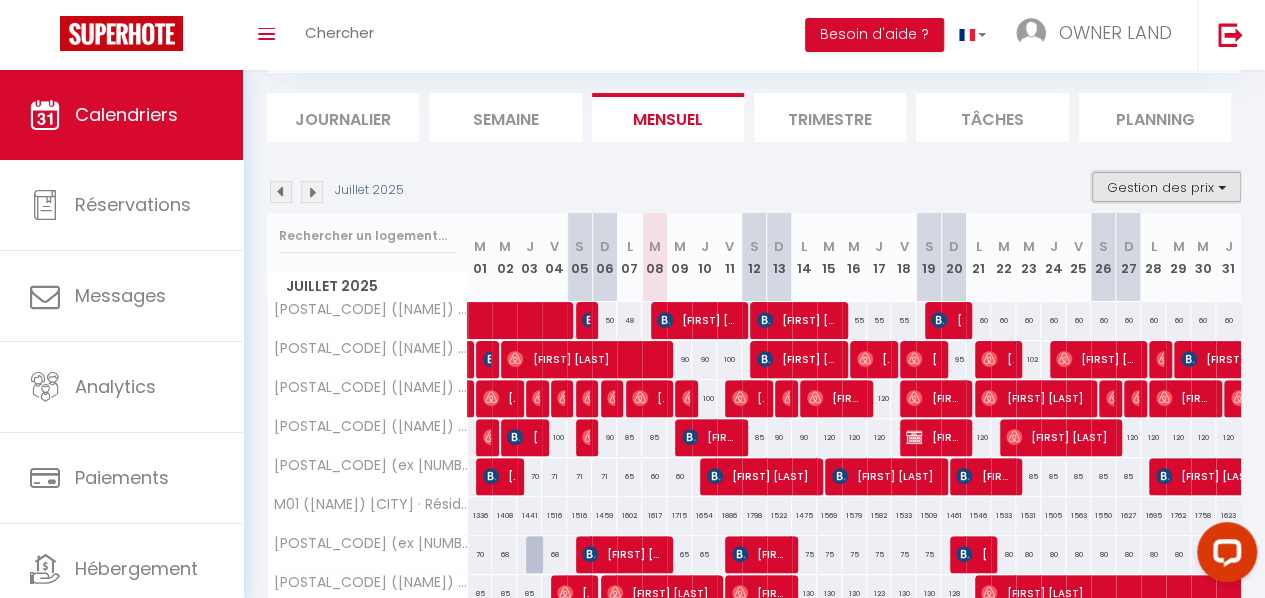 click on "Gestion des prix" at bounding box center [1166, 187] 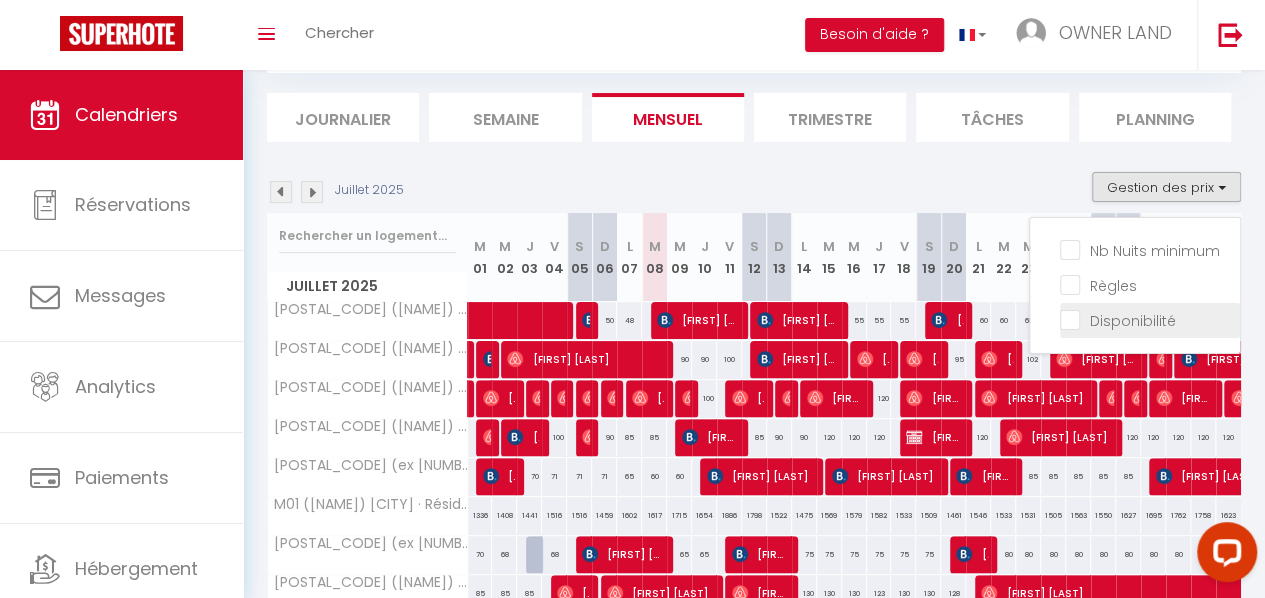 click on "Disponibilité" at bounding box center (1150, 319) 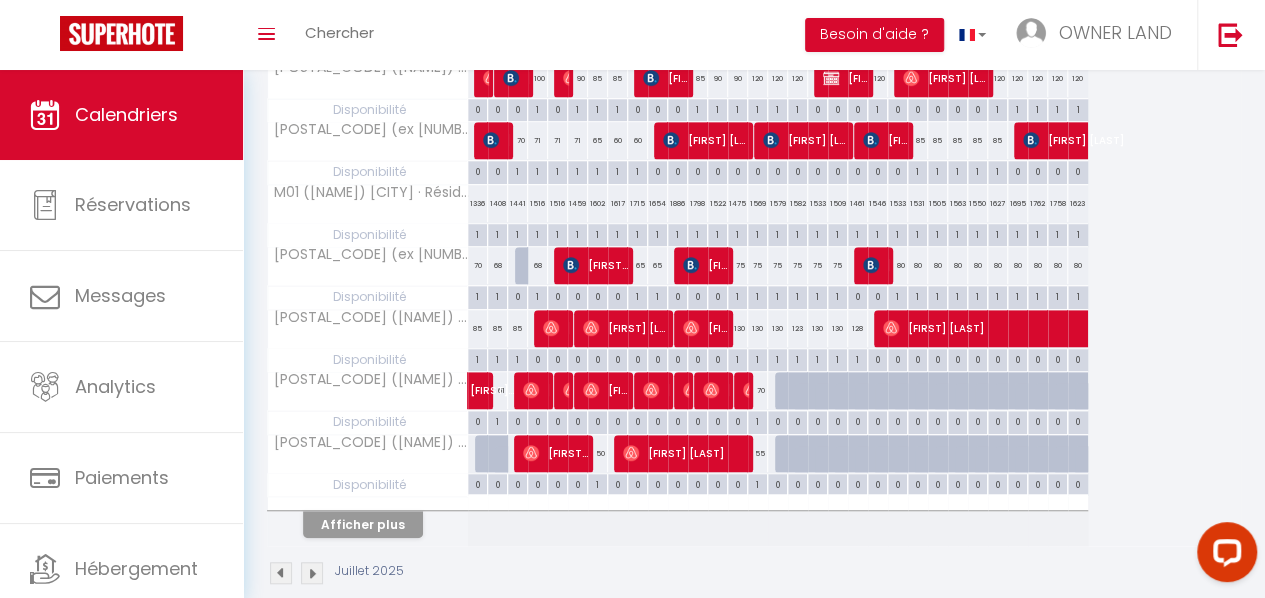 scroll, scrollTop: 555, scrollLeft: 0, axis: vertical 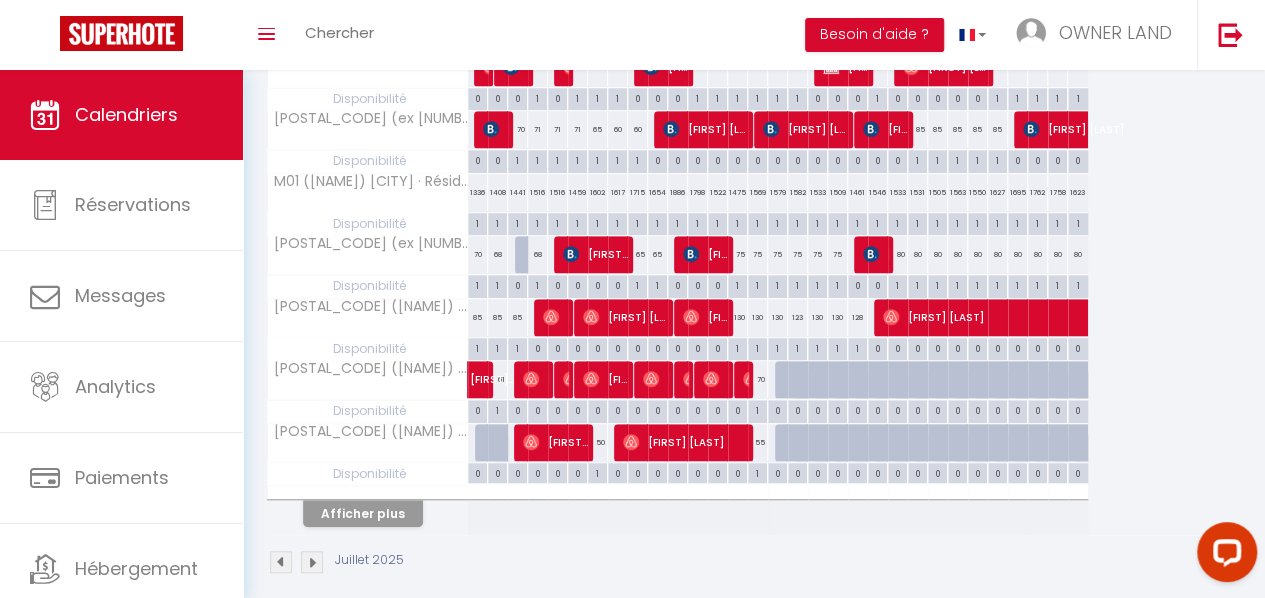 click at bounding box center (838, 380) 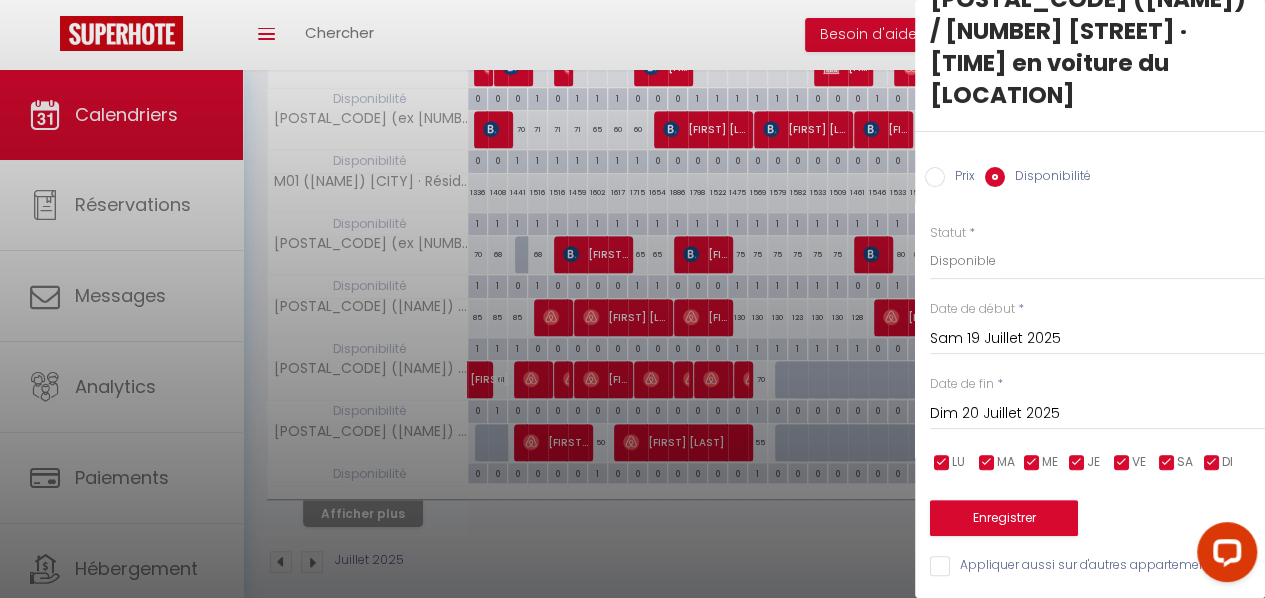 click at bounding box center [632, 299] 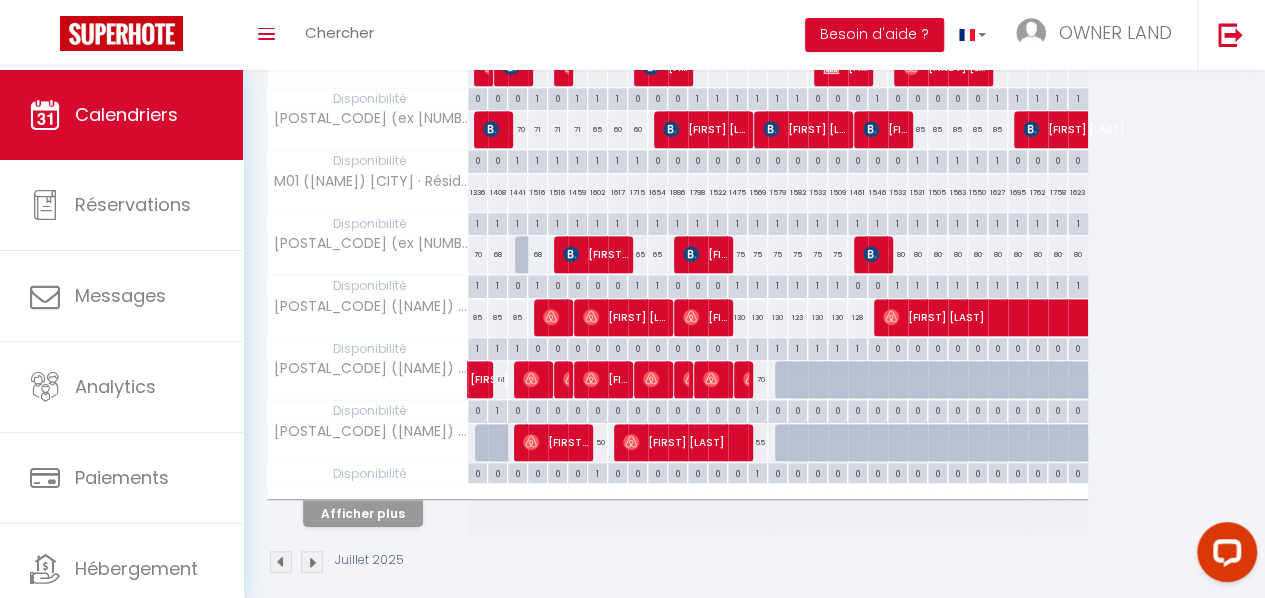 click on "70" at bounding box center [758, 379] 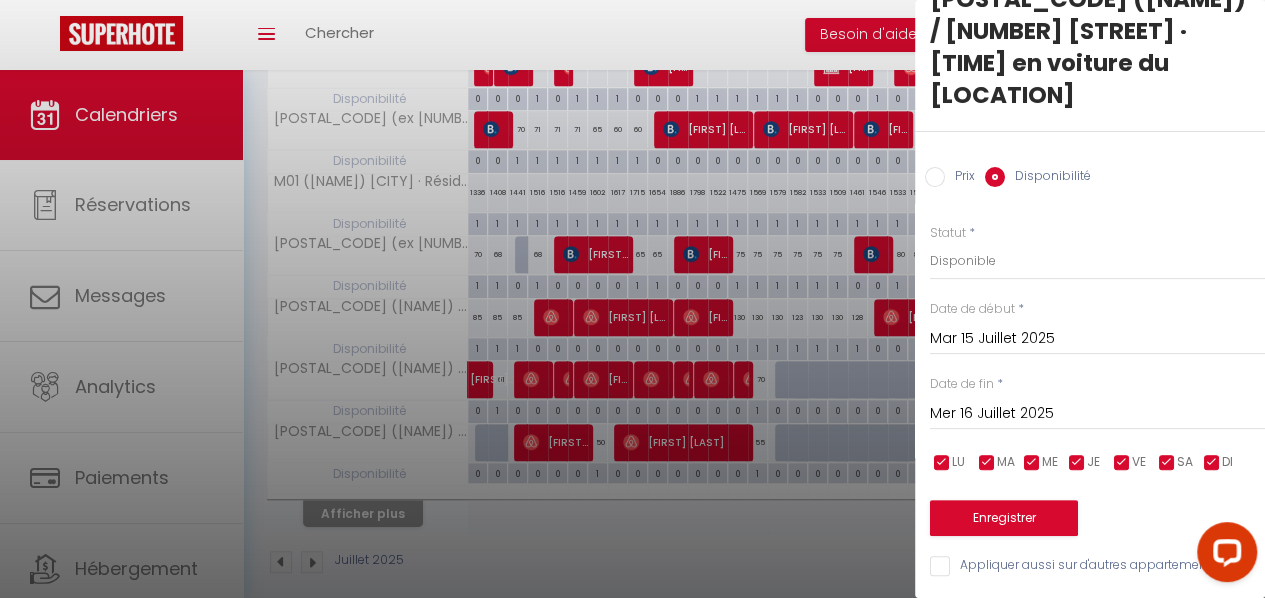click at bounding box center (632, 299) 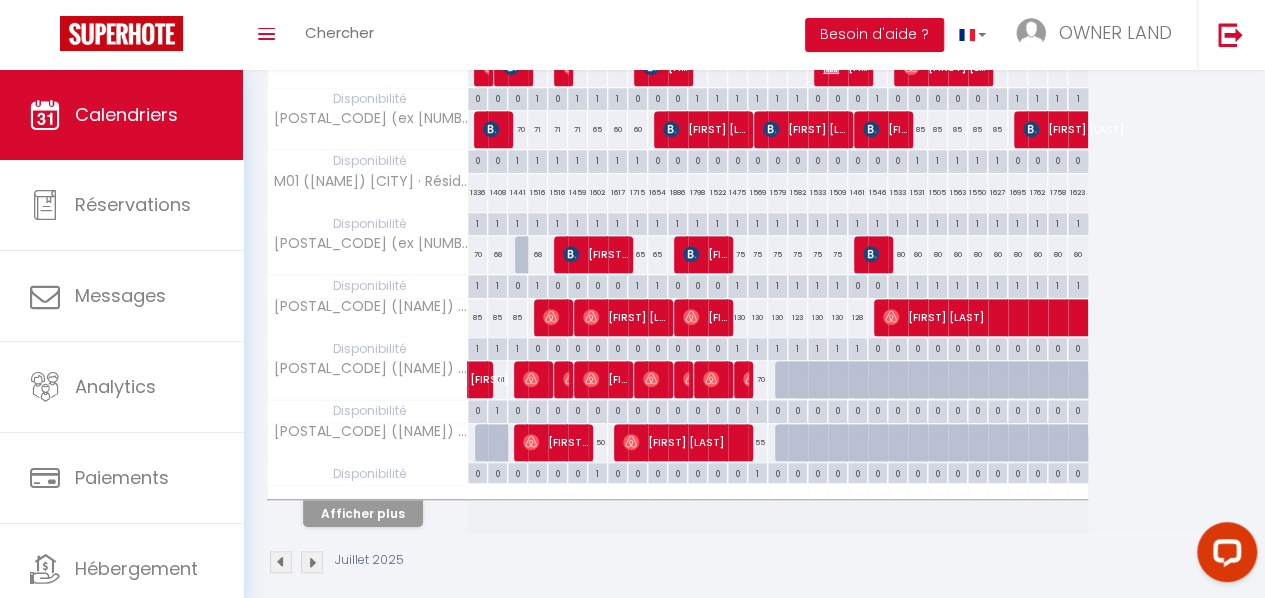 click at bounding box center (825, 391) 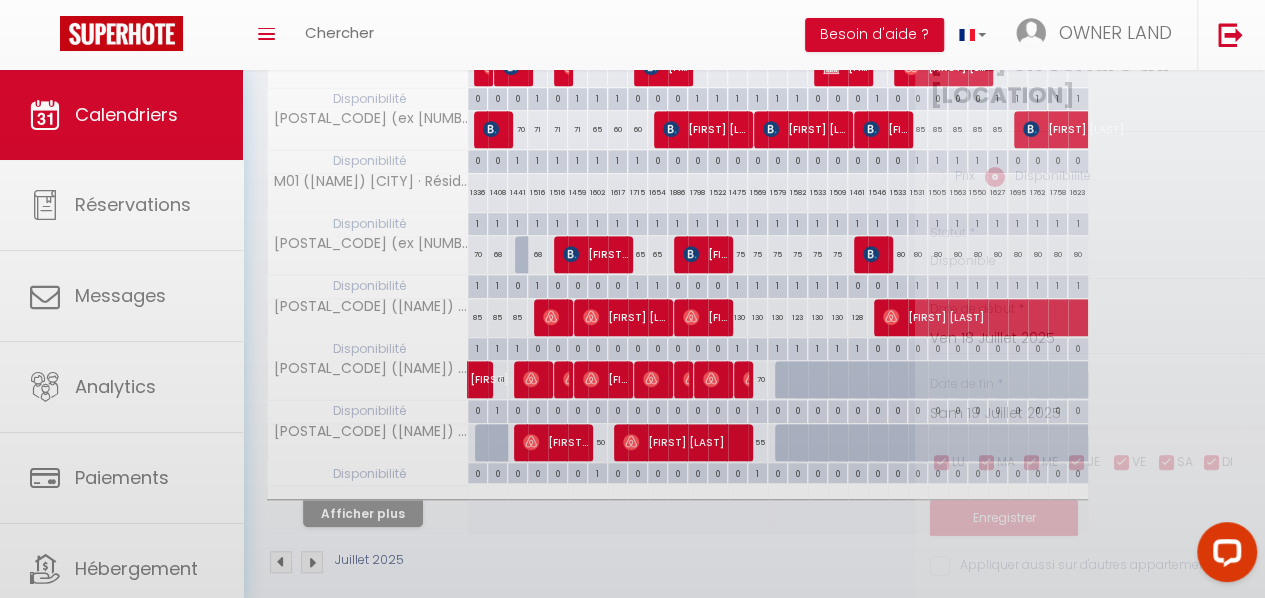 click at bounding box center [632, 299] 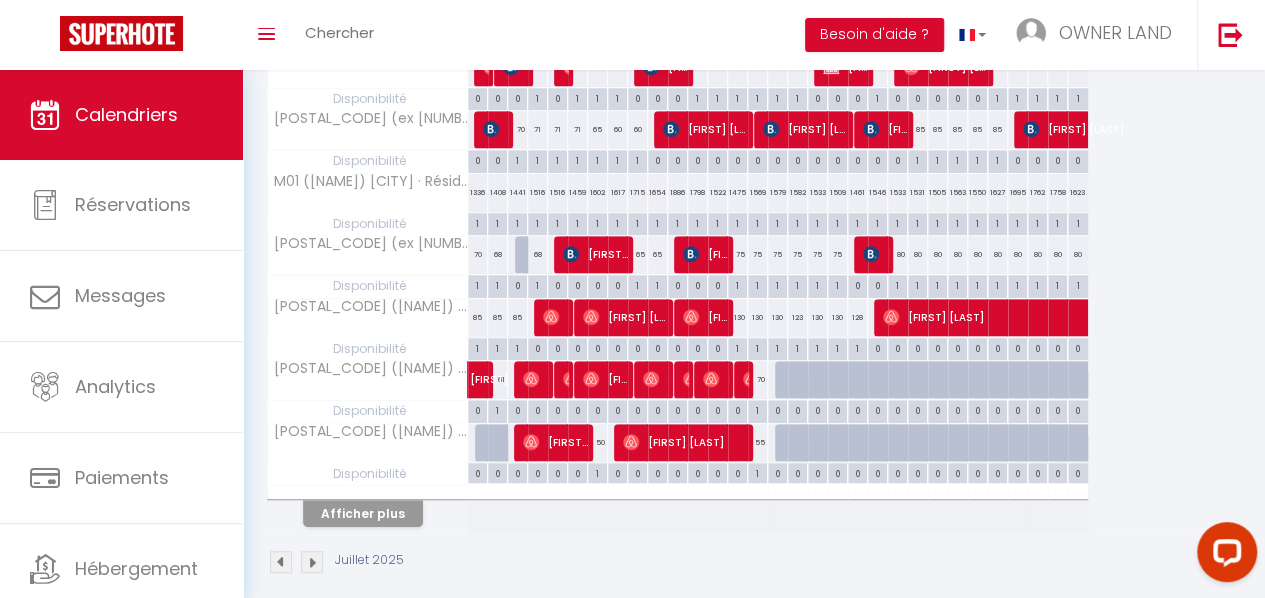 click at bounding box center [825, 391] 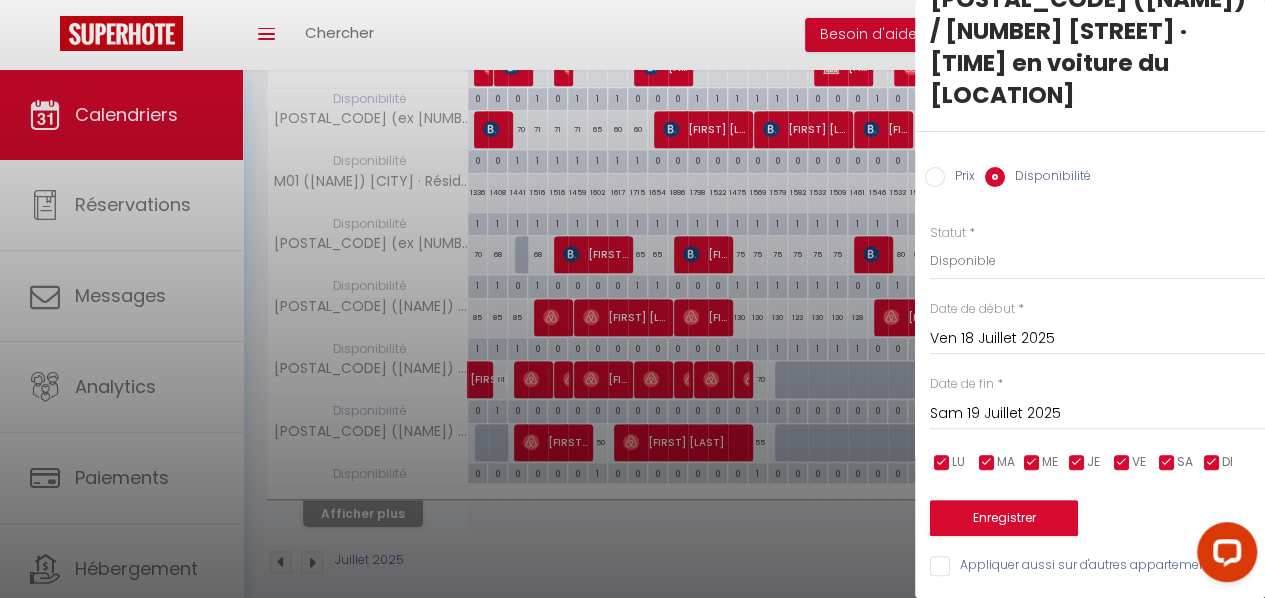scroll, scrollTop: 581, scrollLeft: 0, axis: vertical 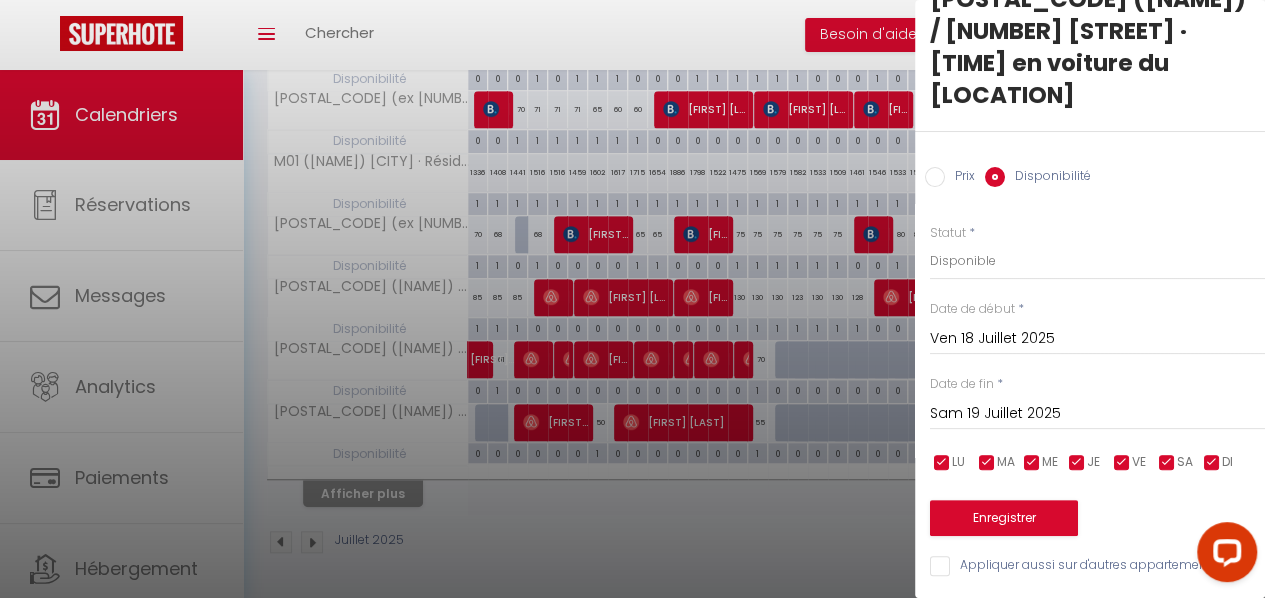 click at bounding box center (632, 299) 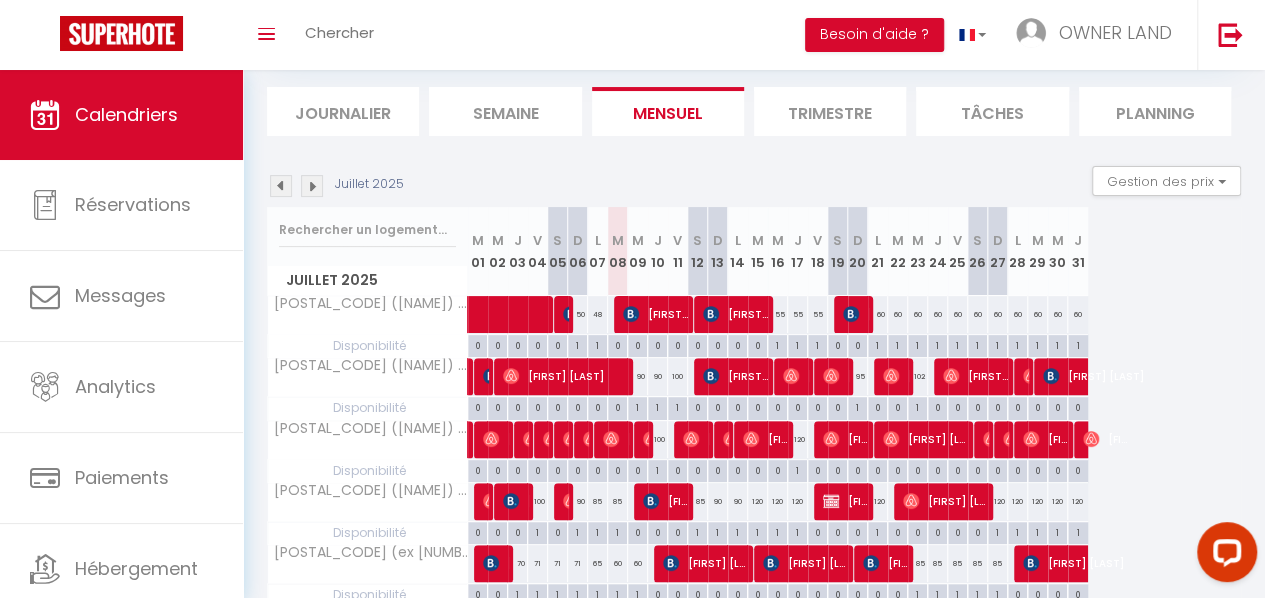 scroll, scrollTop: 119, scrollLeft: 0, axis: vertical 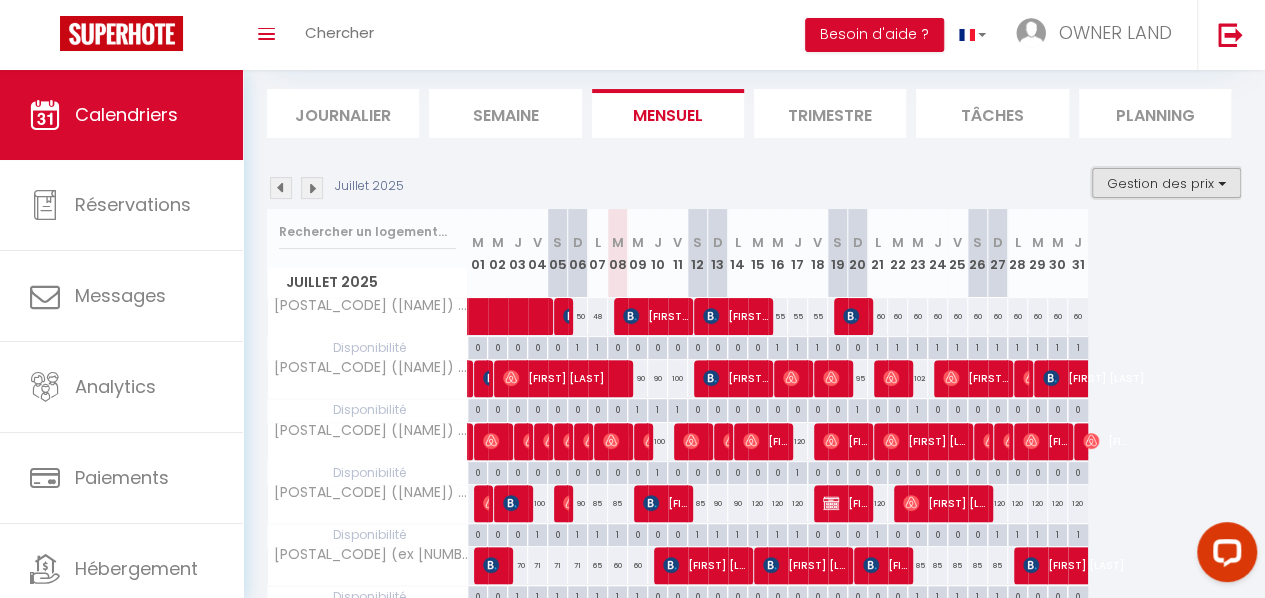 click on "Gestion des prix" at bounding box center [1166, 183] 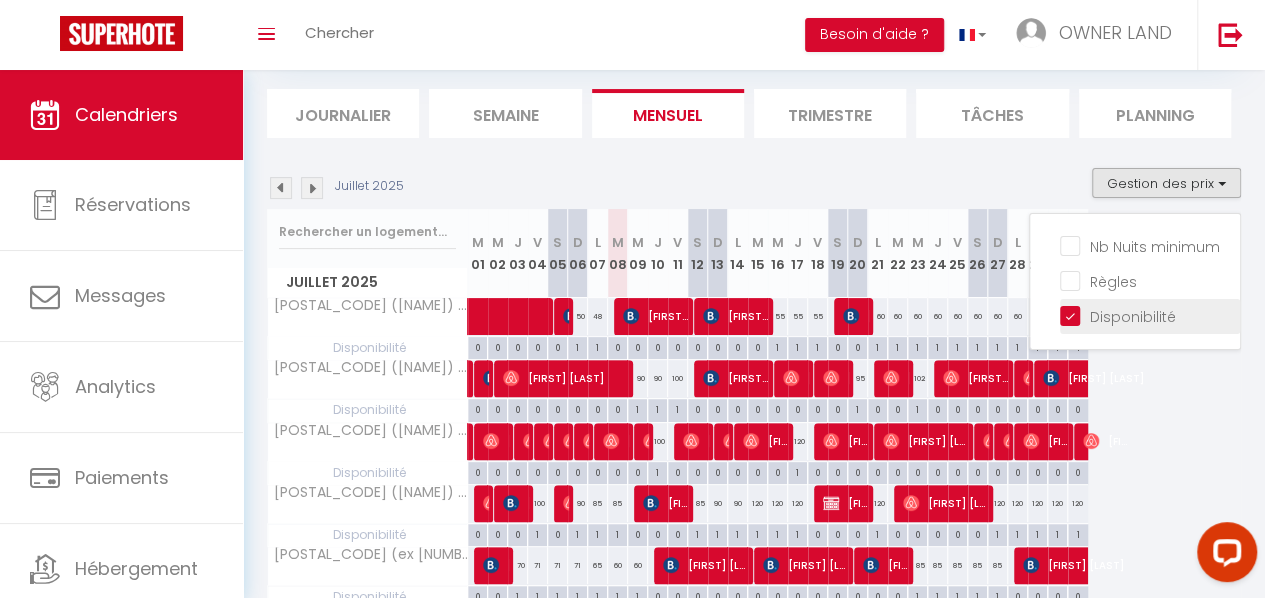 click on "Disponibilité" at bounding box center [1150, 315] 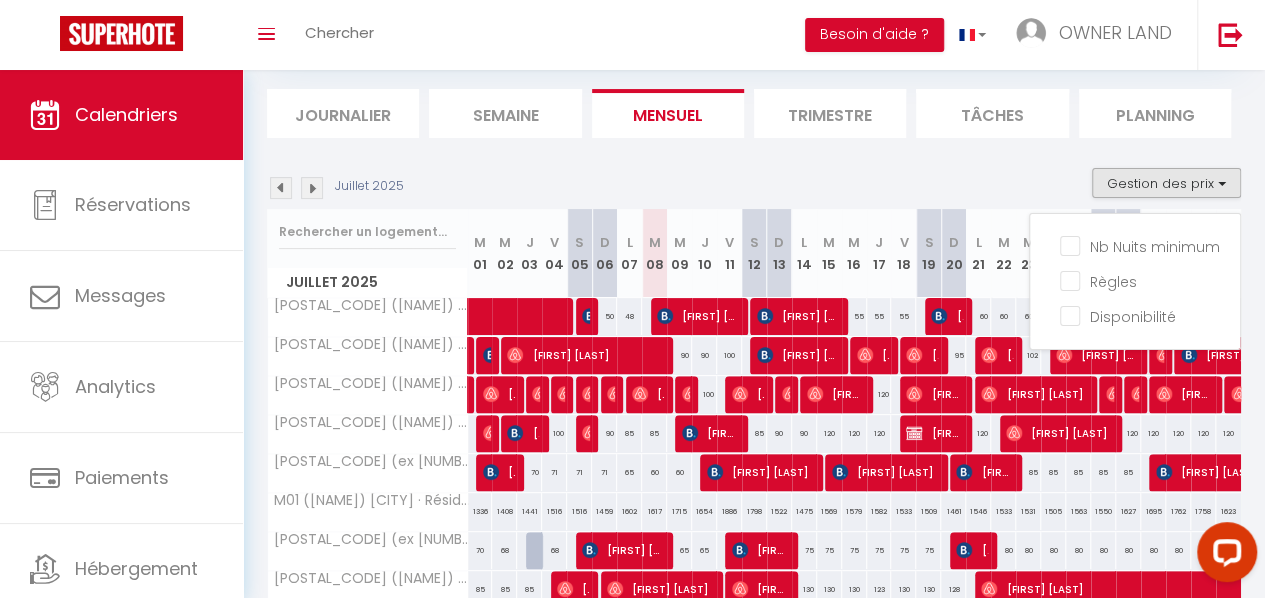 click on "[MONTH] [YEAR]
Gestion des prix
Nb Nuits minimum   Règles   Disponibilité           [MONTH] [YEAR]
M
01
M
02
J
03
V
04
S
05
D
06
L
07
M
08
M
09
J
10
V
11
S
12
D
13
L" at bounding box center [754, 472] 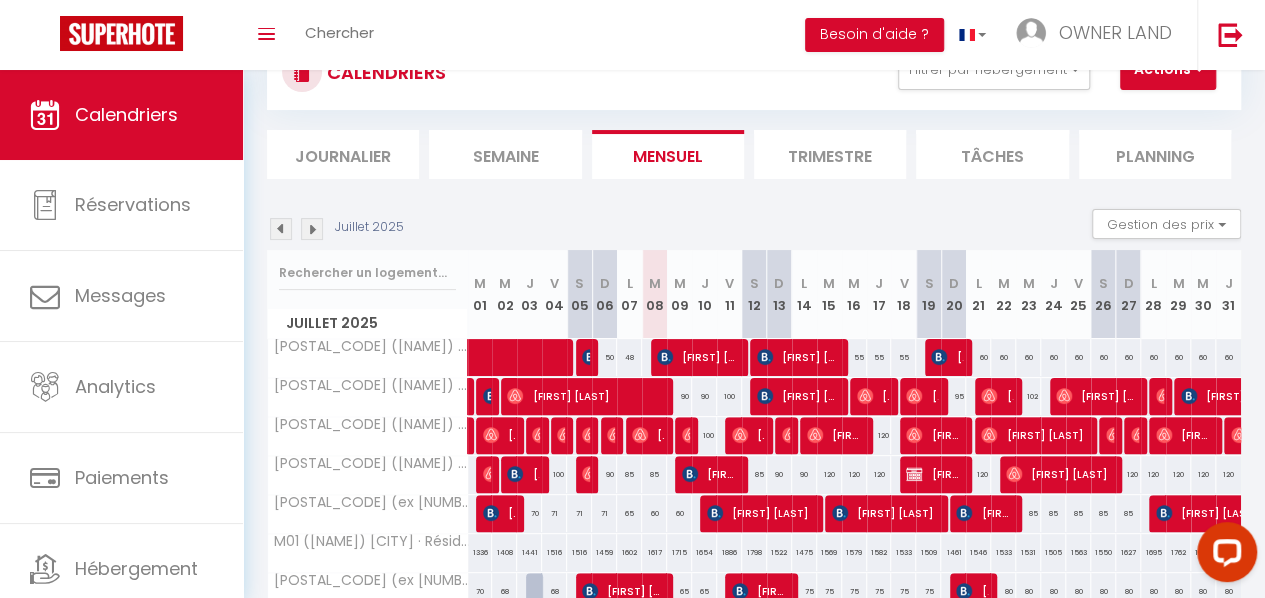 scroll, scrollTop: 76, scrollLeft: 0, axis: vertical 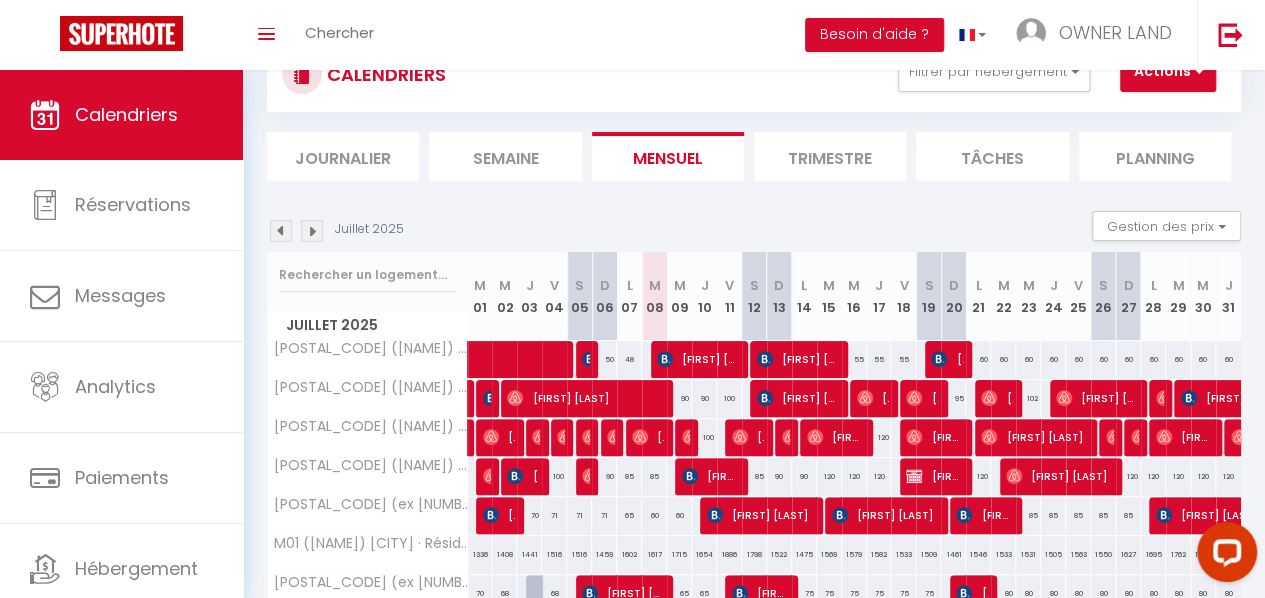 click on "Planning" at bounding box center (1155, 156) 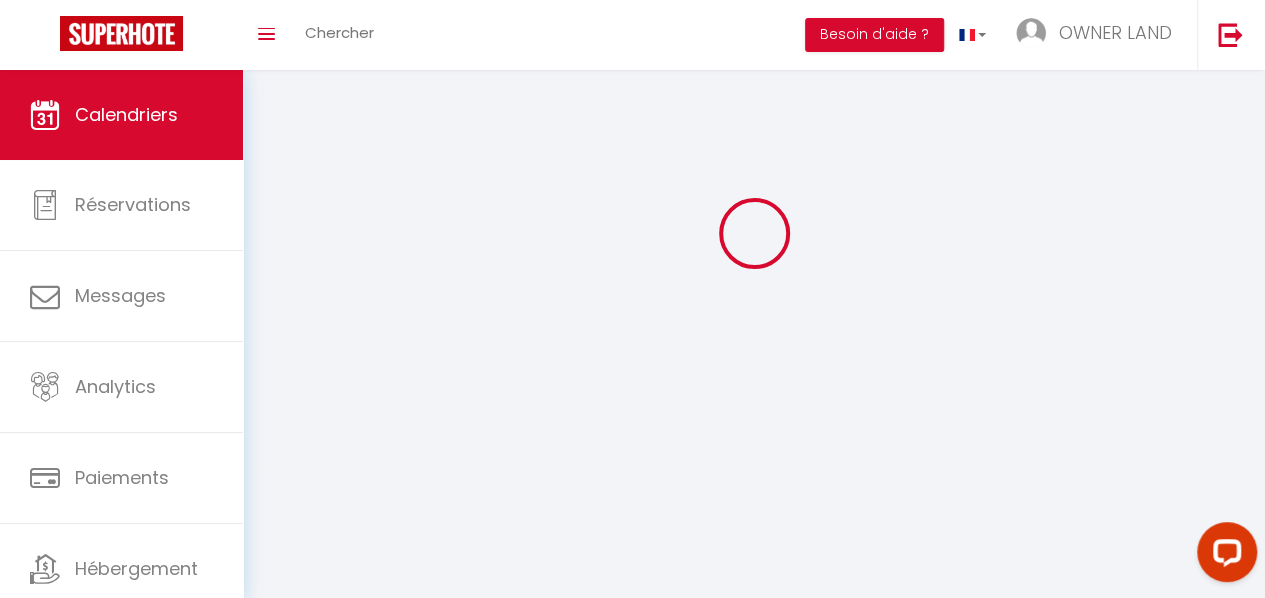 scroll, scrollTop: 76, scrollLeft: 0, axis: vertical 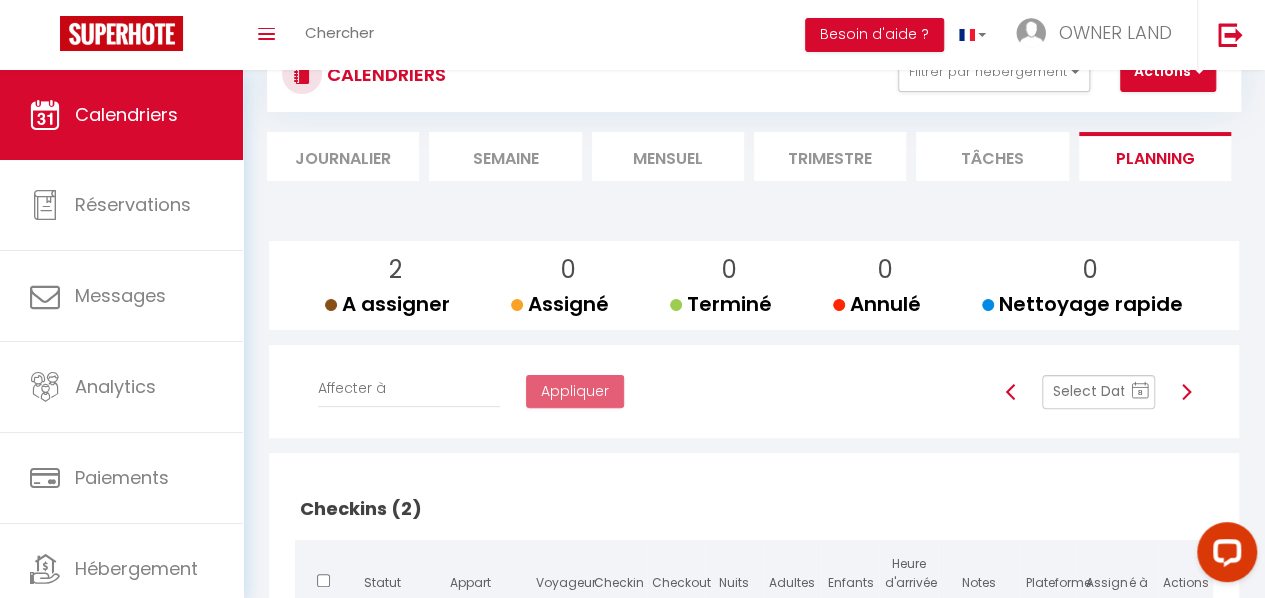 click on "Mensuel" at bounding box center [668, 156] 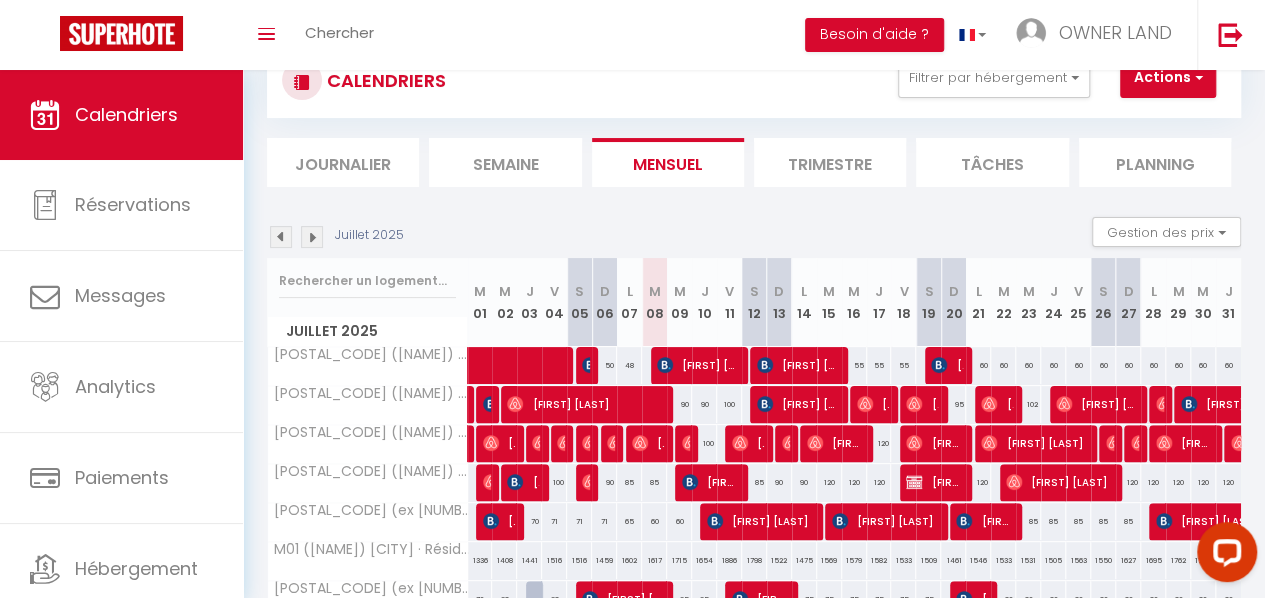 scroll, scrollTop: 76, scrollLeft: 0, axis: vertical 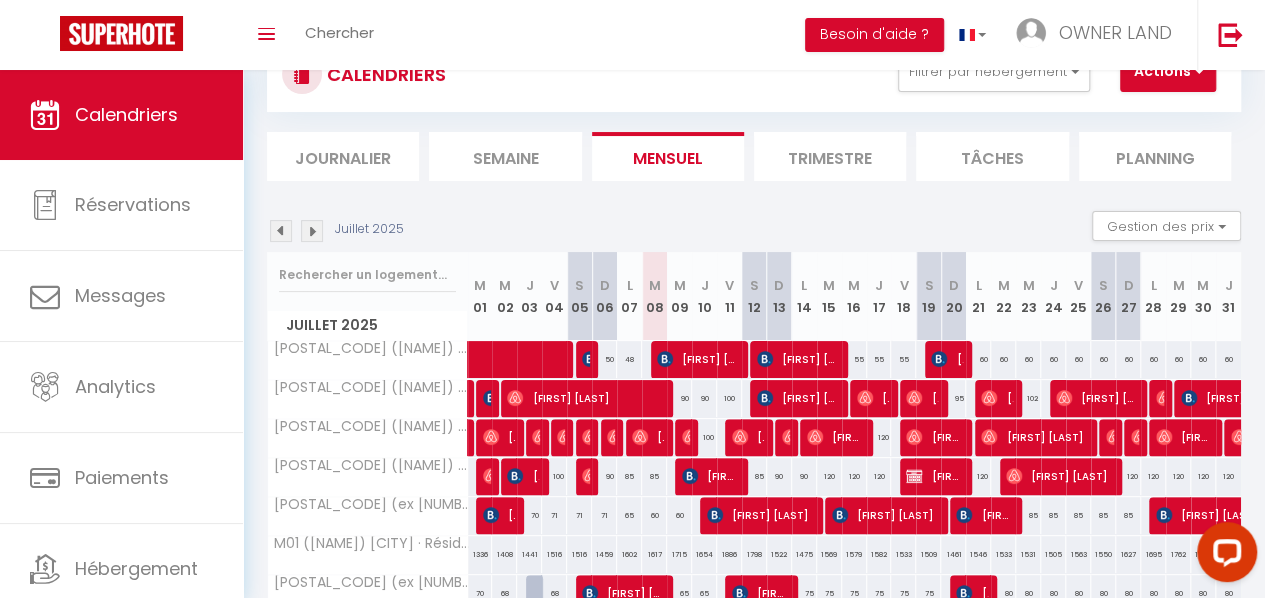 click on "Planning" at bounding box center [1155, 156] 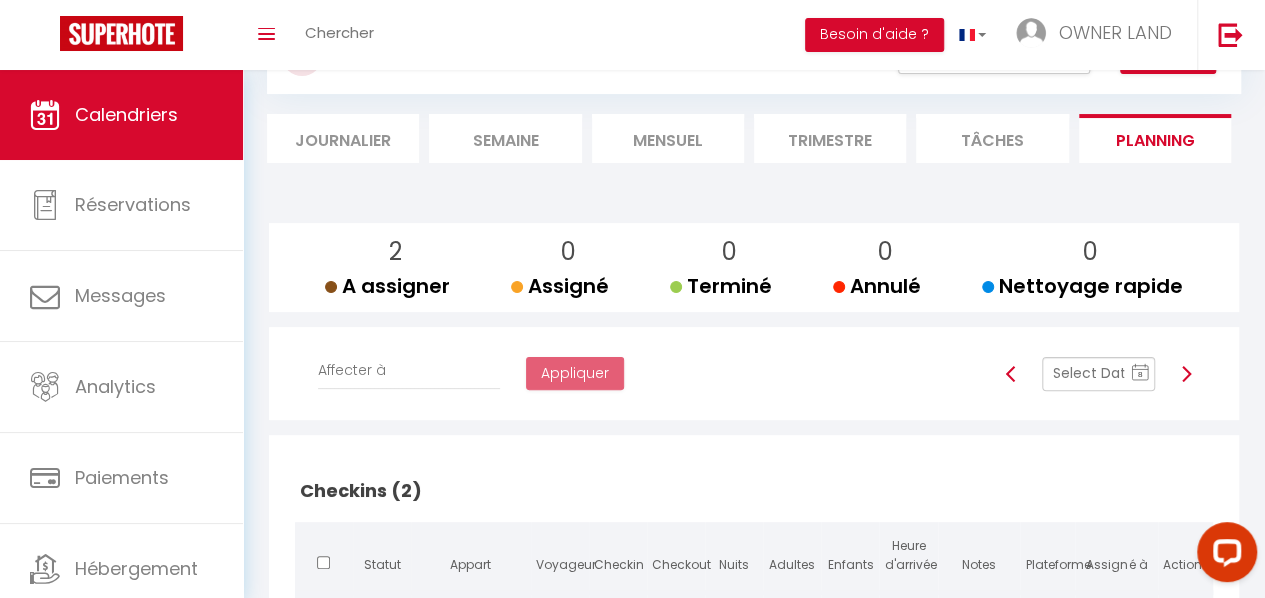 scroll, scrollTop: 90, scrollLeft: 0, axis: vertical 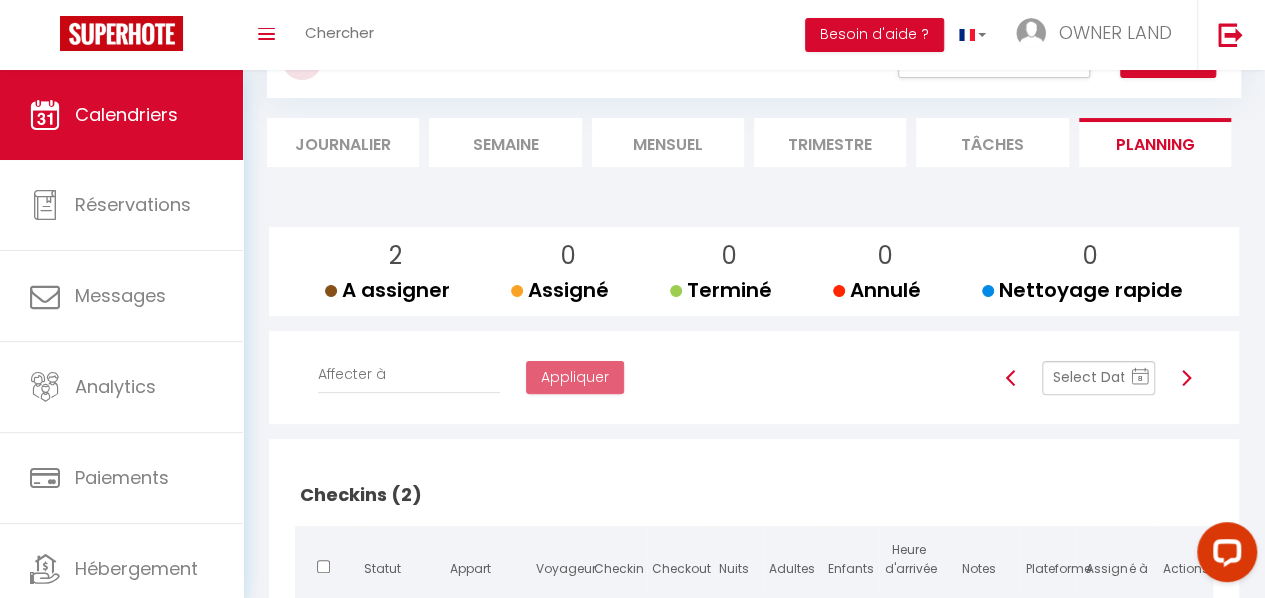 click on "Mensuel" at bounding box center (668, 142) 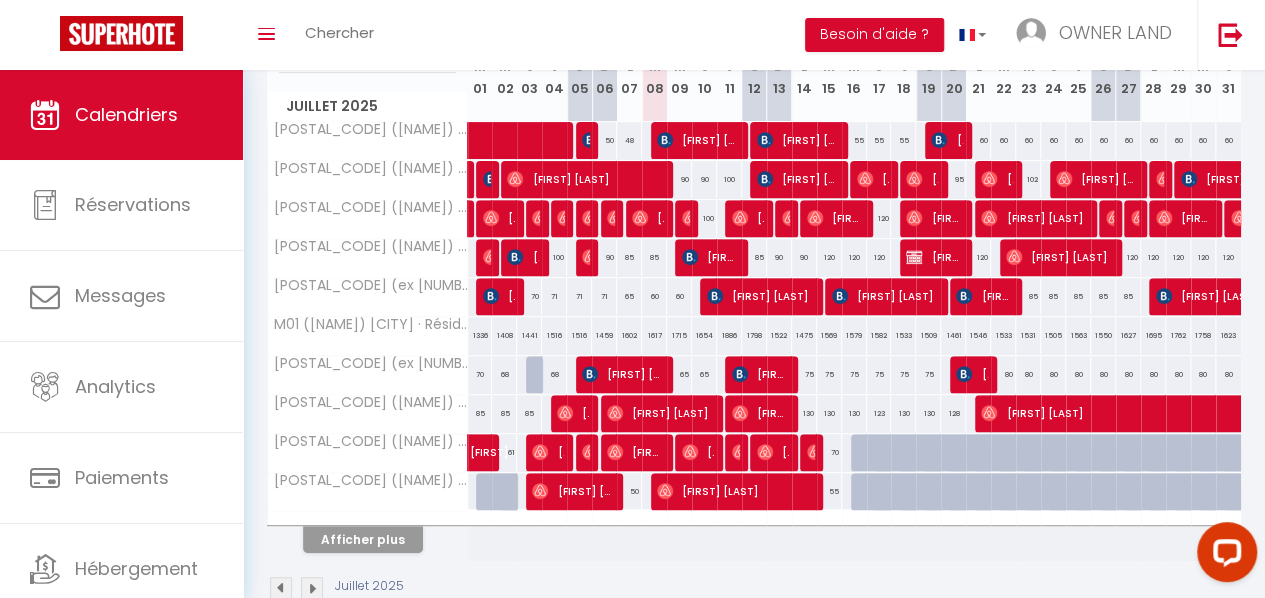 scroll, scrollTop: 307, scrollLeft: 0, axis: vertical 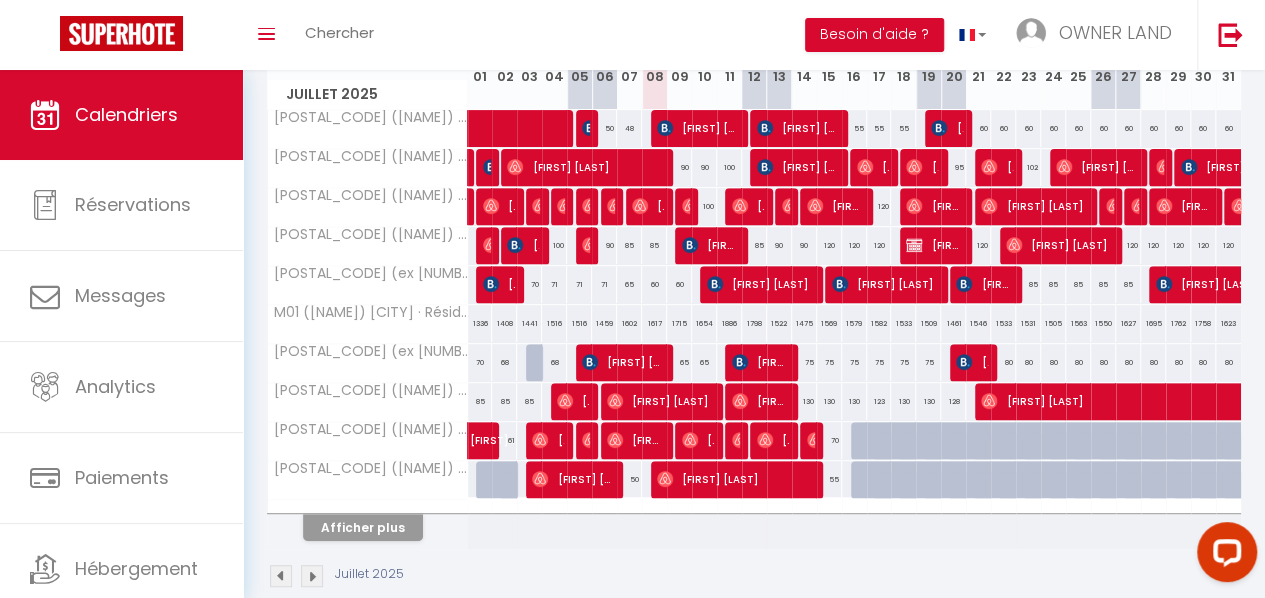 click at bounding box center [912, 452] 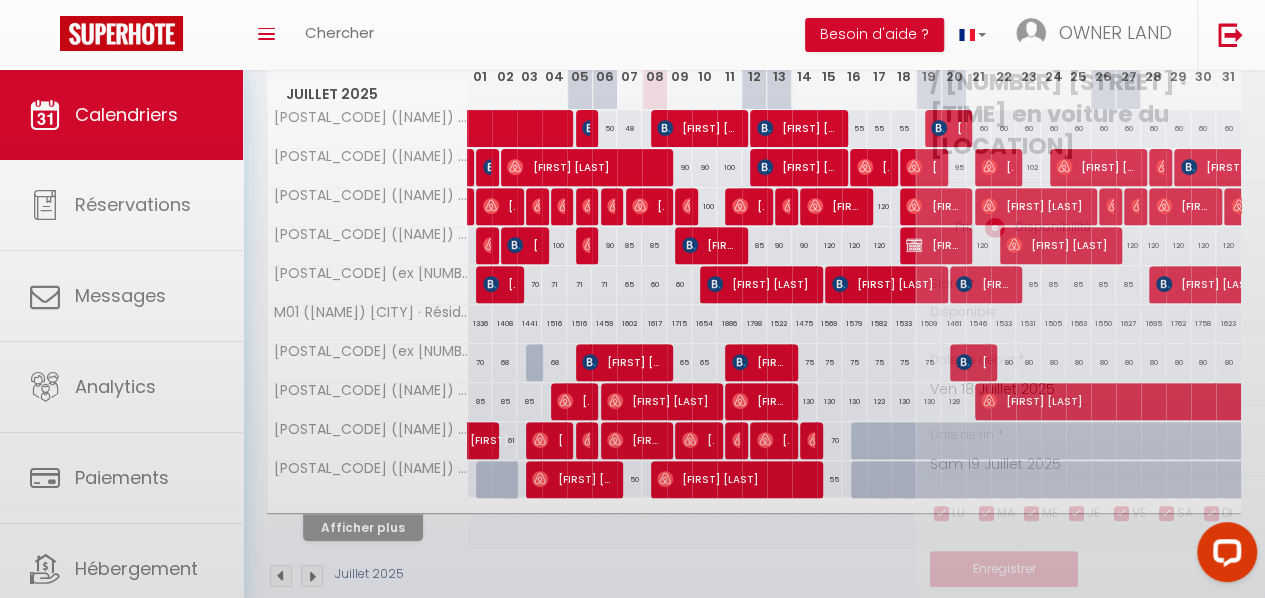 click at bounding box center [632, 299] 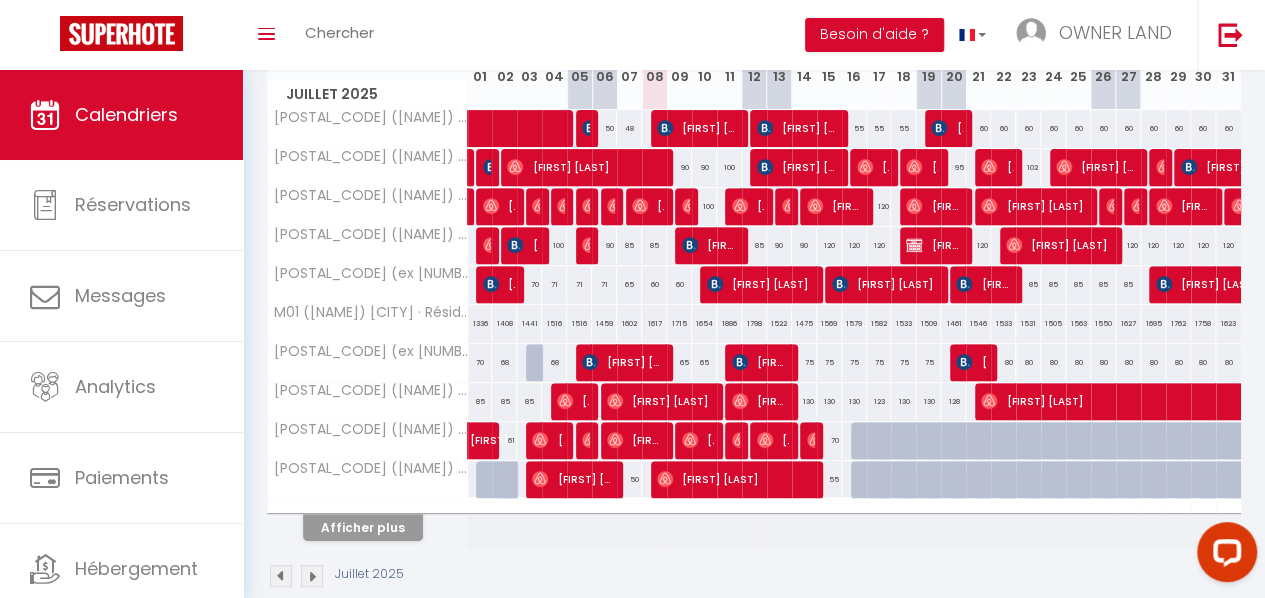 click at bounding box center [903, 441] 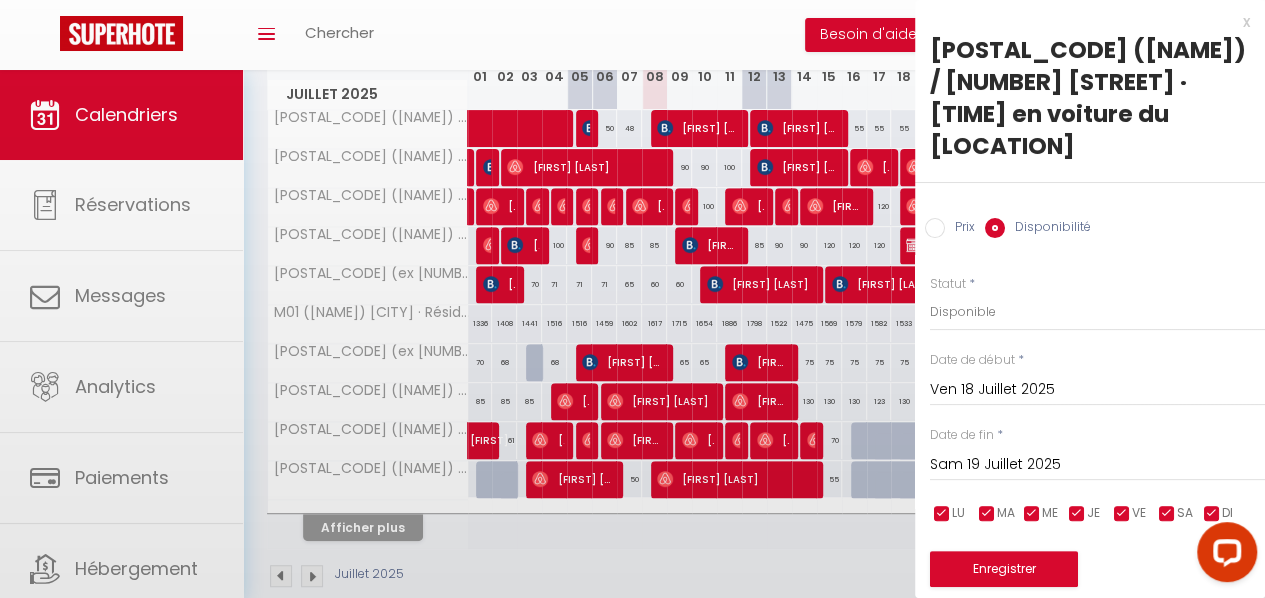 click at bounding box center [632, 299] 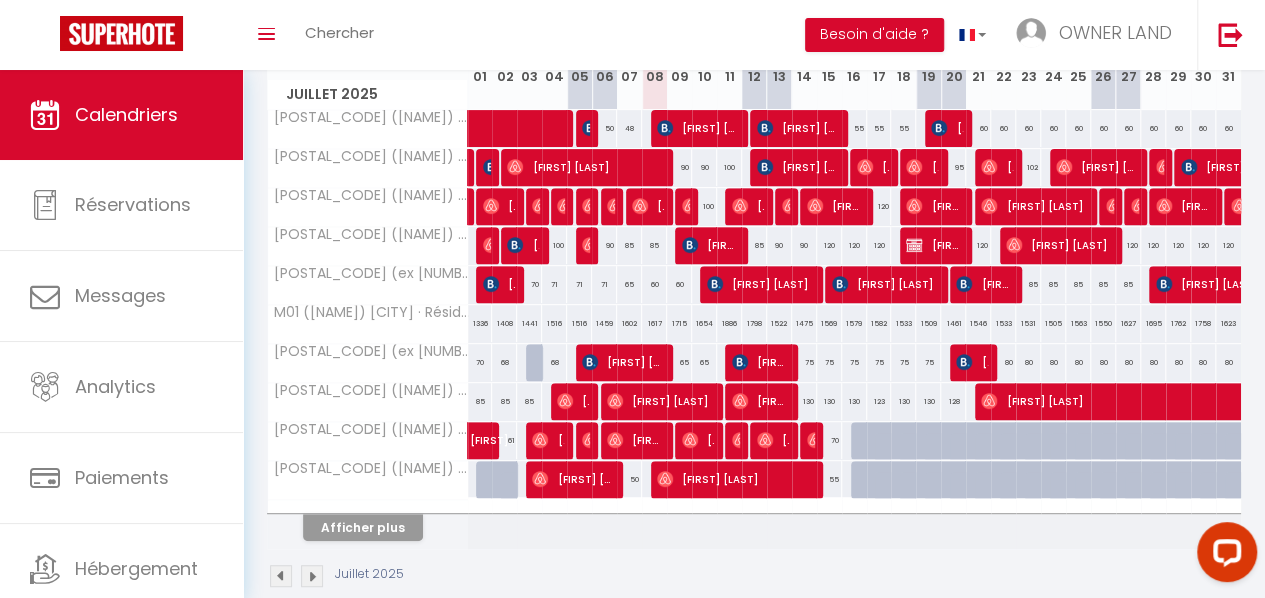 click at bounding box center [903, 441] 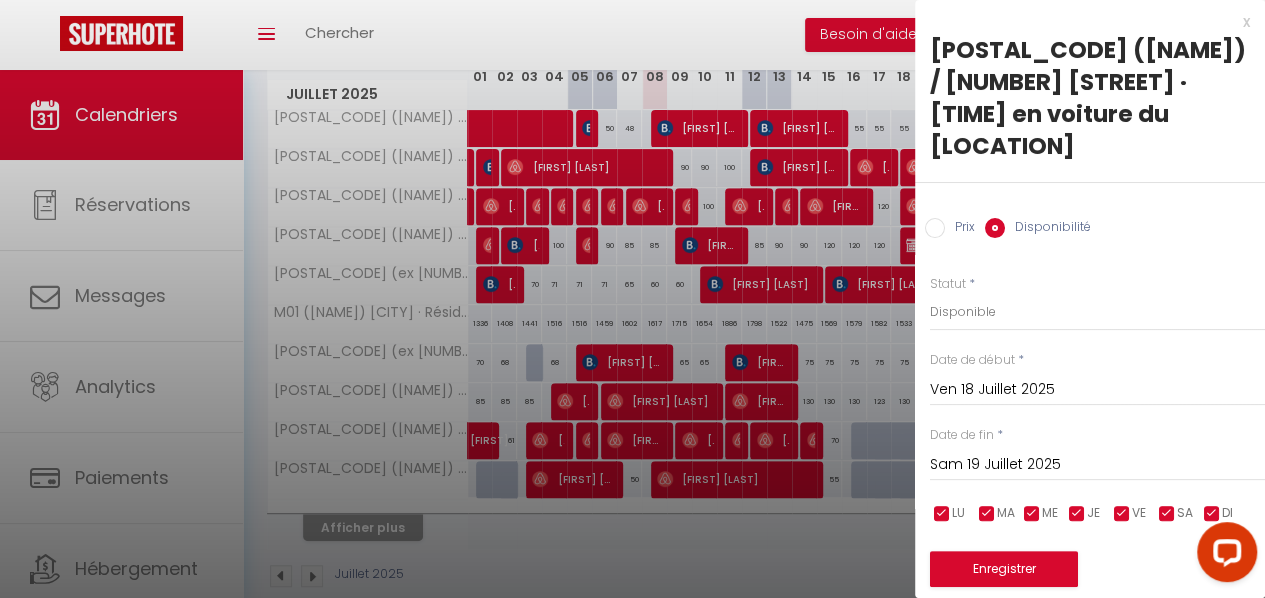 click on "Ven 18 Juillet 2025" at bounding box center [1097, 390] 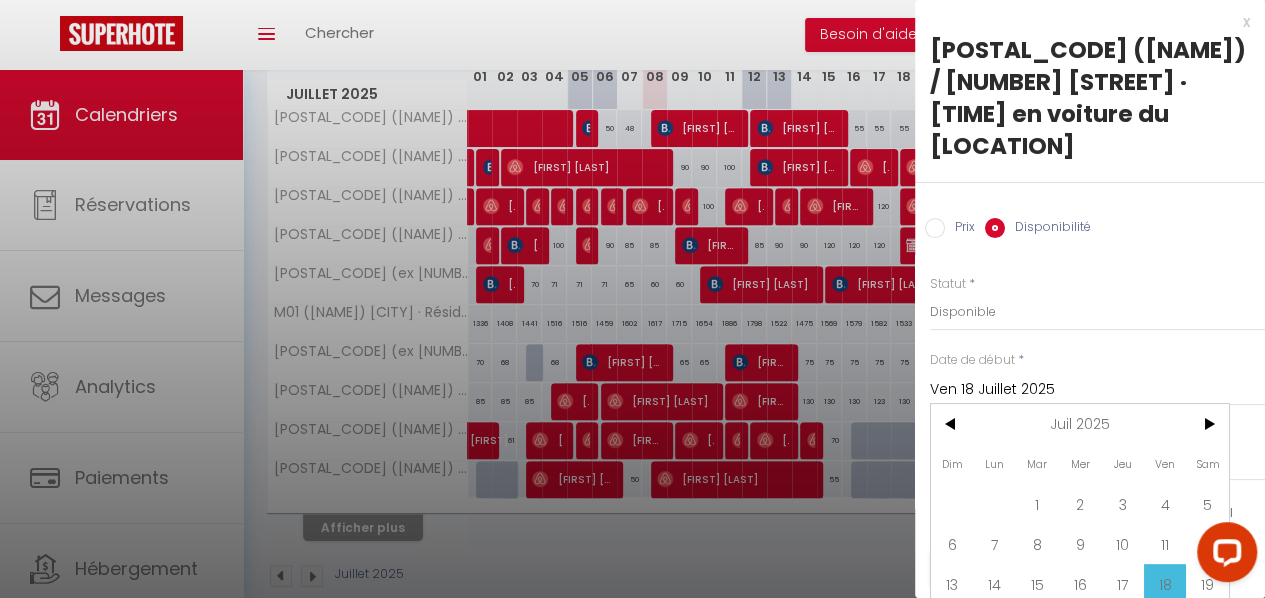 click on "Ven 18 Juillet 2025" at bounding box center [1097, 390] 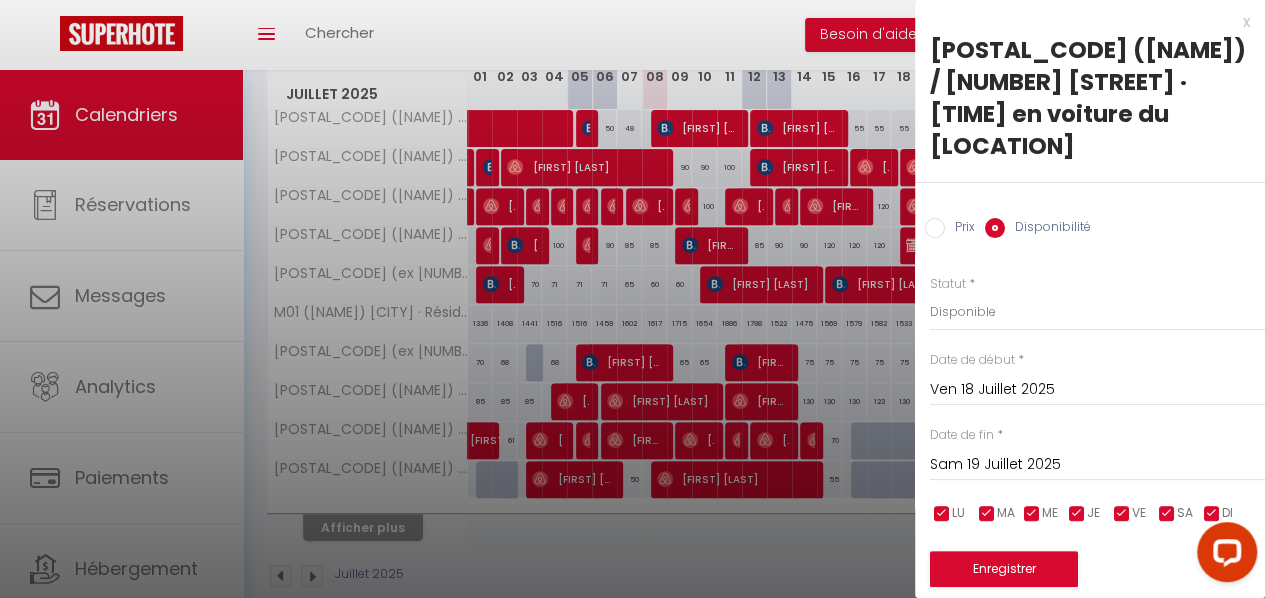 click on "Ven 18 Juillet 2025" at bounding box center (1097, 390) 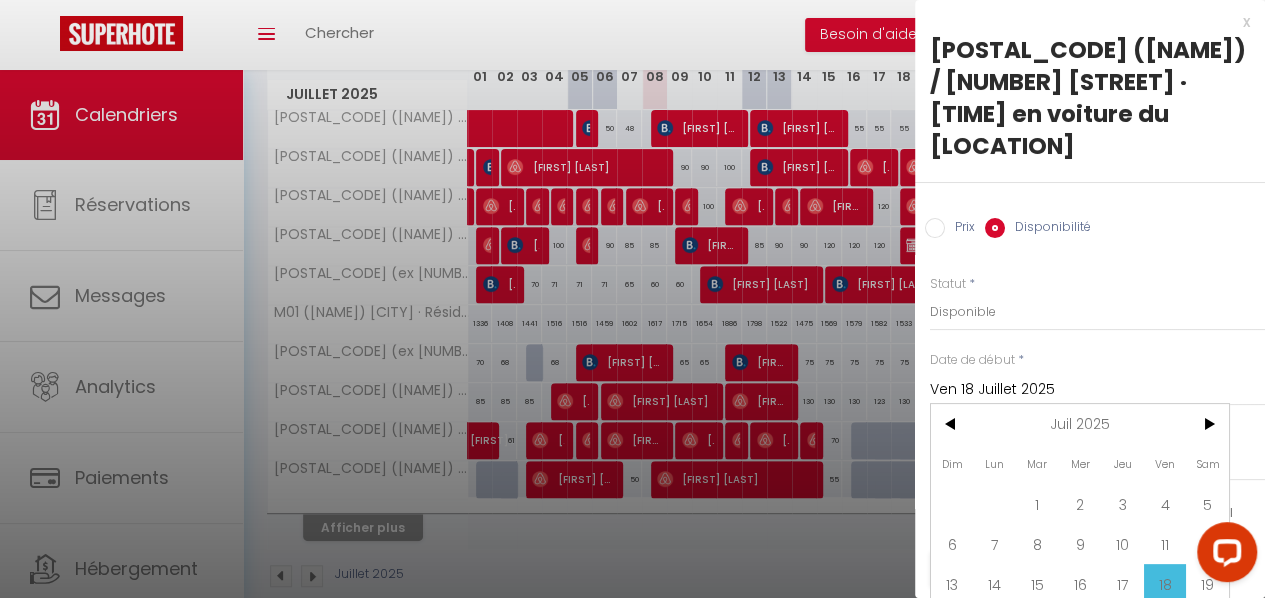 click on "Ven 18 Juillet 2025" at bounding box center [1097, 390] 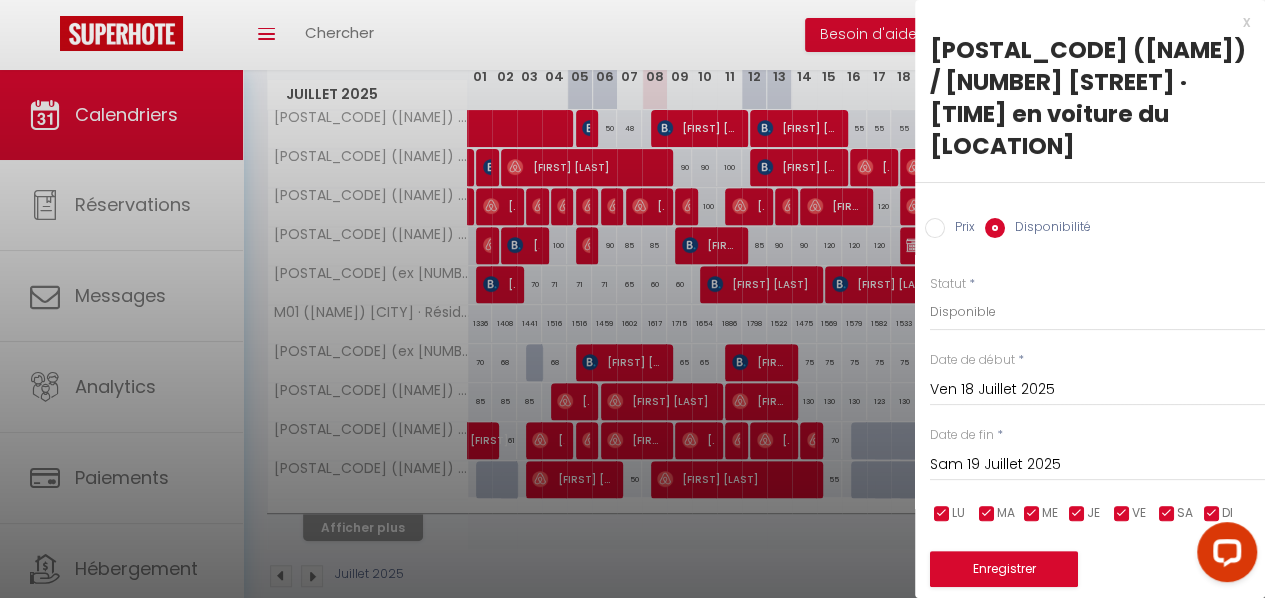 click on "Ven 18 Juillet 2025" at bounding box center (1097, 390) 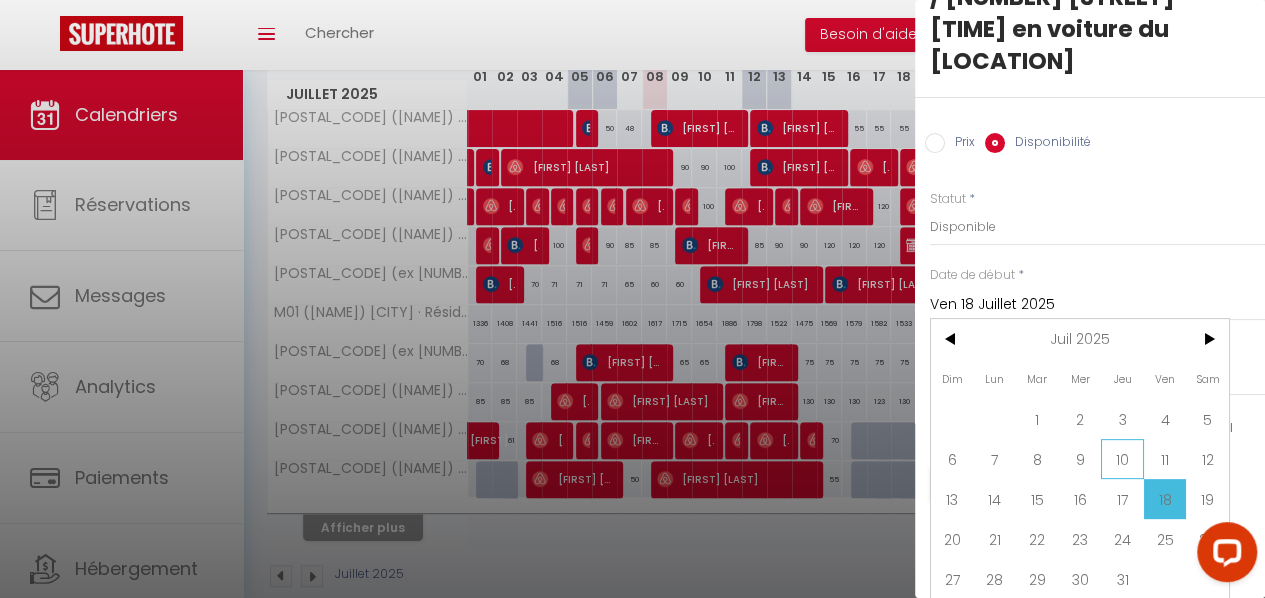scroll, scrollTop: 88, scrollLeft: 0, axis: vertical 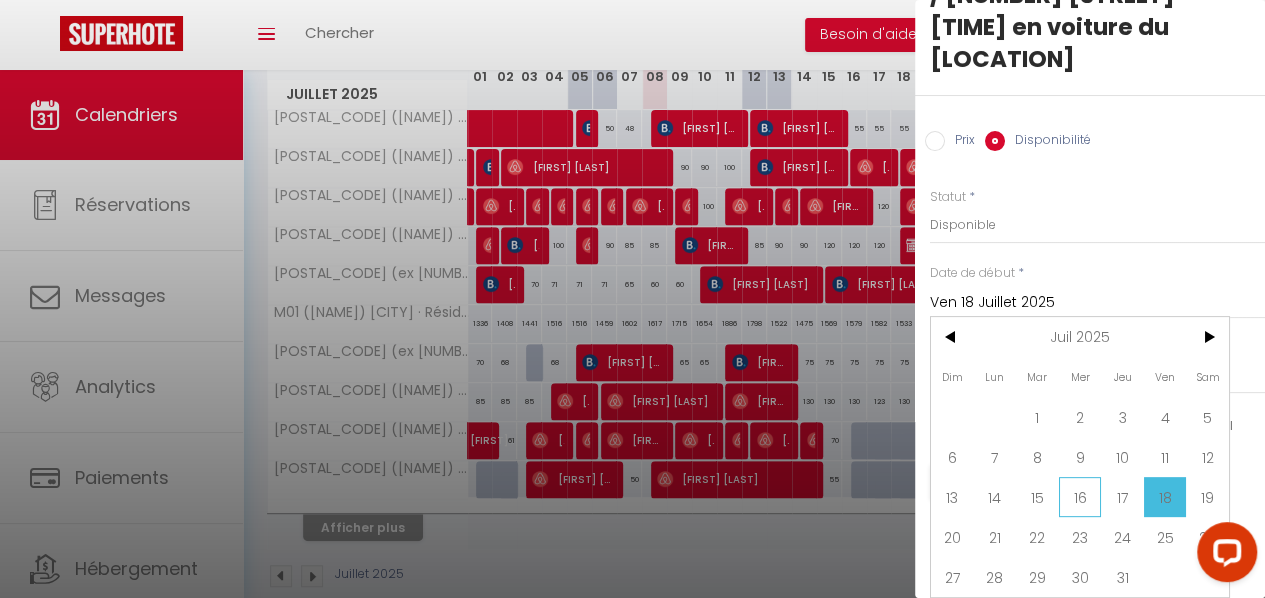 click on "16" at bounding box center [1080, 497] 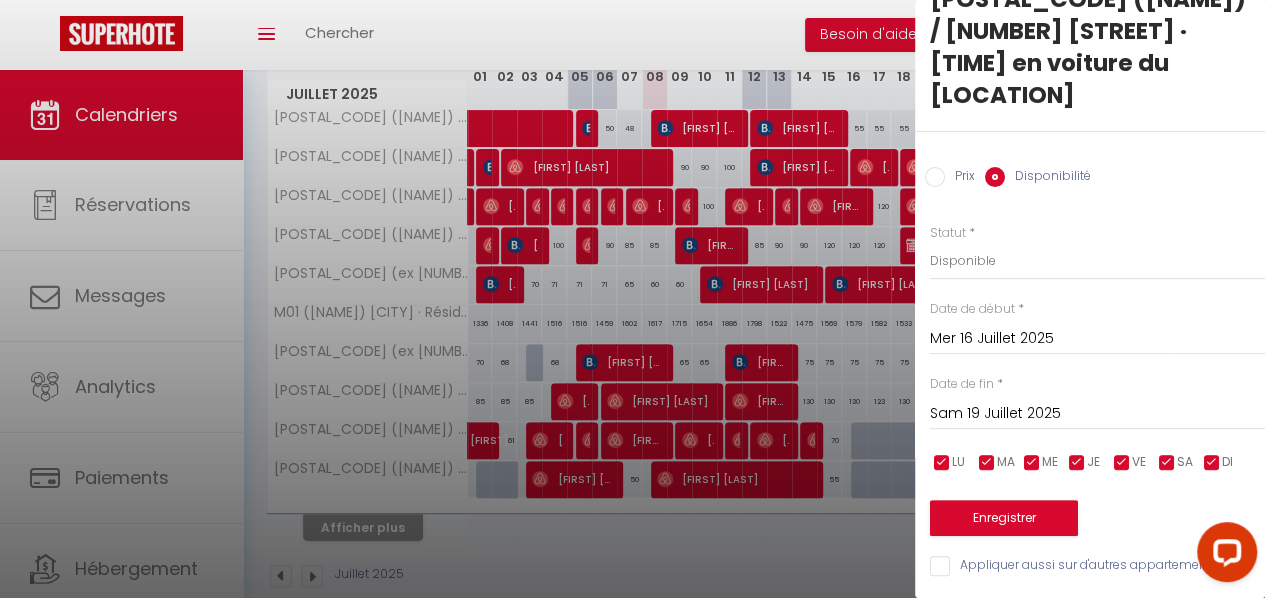 scroll, scrollTop: 65, scrollLeft: 0, axis: vertical 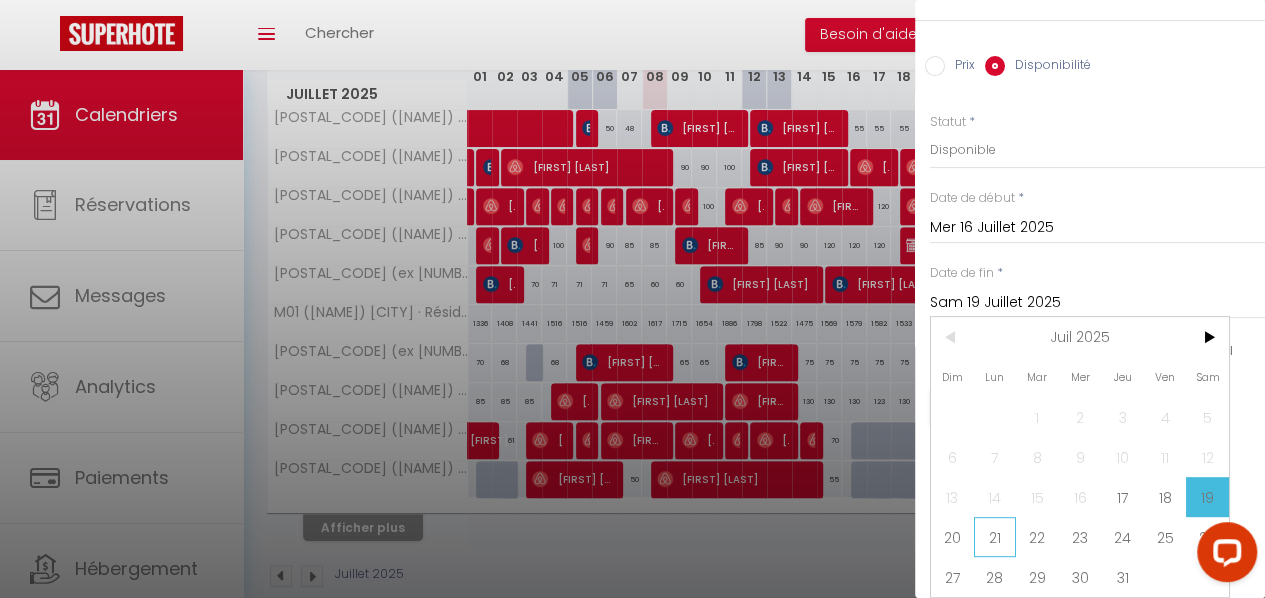 click on "21" at bounding box center (0, 0) 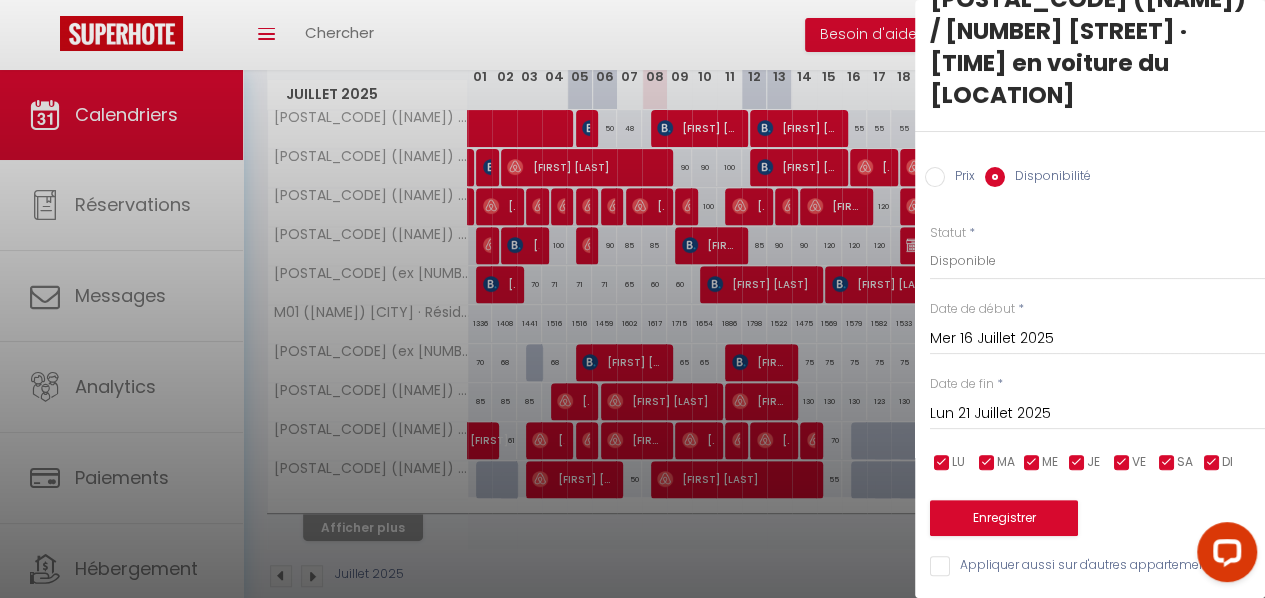 scroll, scrollTop: 65, scrollLeft: 0, axis: vertical 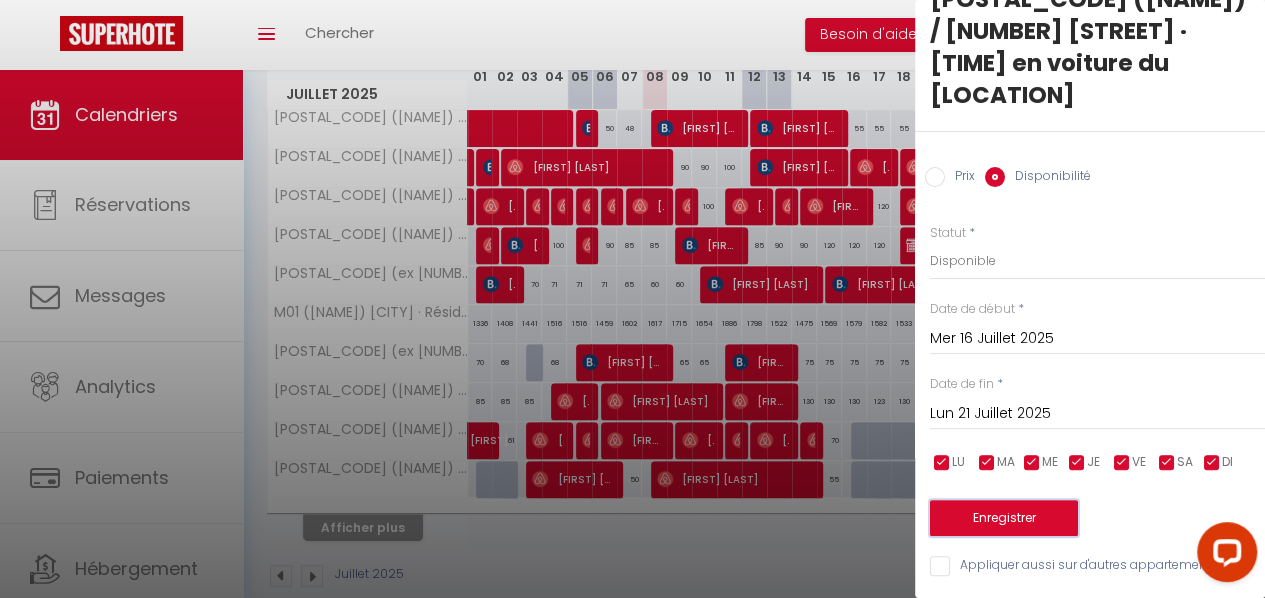 click on "Enregistrer" at bounding box center [1004, 518] 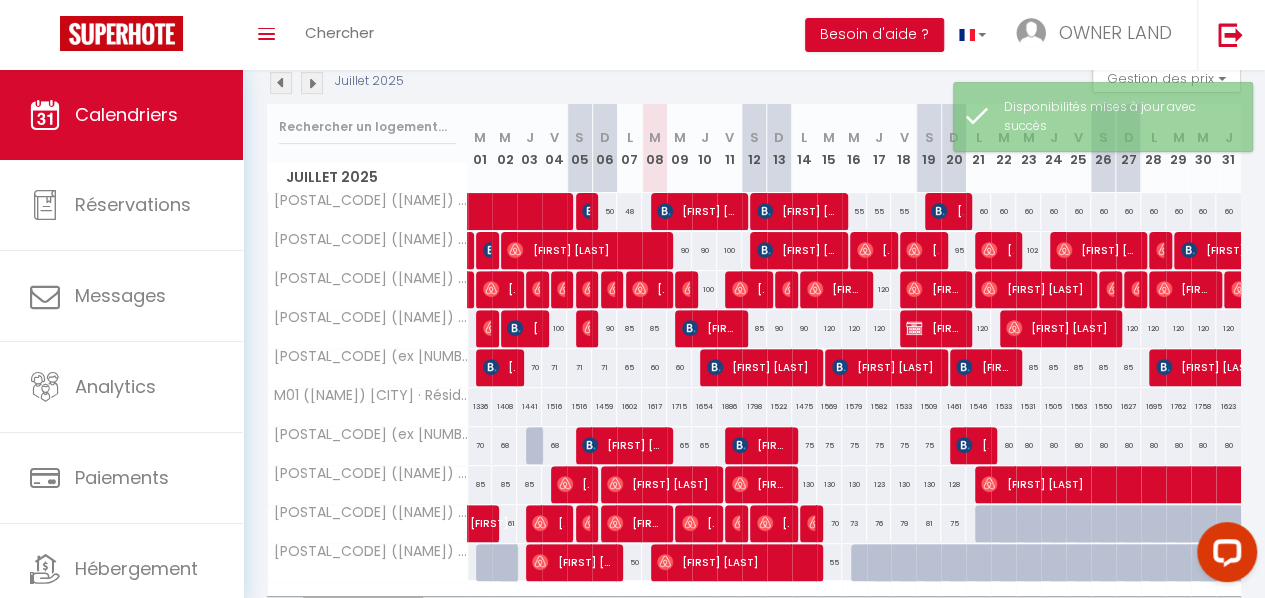 scroll, scrollTop: 227, scrollLeft: 0, axis: vertical 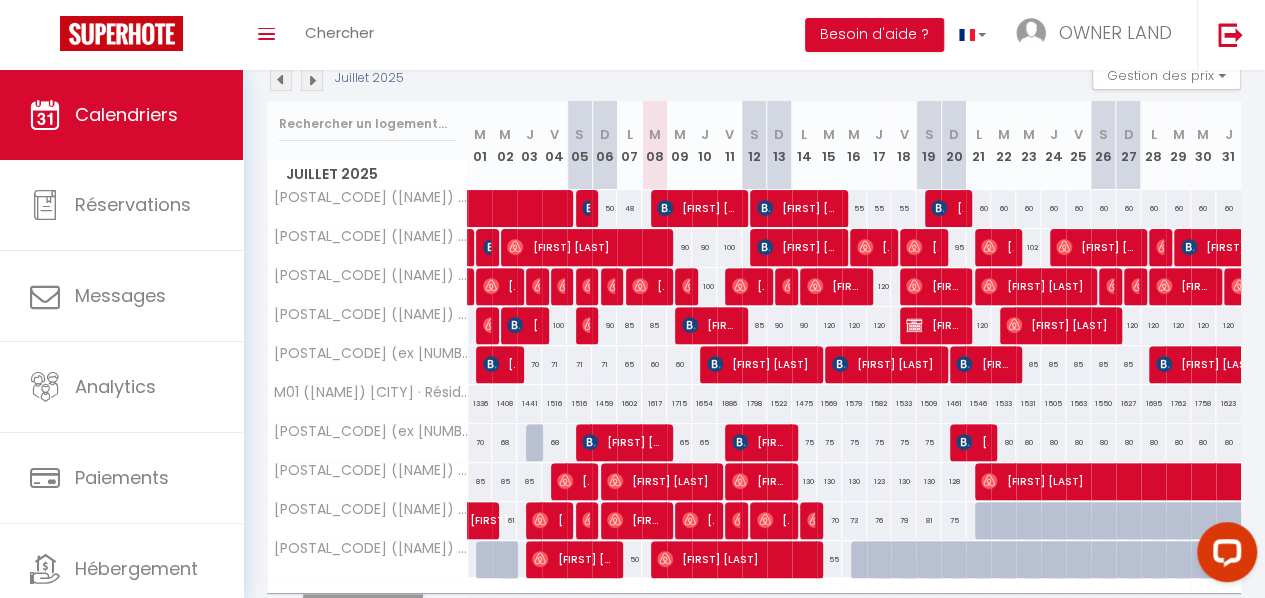 click on "76" at bounding box center (978, 520) 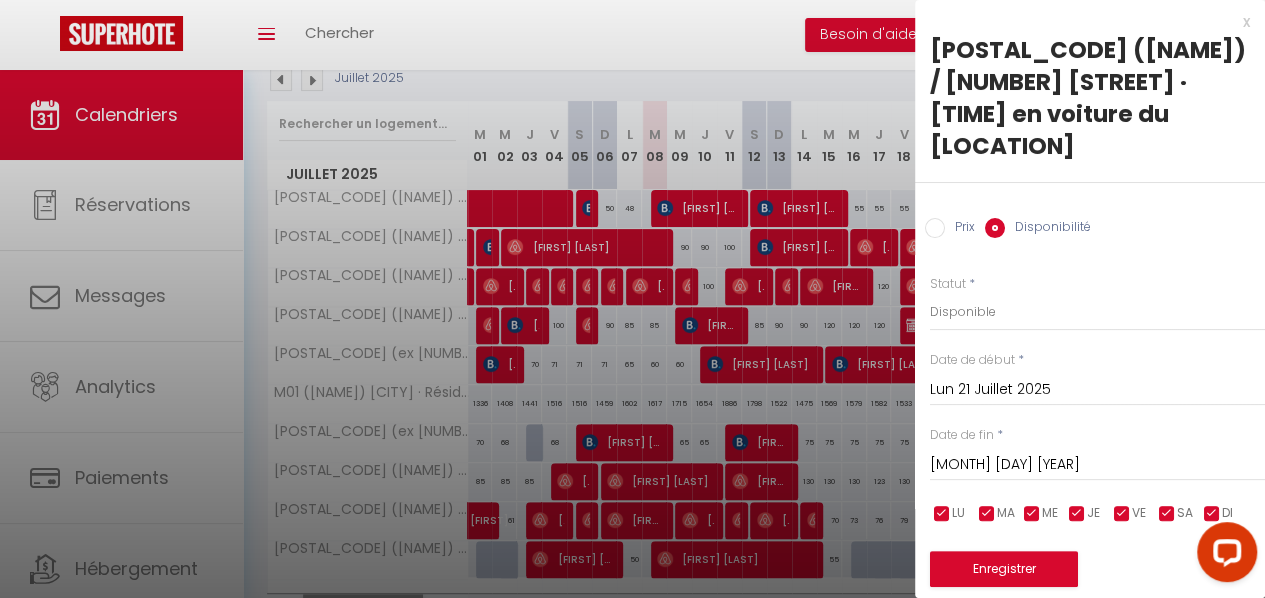 click at bounding box center [632, 299] 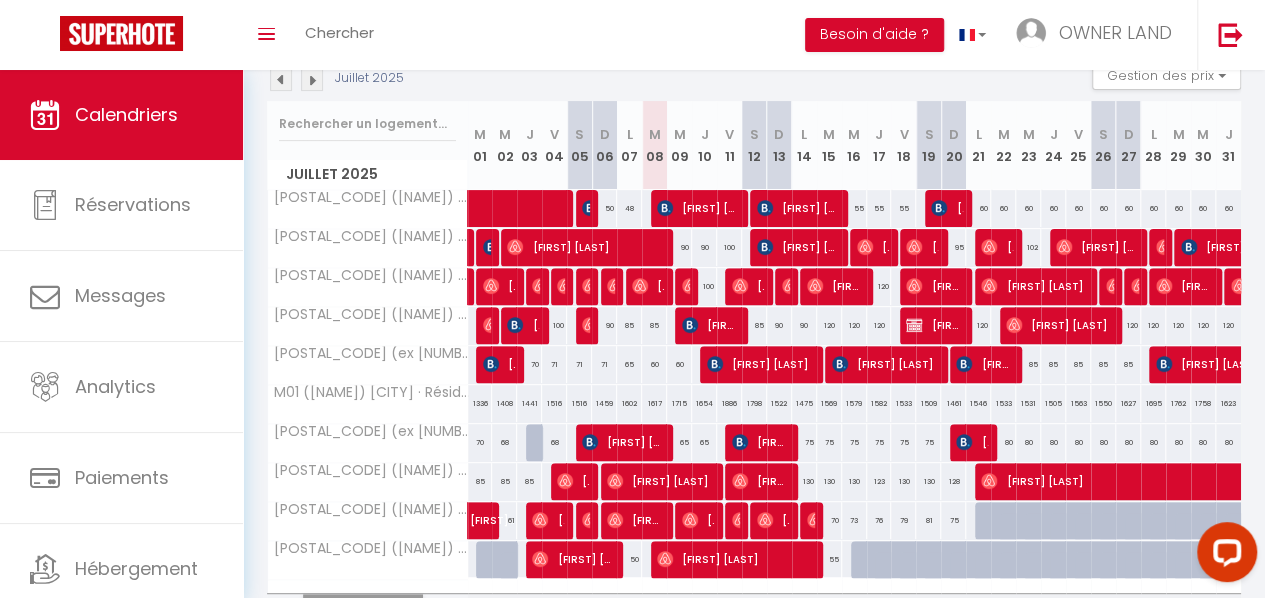 click on "76" at bounding box center (978, 520) 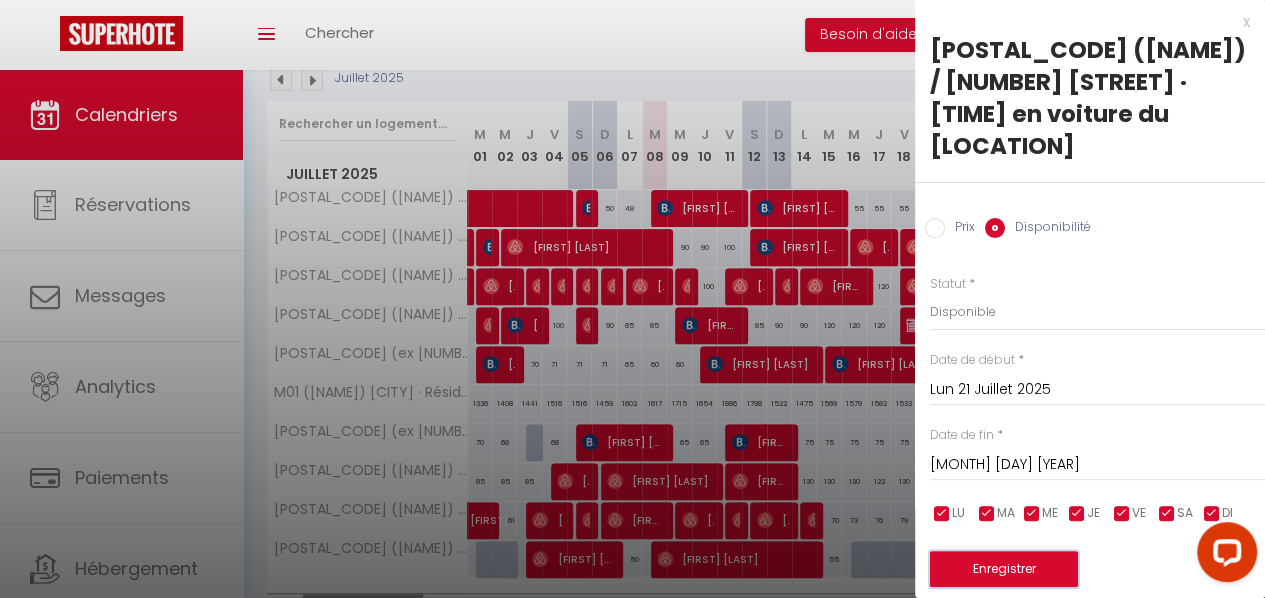 click on "Enregistrer" at bounding box center [1004, 569] 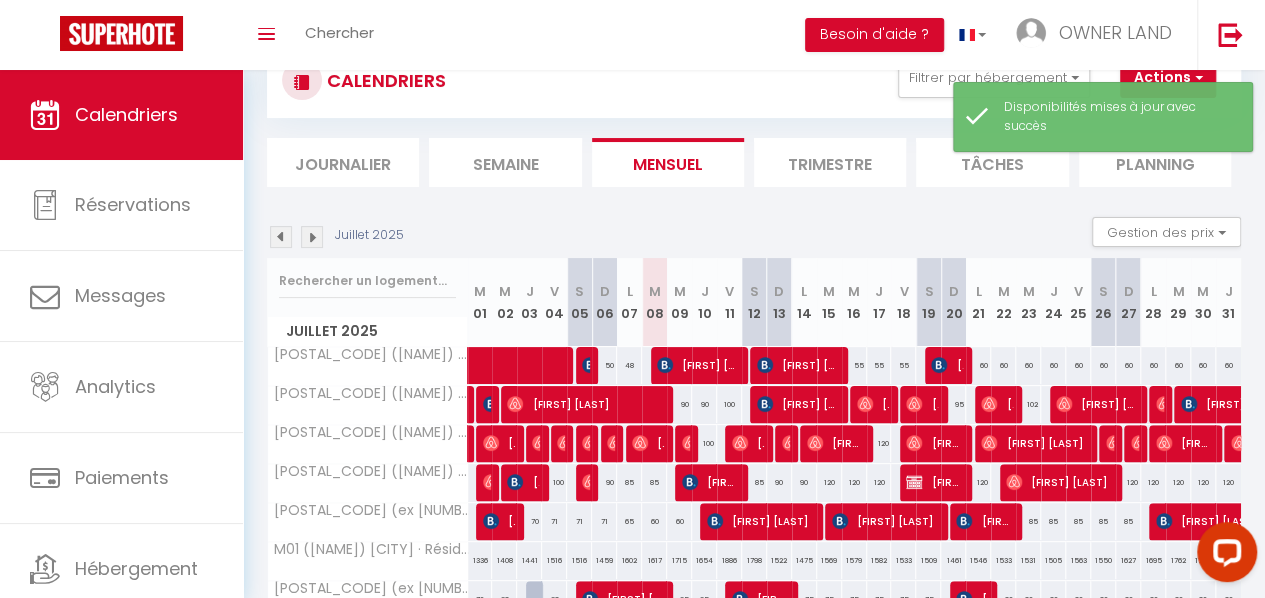 scroll, scrollTop: 227, scrollLeft: 0, axis: vertical 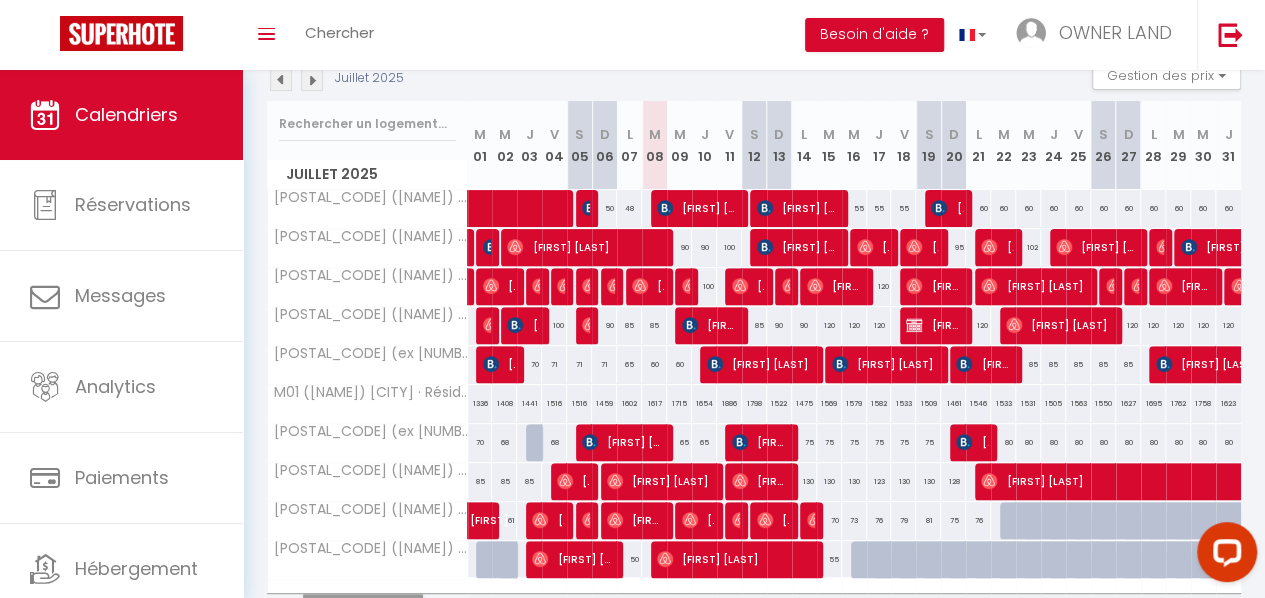click at bounding box center (928, 560) 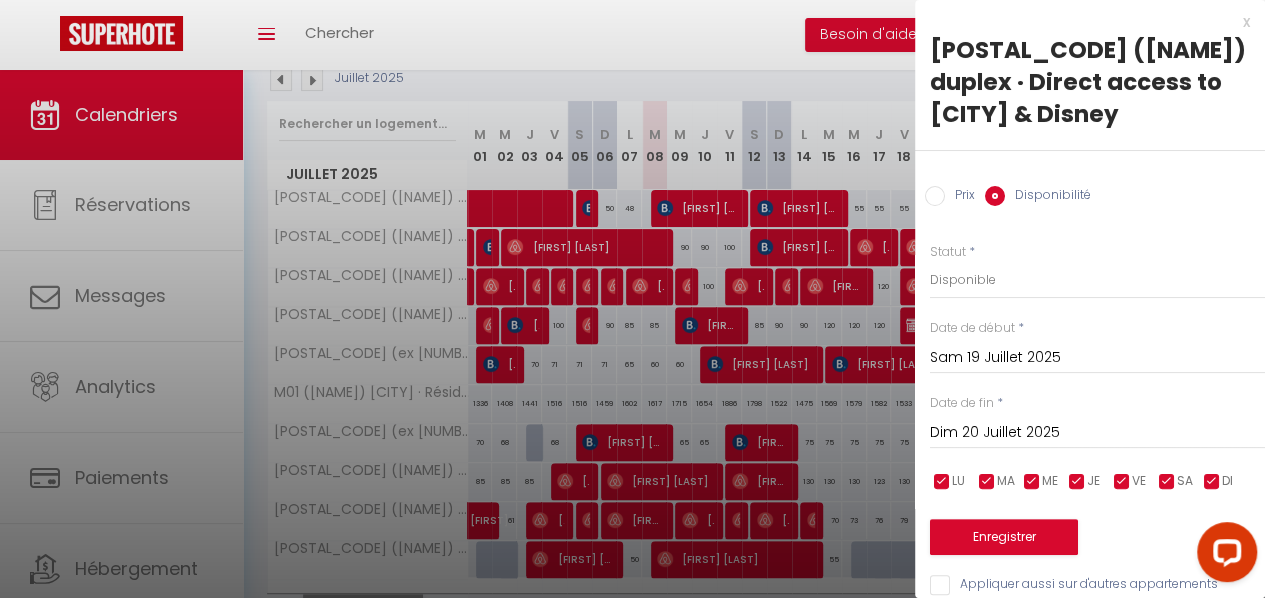 click on "Sam 19 Juillet 2025" at bounding box center [1097, 358] 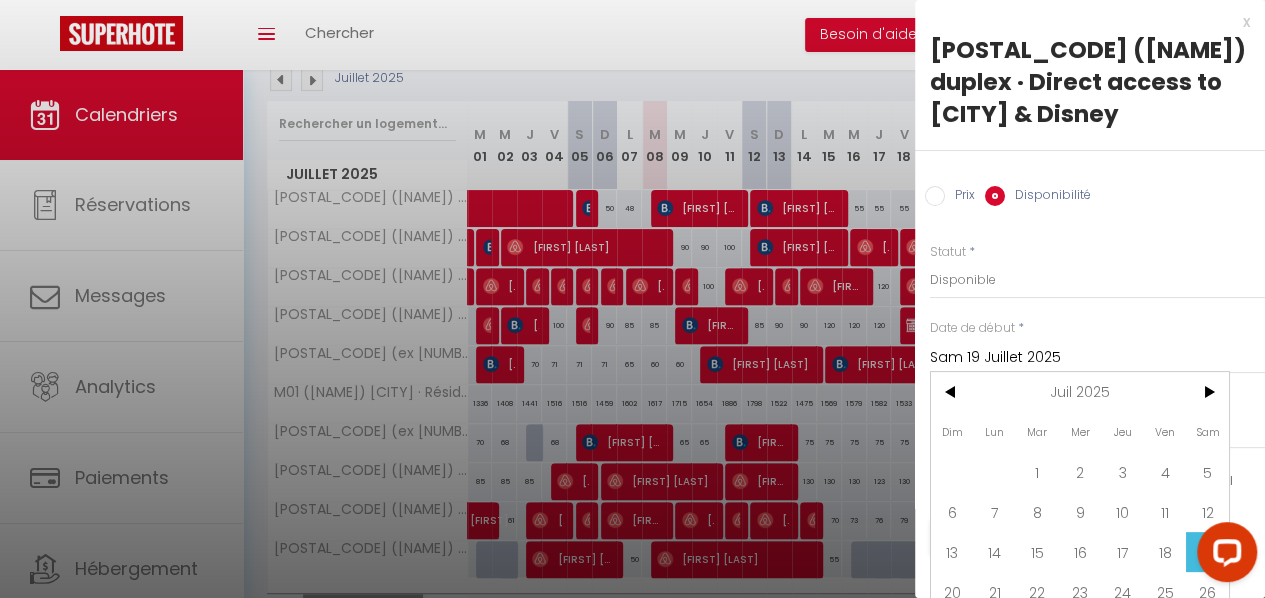 click on "Sam 19 Juillet 2025" at bounding box center (1097, 358) 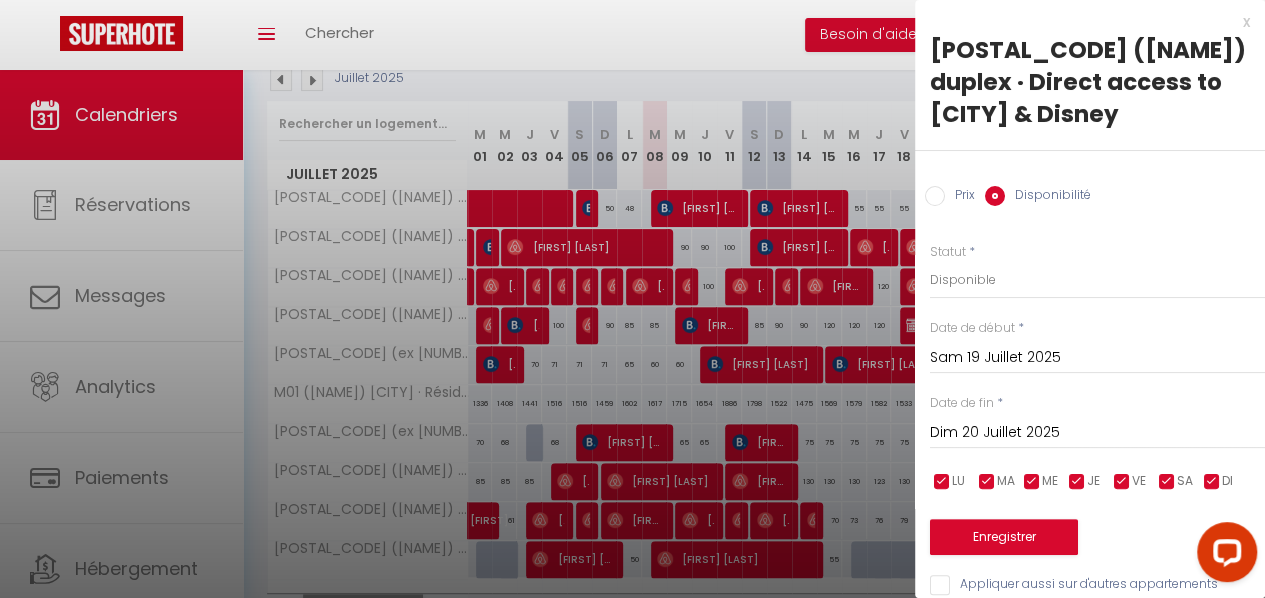 click on "Sam 19 Juillet 2025" at bounding box center [1097, 358] 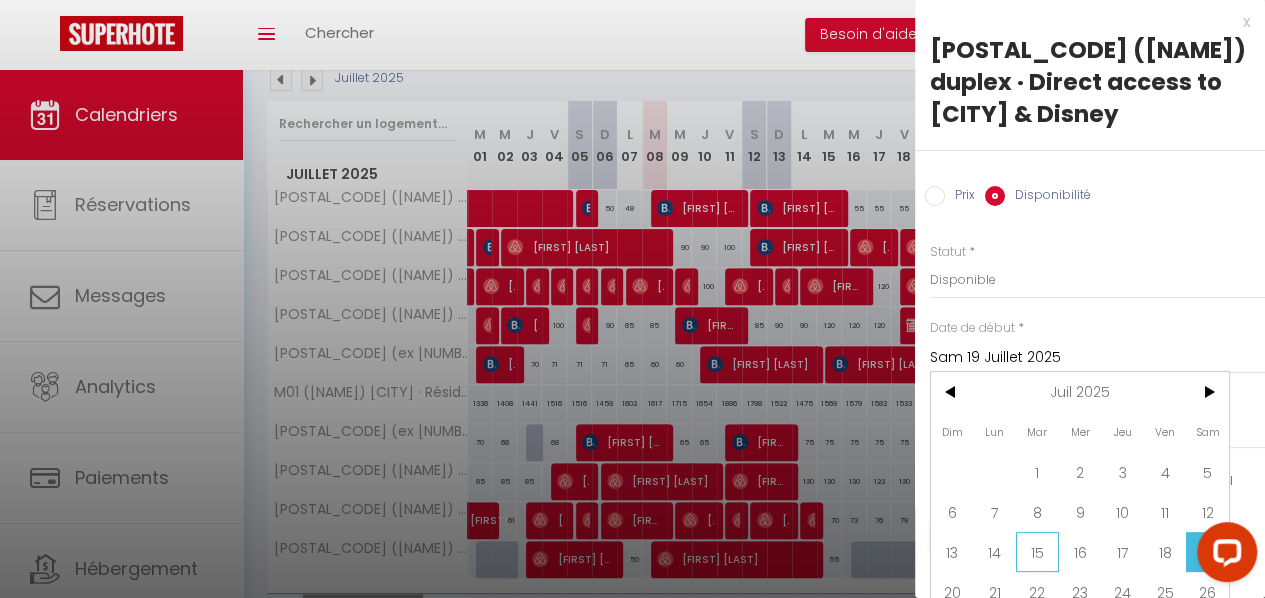 click on "15" at bounding box center [1037, 552] 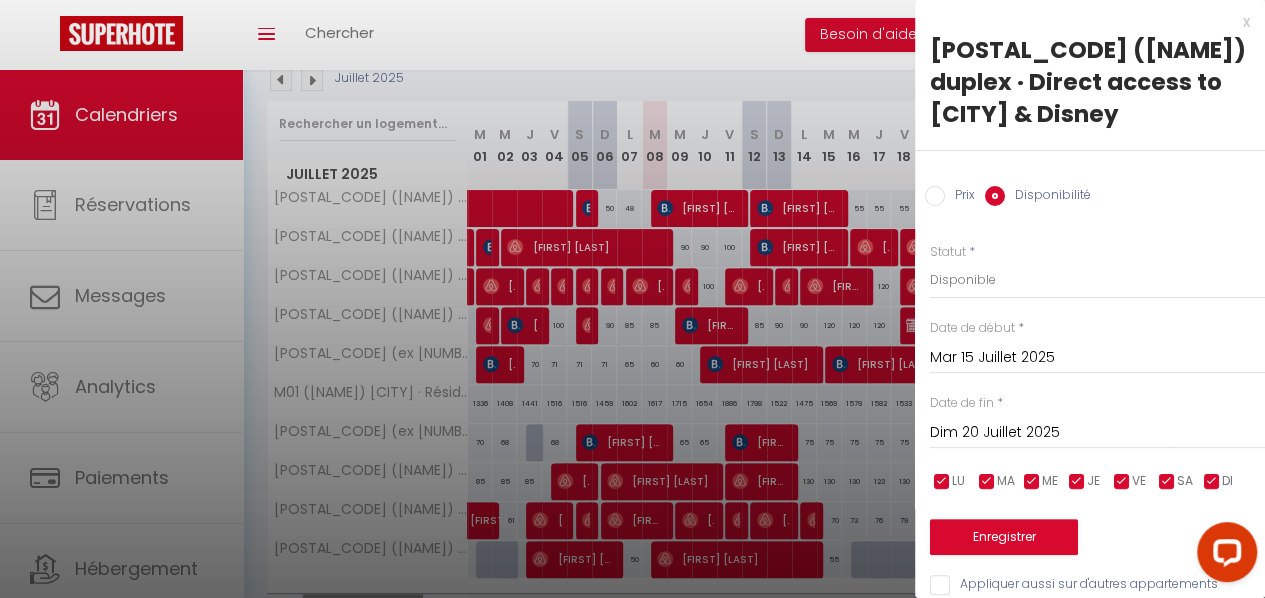 click on "Dim 20 Juillet 2025" at bounding box center (1097, 433) 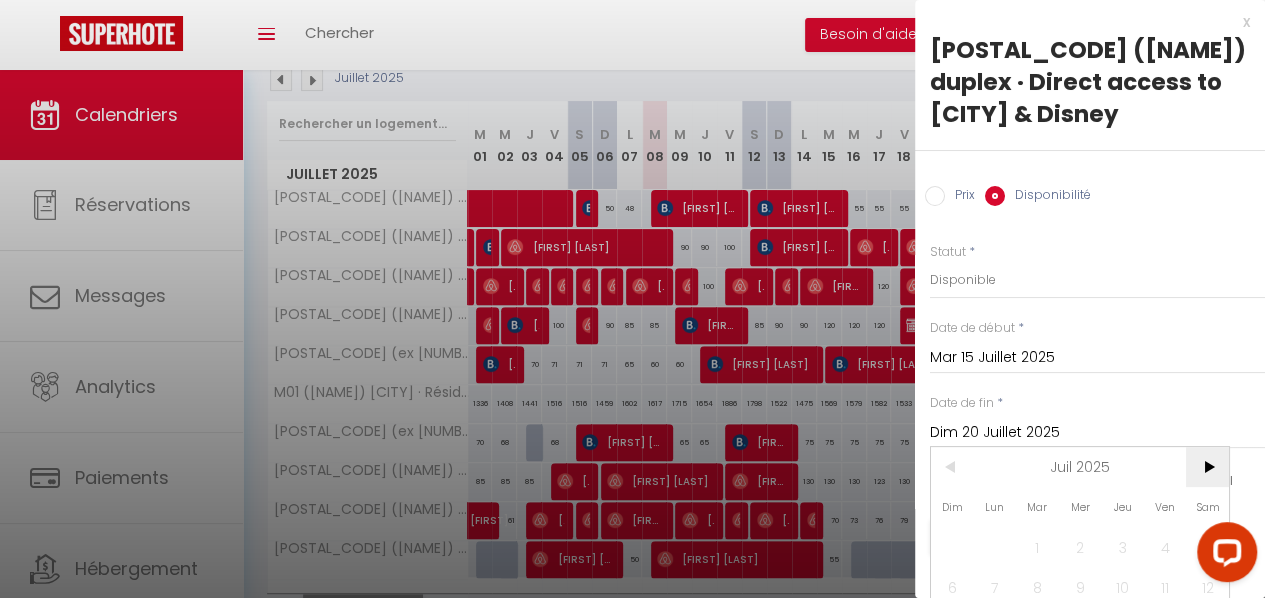 click on ">" at bounding box center [0, 0] 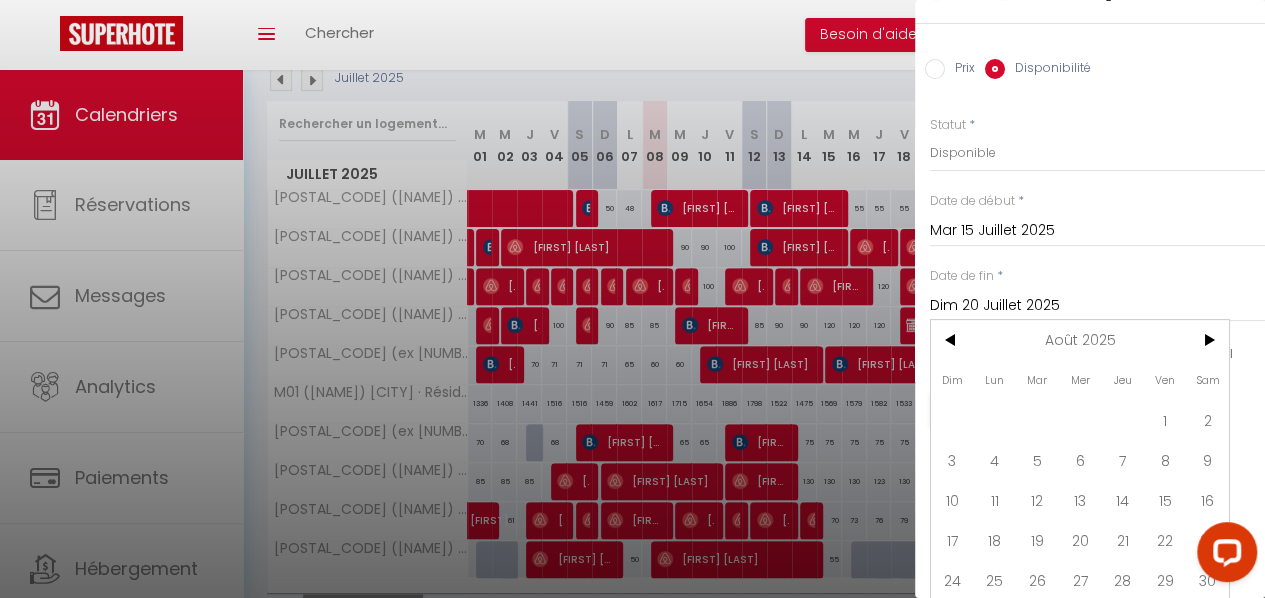 scroll, scrollTop: 130, scrollLeft: 0, axis: vertical 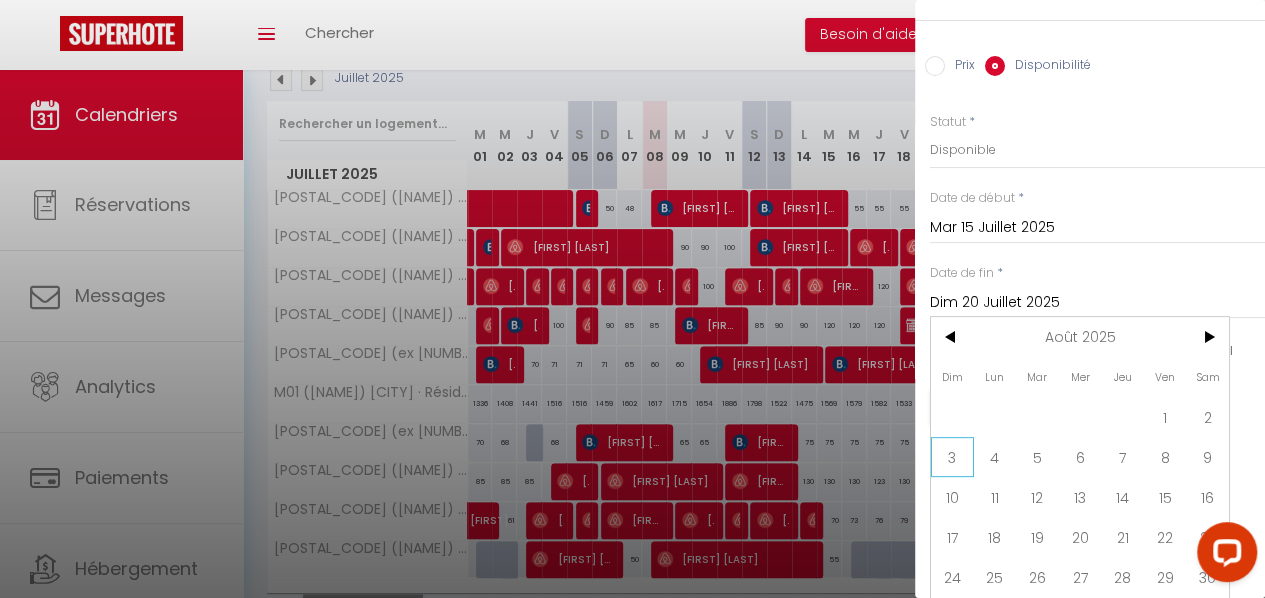 click on "3" at bounding box center (0, 0) 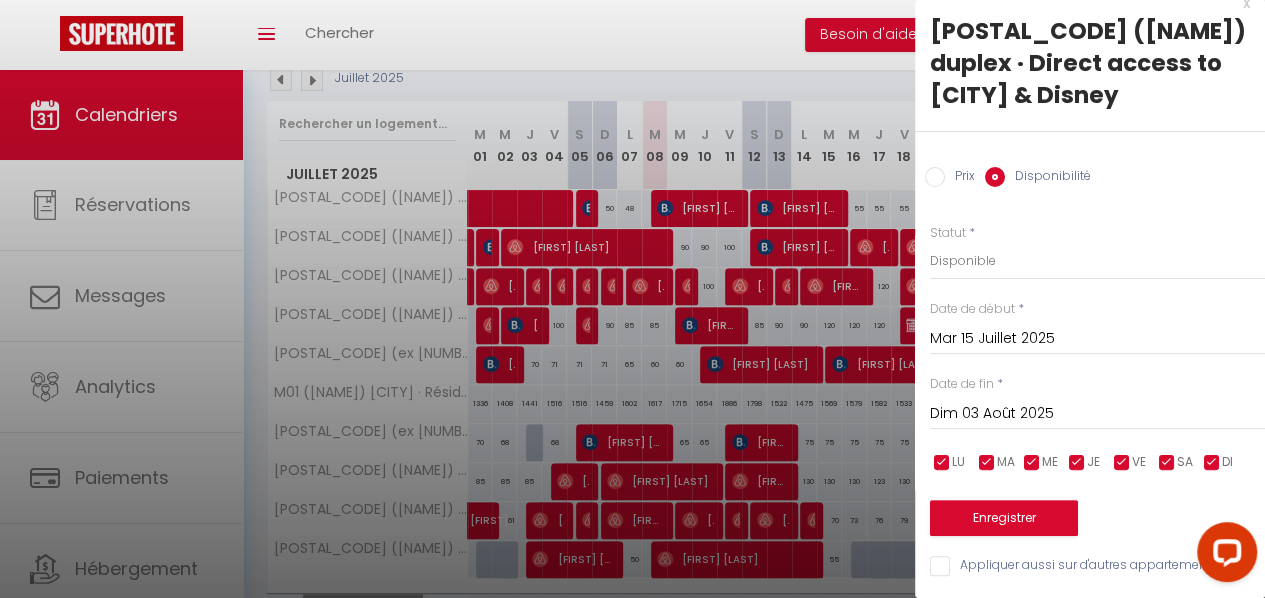 scroll, scrollTop: 33, scrollLeft: 0, axis: vertical 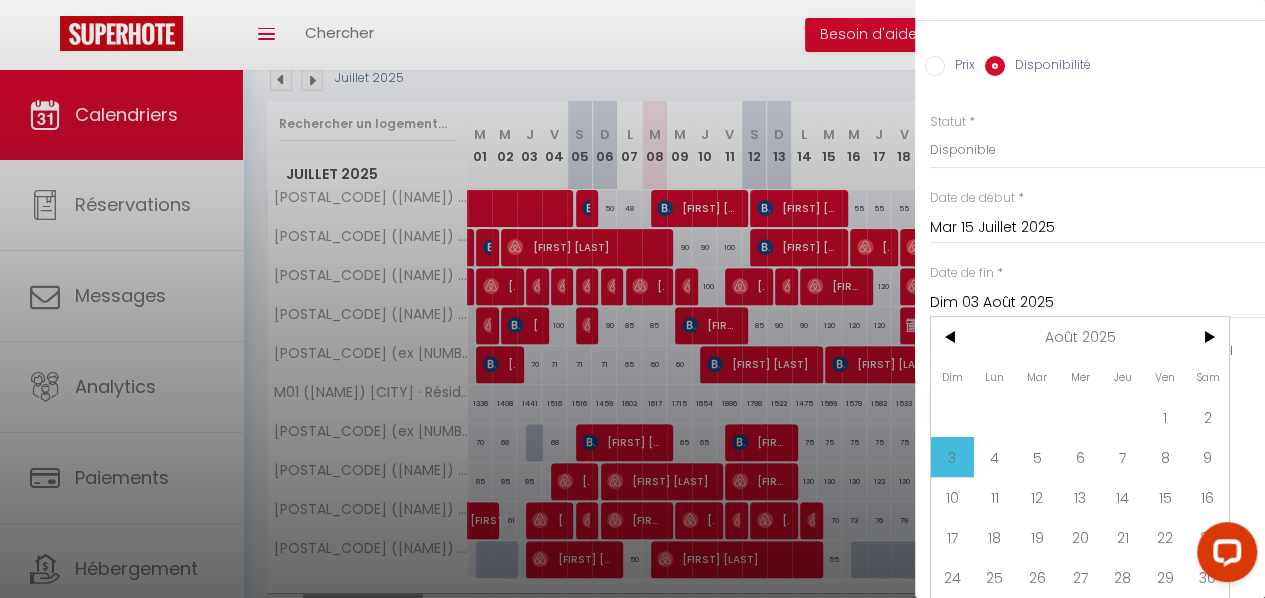 click on "3" at bounding box center [952, 457] 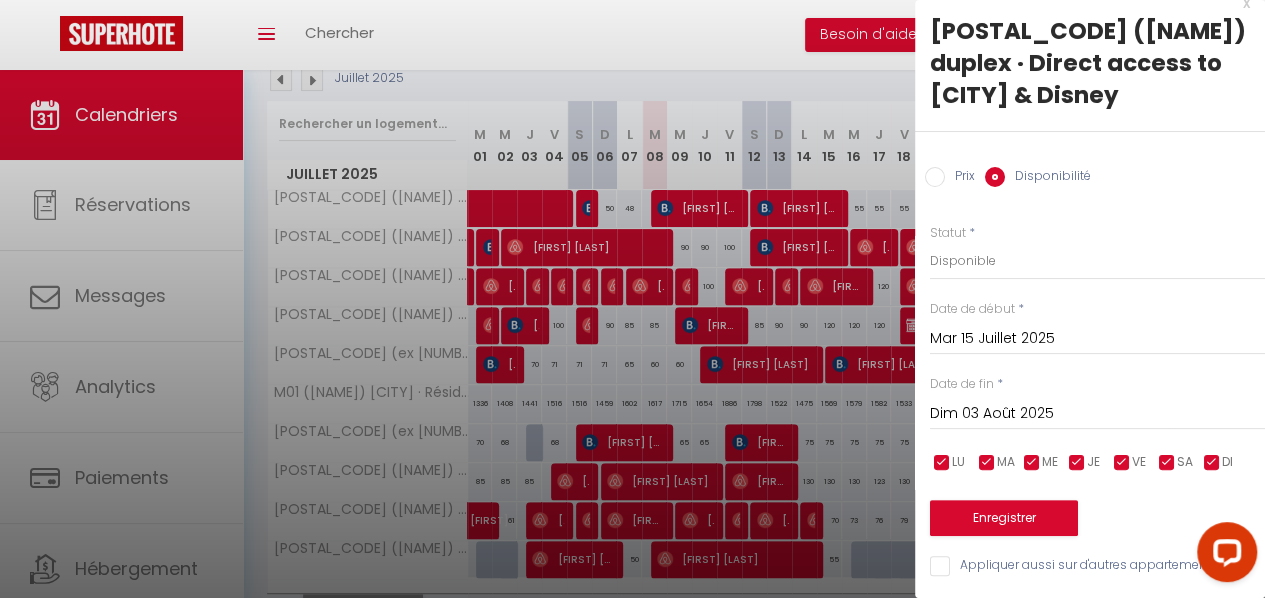 scroll, scrollTop: 33, scrollLeft: 0, axis: vertical 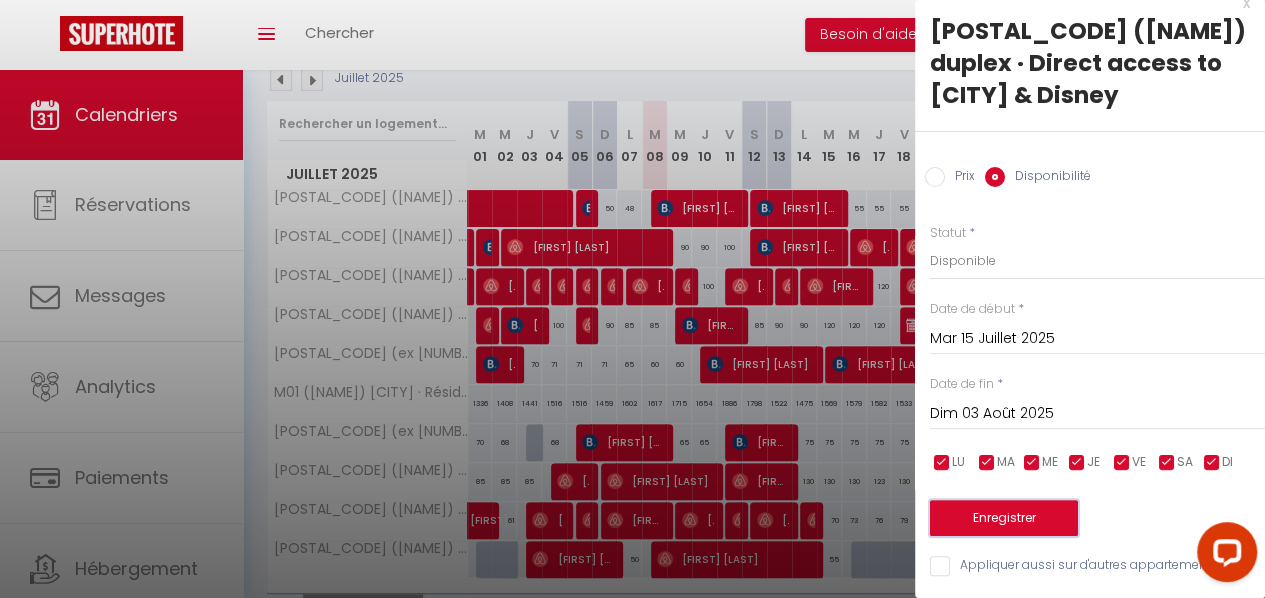 click on "Enregistrer" at bounding box center [1004, 518] 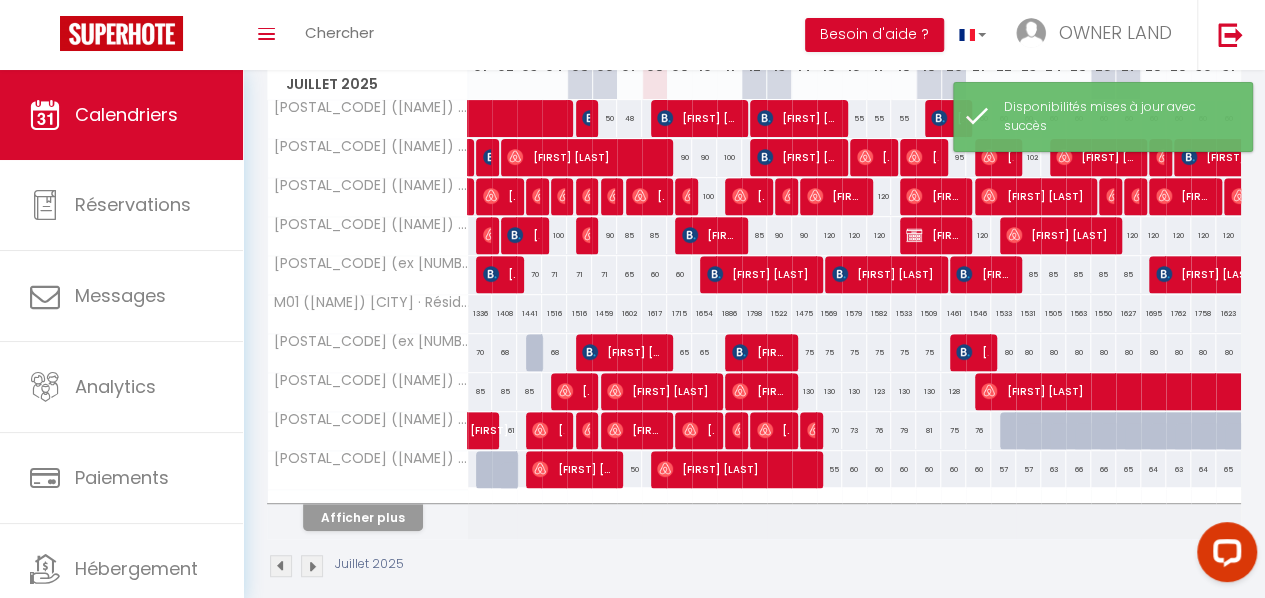 scroll, scrollTop: 321, scrollLeft: 0, axis: vertical 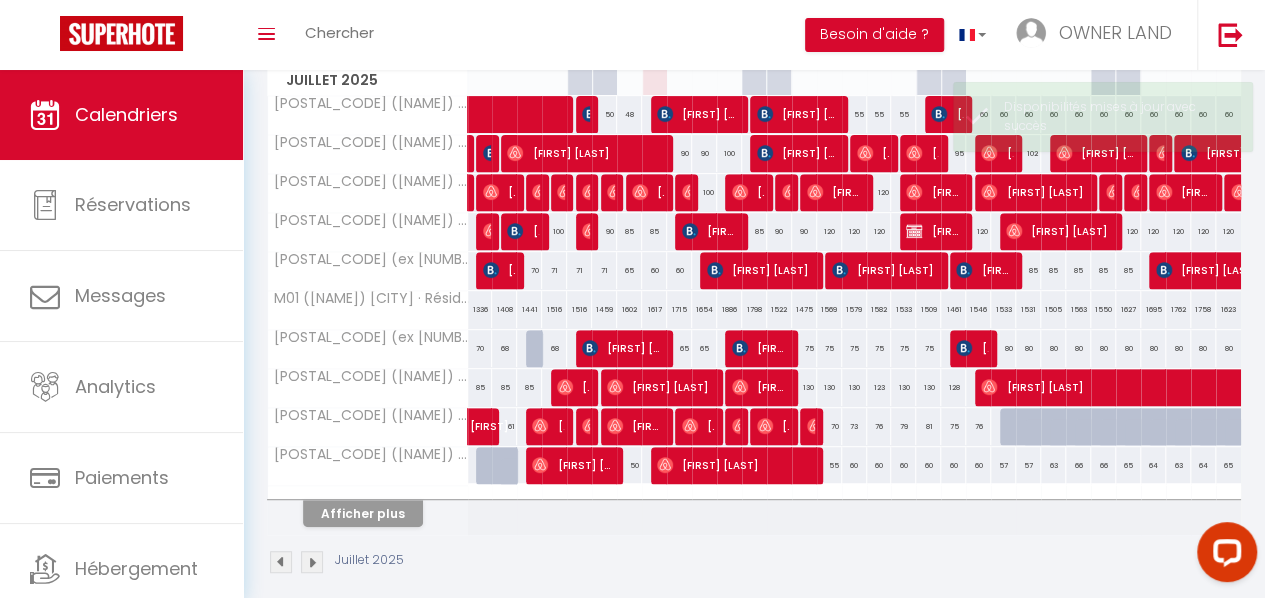 click on "Juillet 2025" at bounding box center [338, 562] 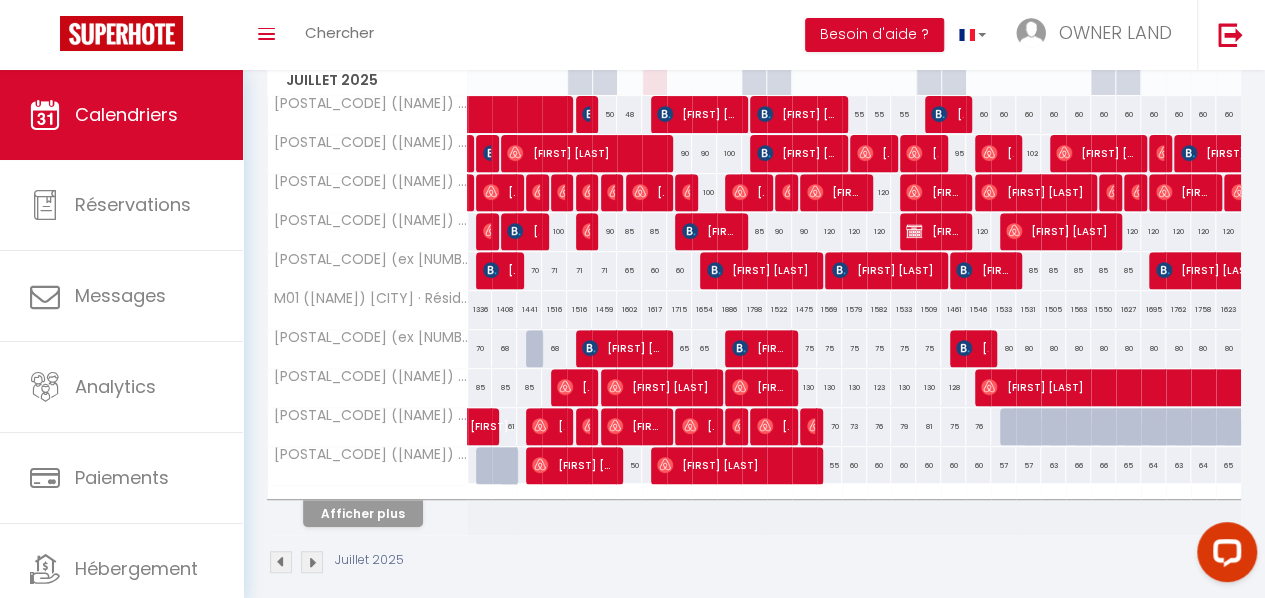 click at bounding box center (312, 562) 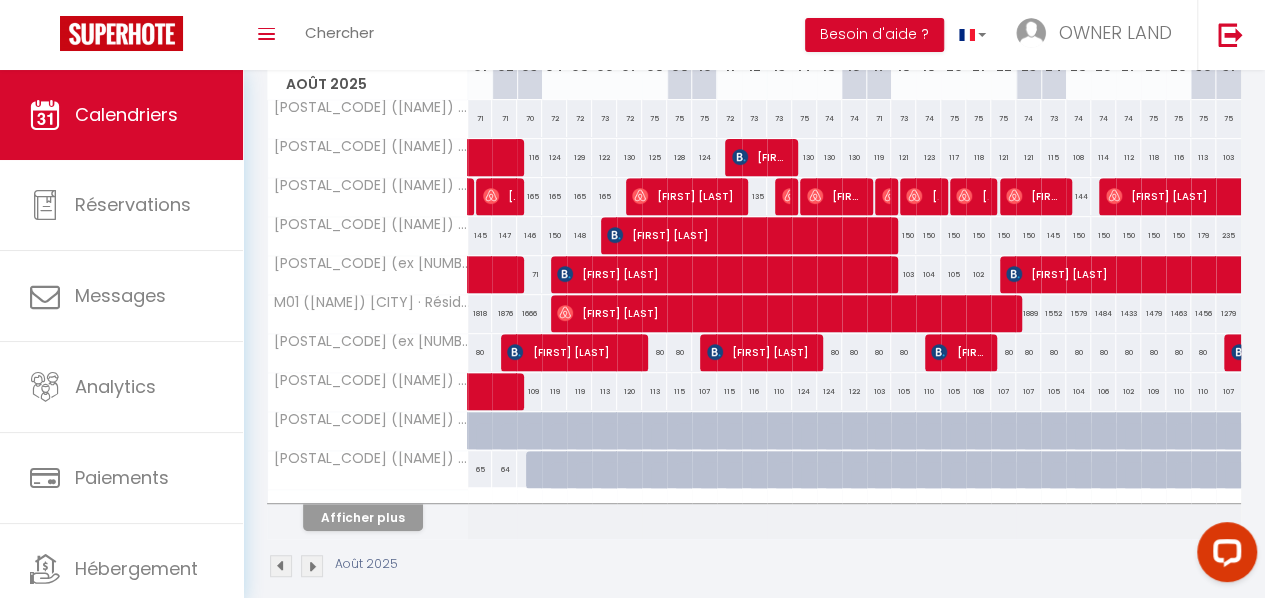 scroll, scrollTop: 318, scrollLeft: 0, axis: vertical 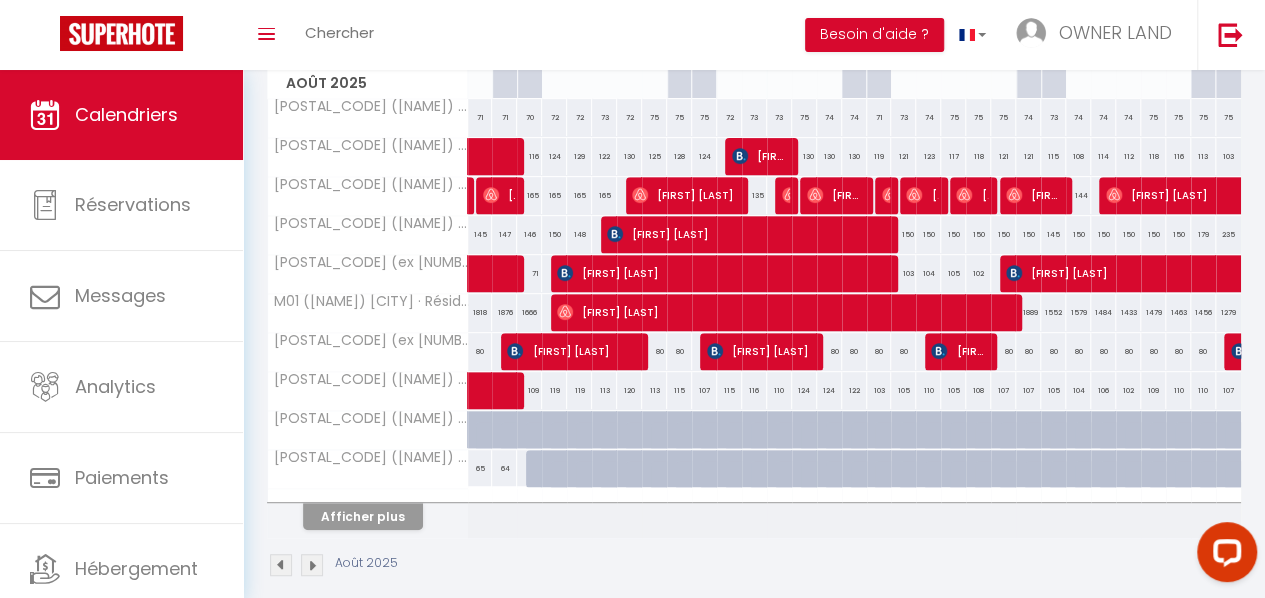 click at bounding box center (281, 565) 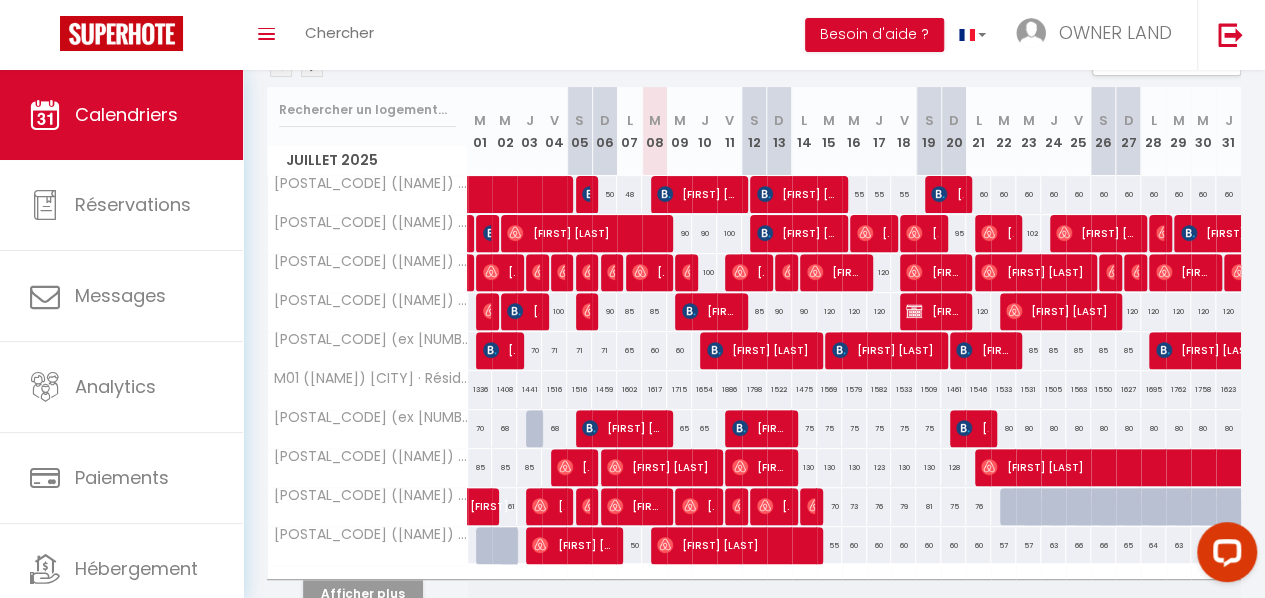 scroll, scrollTop: 243, scrollLeft: 0, axis: vertical 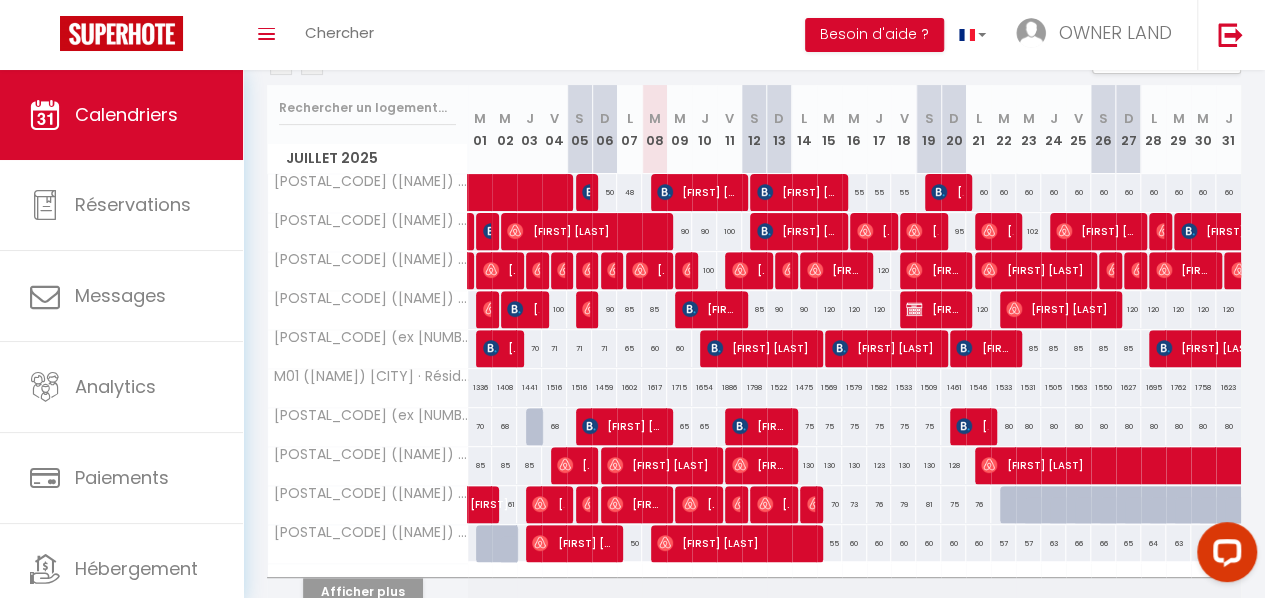 click on "76" at bounding box center [978, 504] 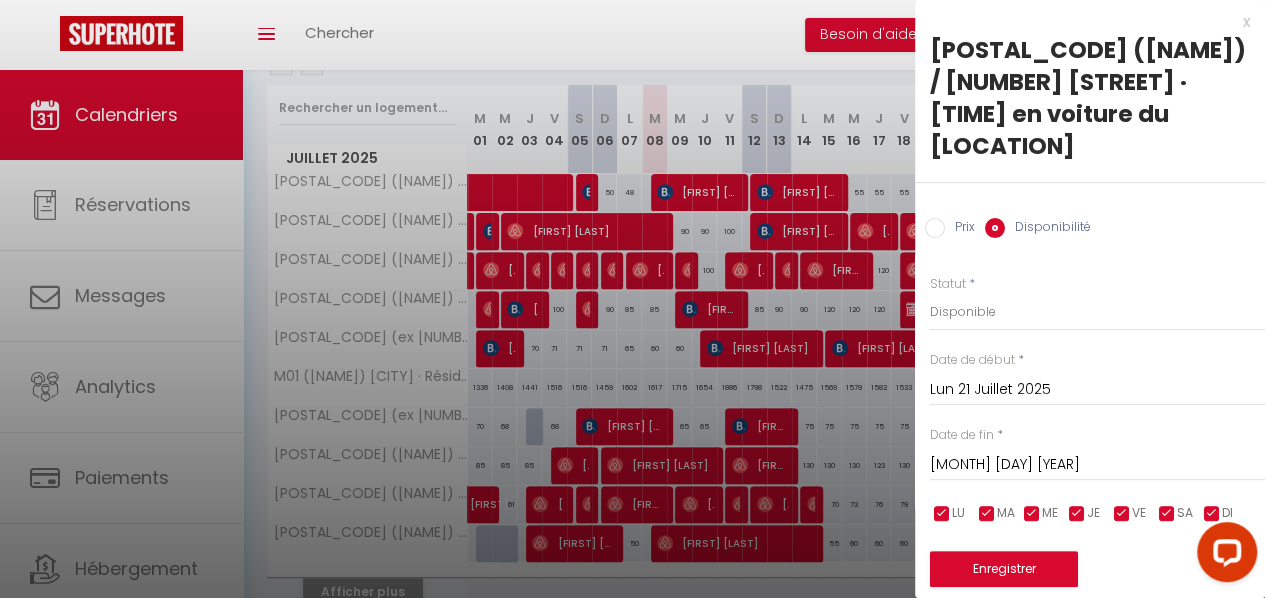 click at bounding box center (632, 299) 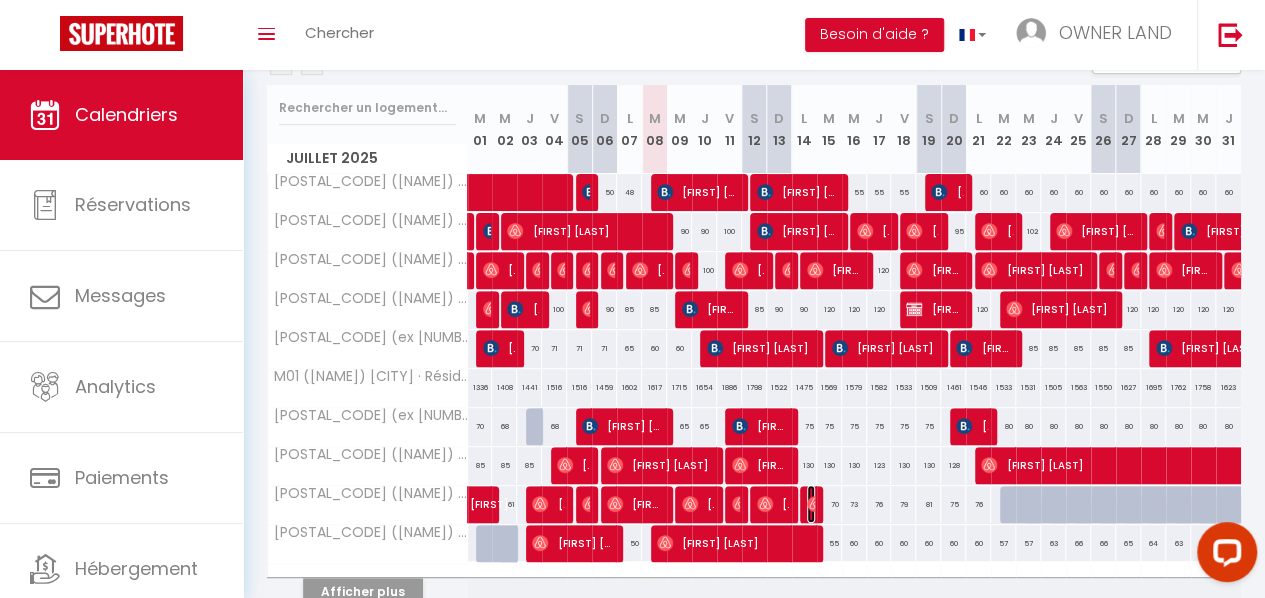 click at bounding box center [540, 504] 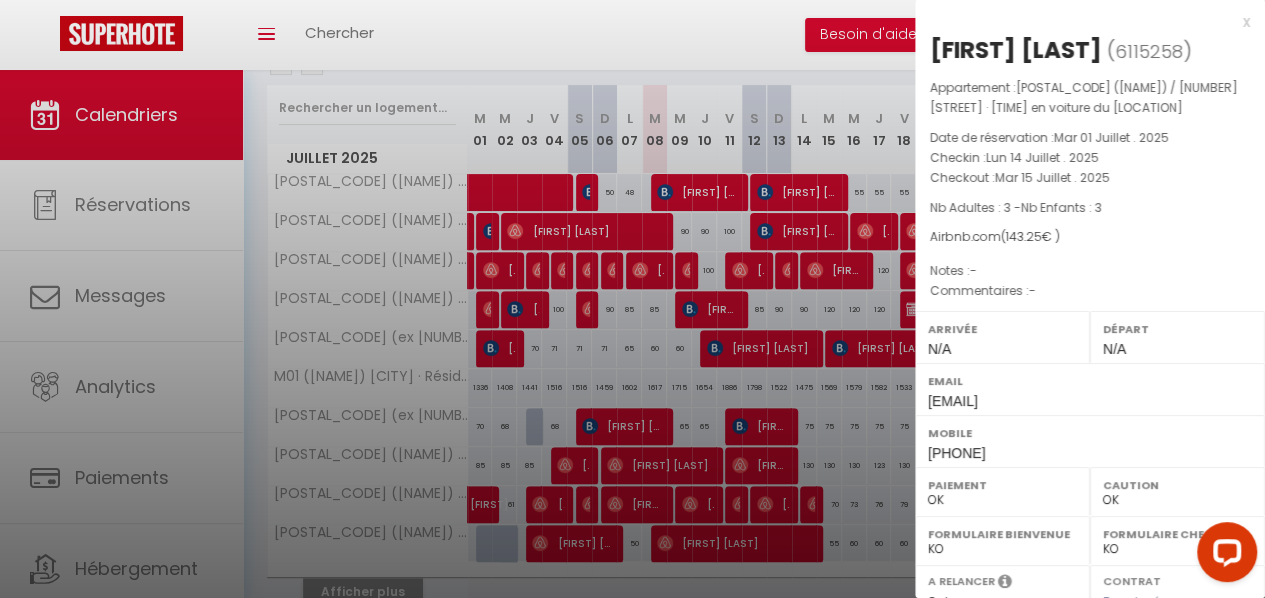 click at bounding box center (632, 299) 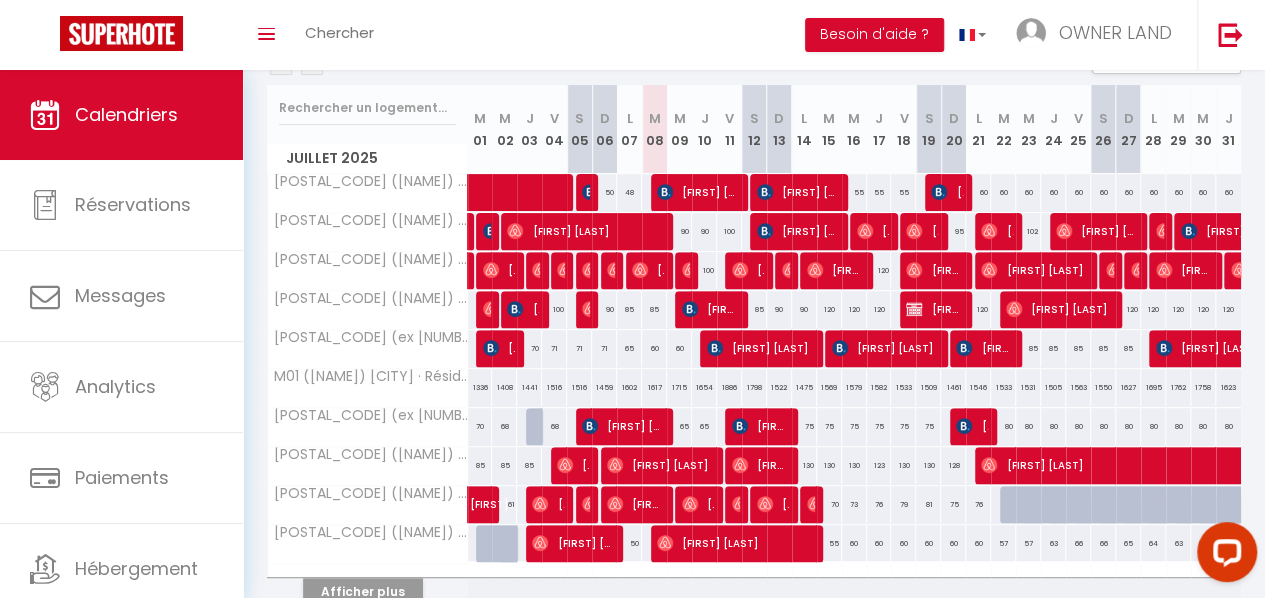 click on "70" at bounding box center (829, 504) 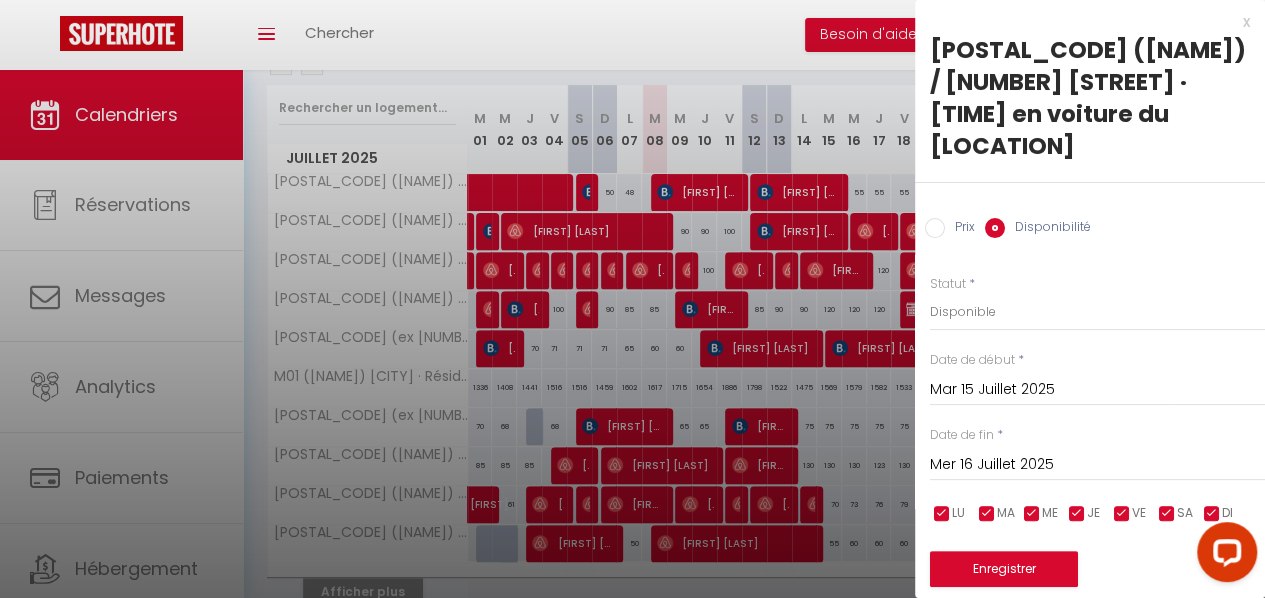 click at bounding box center (632, 299) 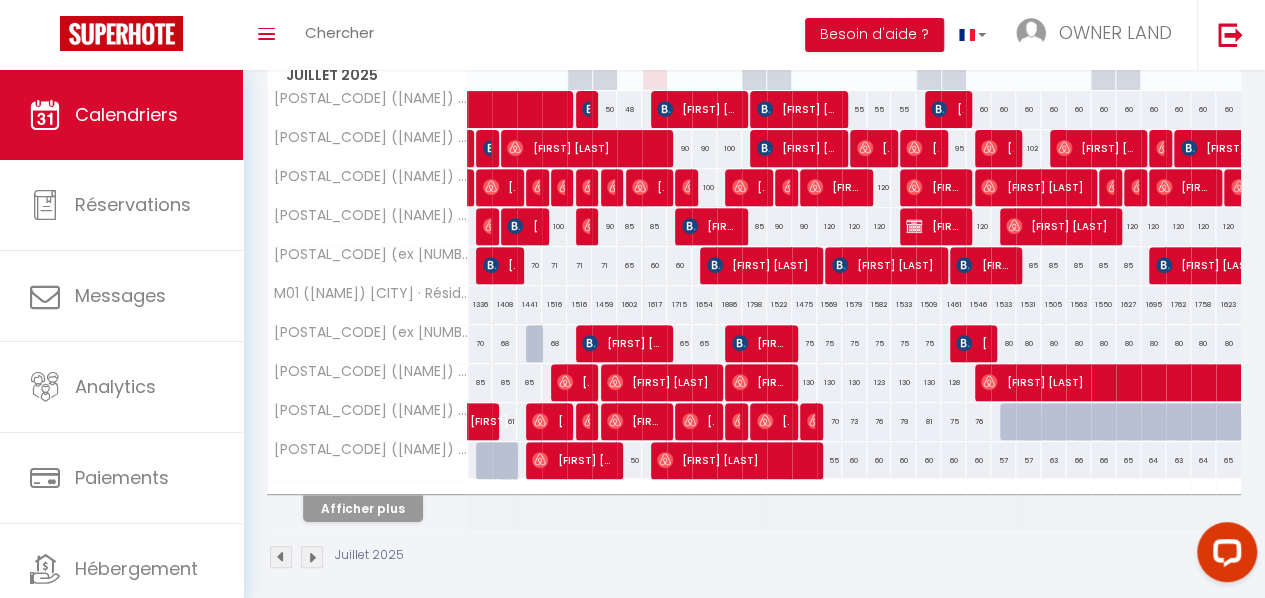 scroll, scrollTop: 335, scrollLeft: 0, axis: vertical 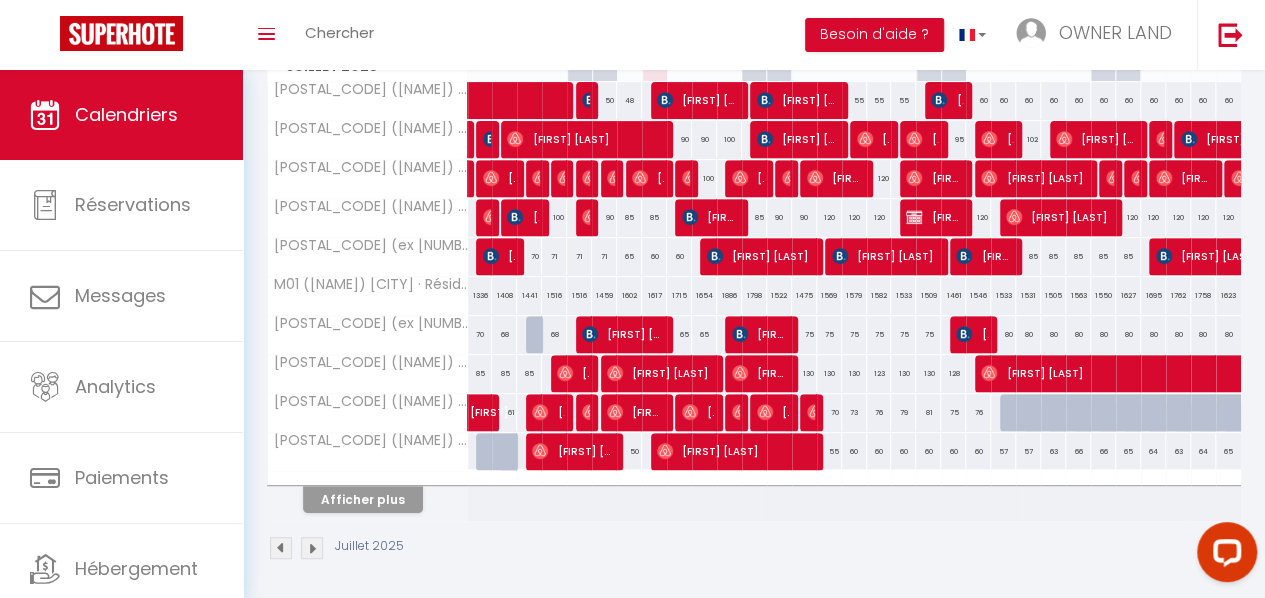 click at bounding box center [312, 548] 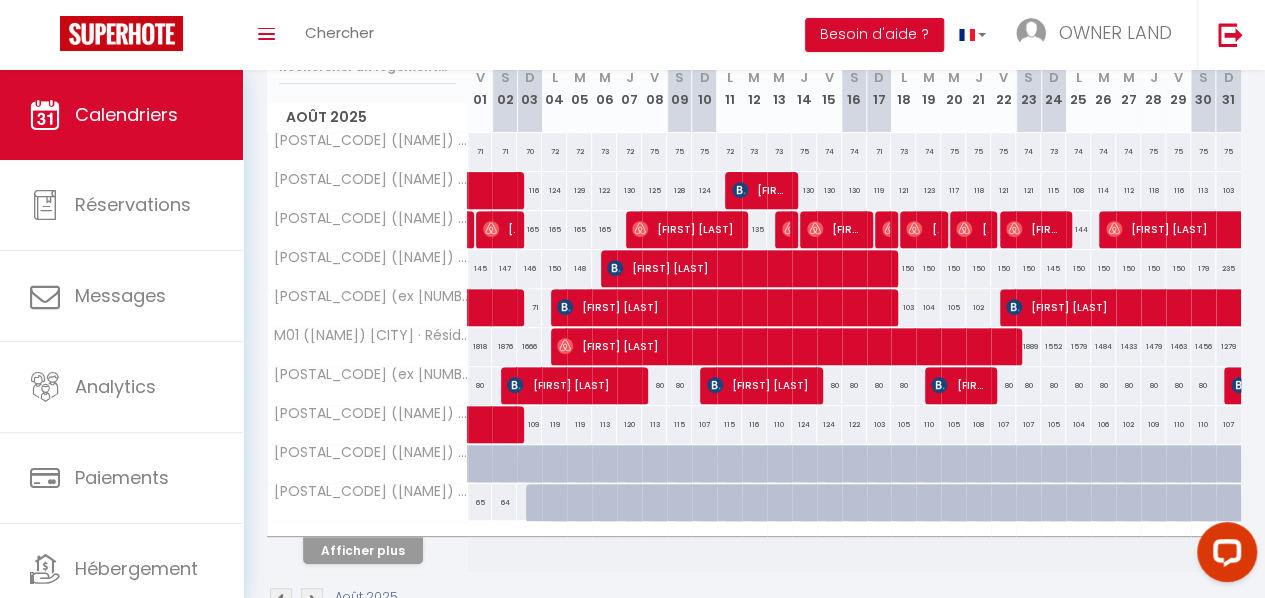 scroll, scrollTop: 291, scrollLeft: 0, axis: vertical 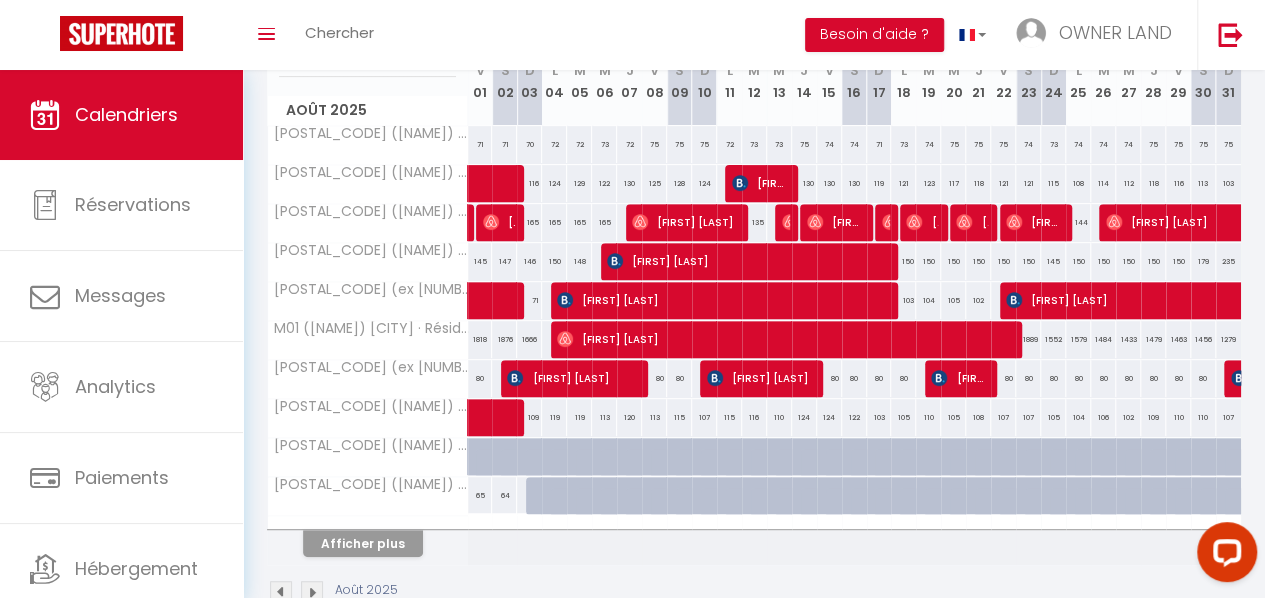click on "64" at bounding box center [529, 495] 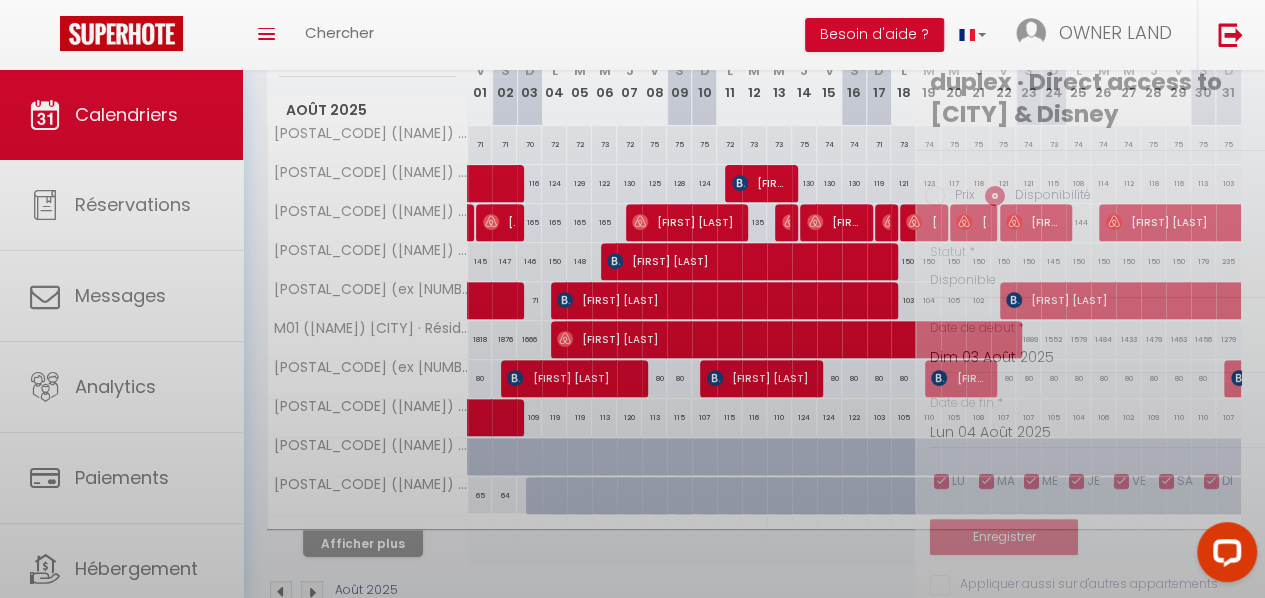 click at bounding box center (632, 299) 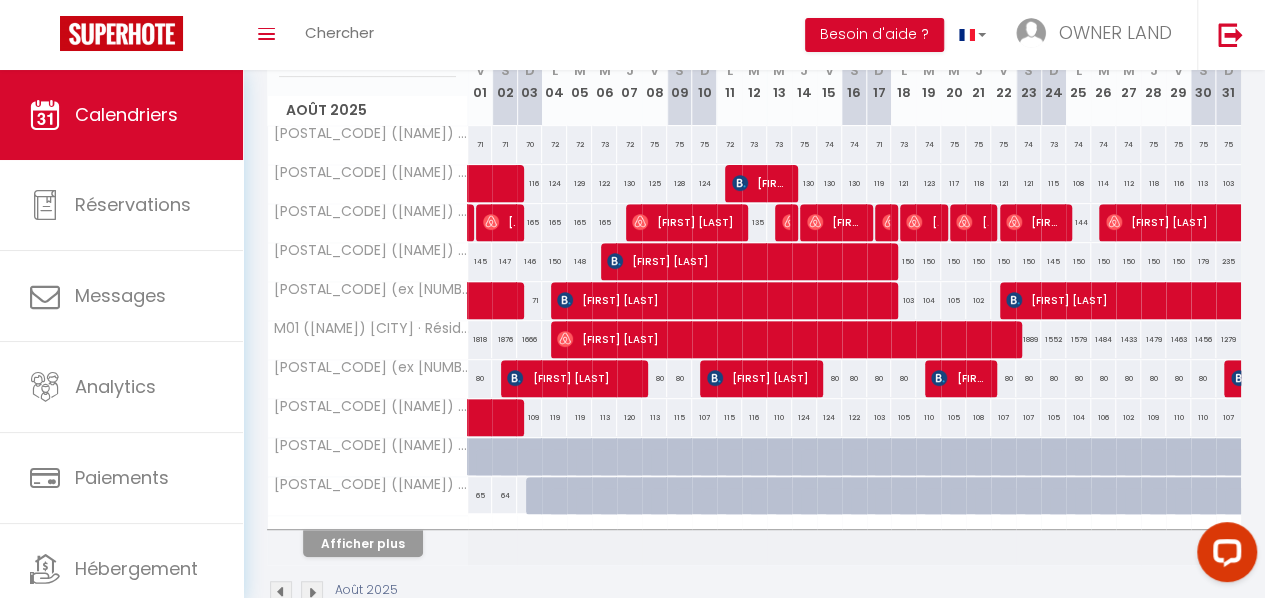 click on "64" at bounding box center (504, 495) 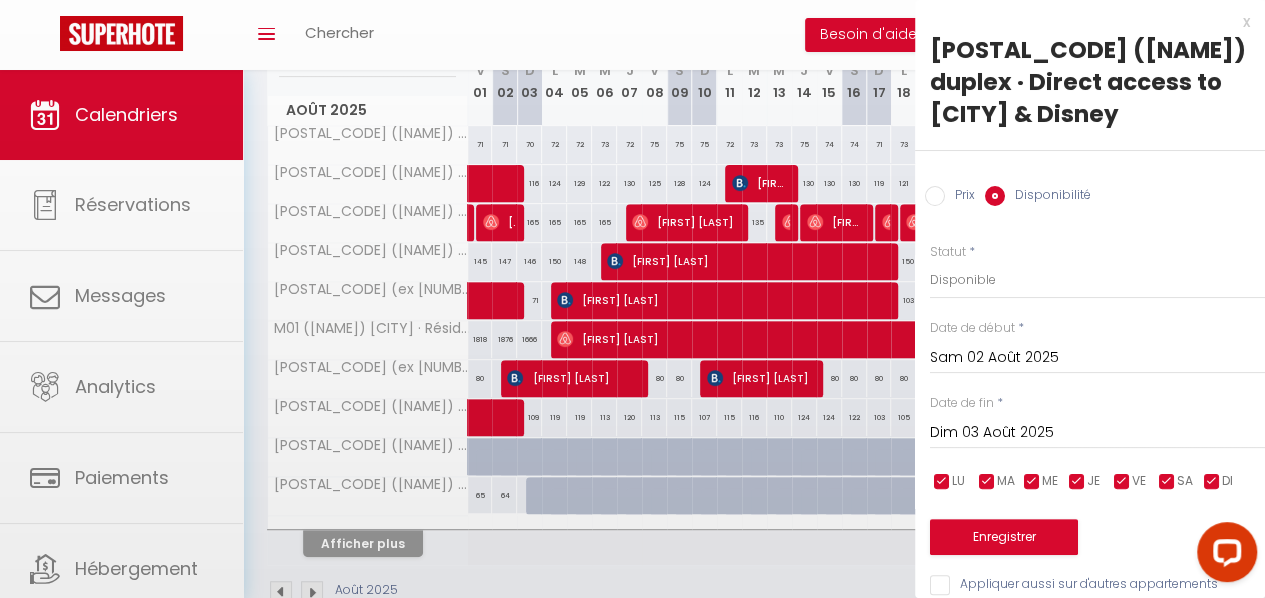 click at bounding box center [632, 299] 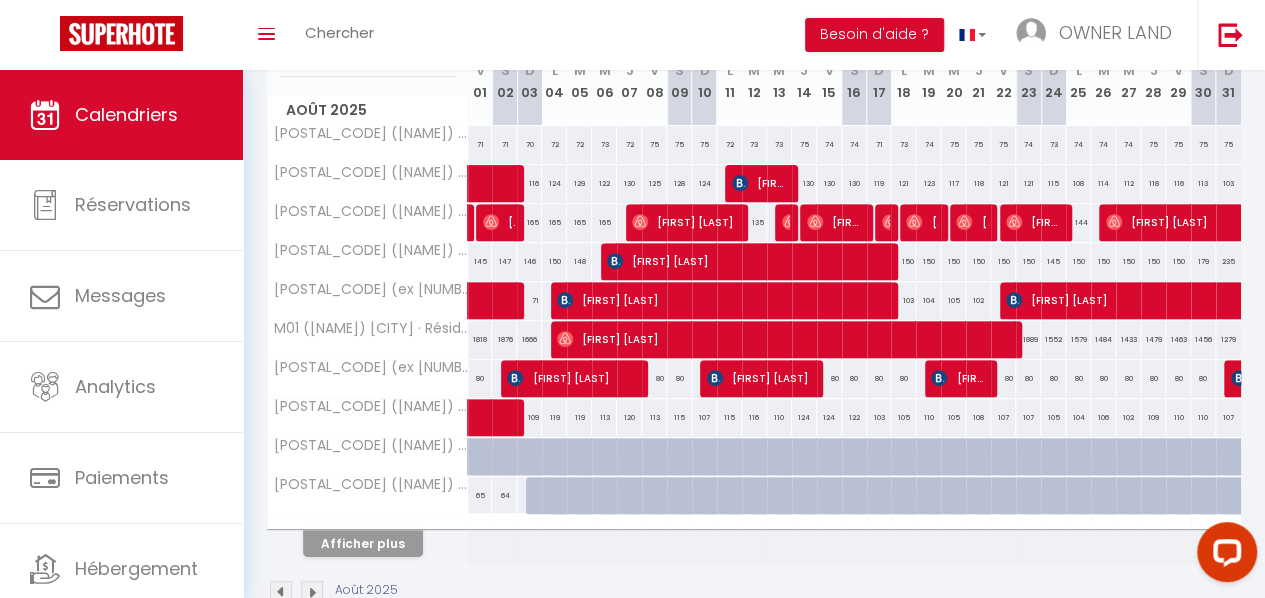 click on "64" at bounding box center (504, 495) 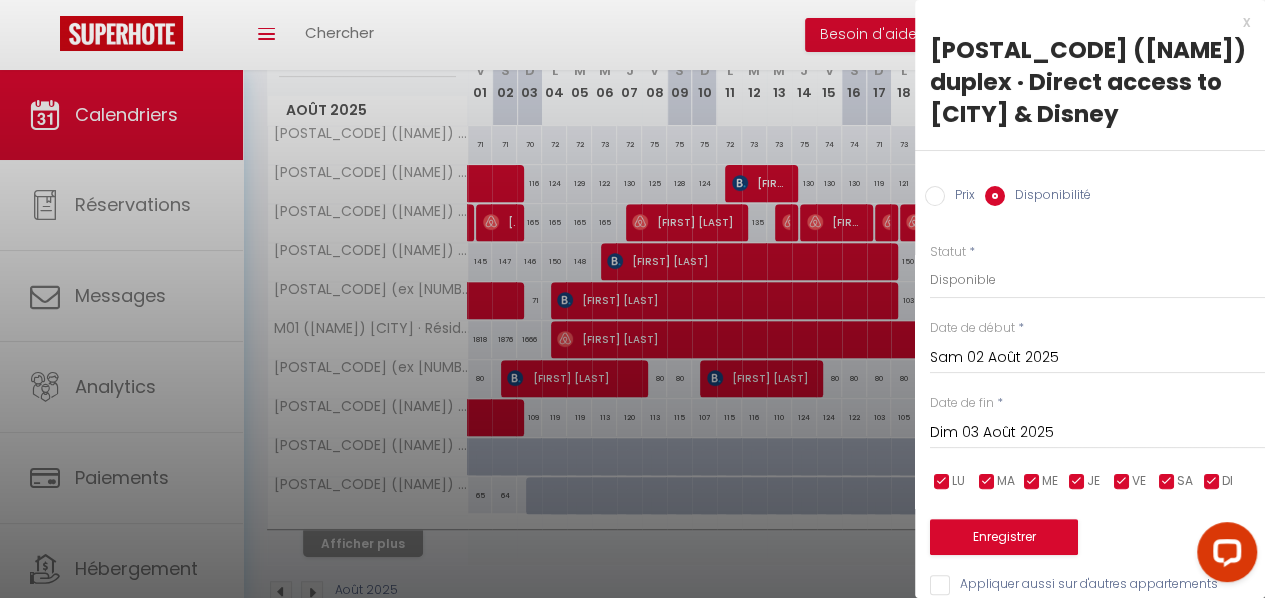click on "Dim 03 Août 2025" at bounding box center (1097, 433) 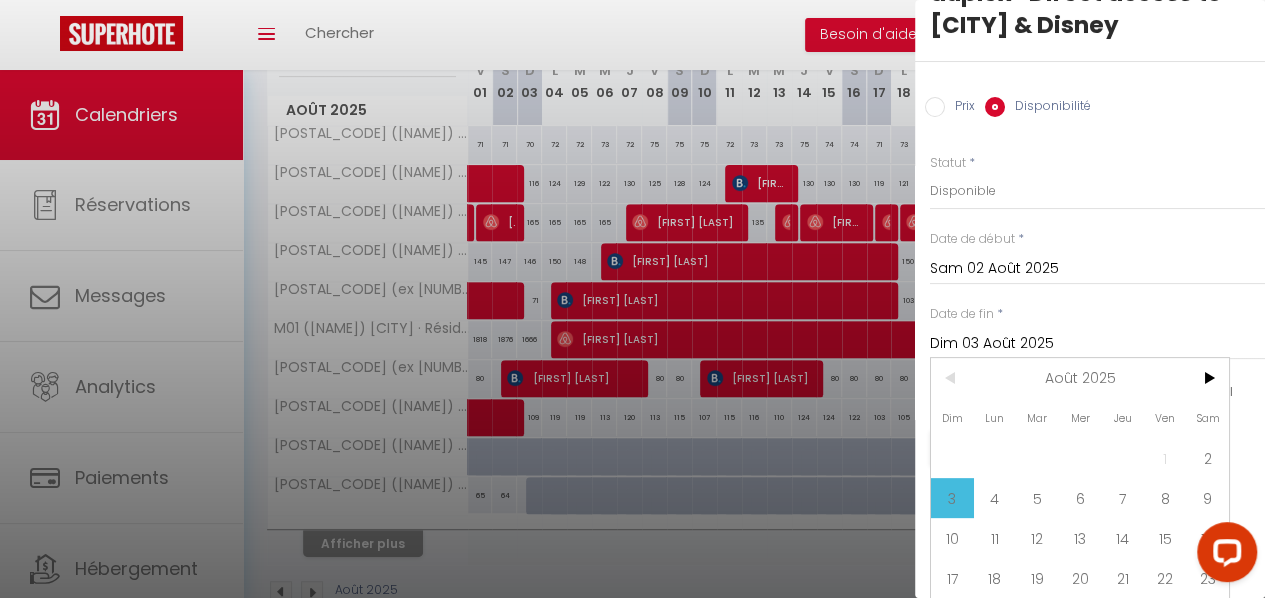 scroll, scrollTop: 93, scrollLeft: 0, axis: vertical 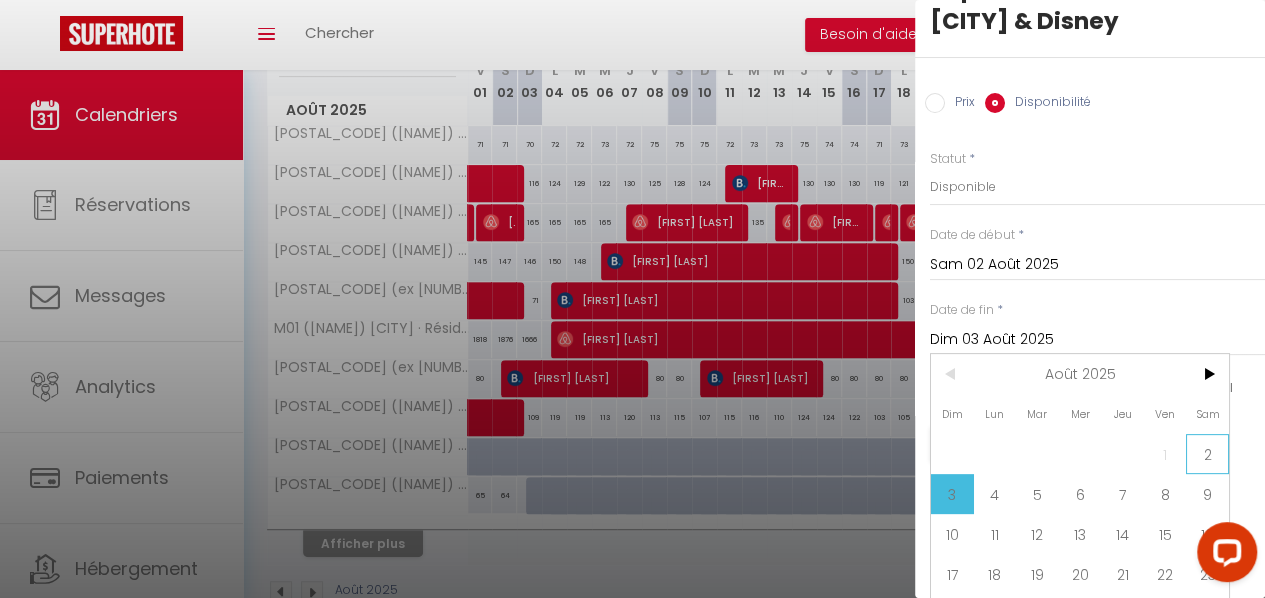 click on "2" at bounding box center (0, 0) 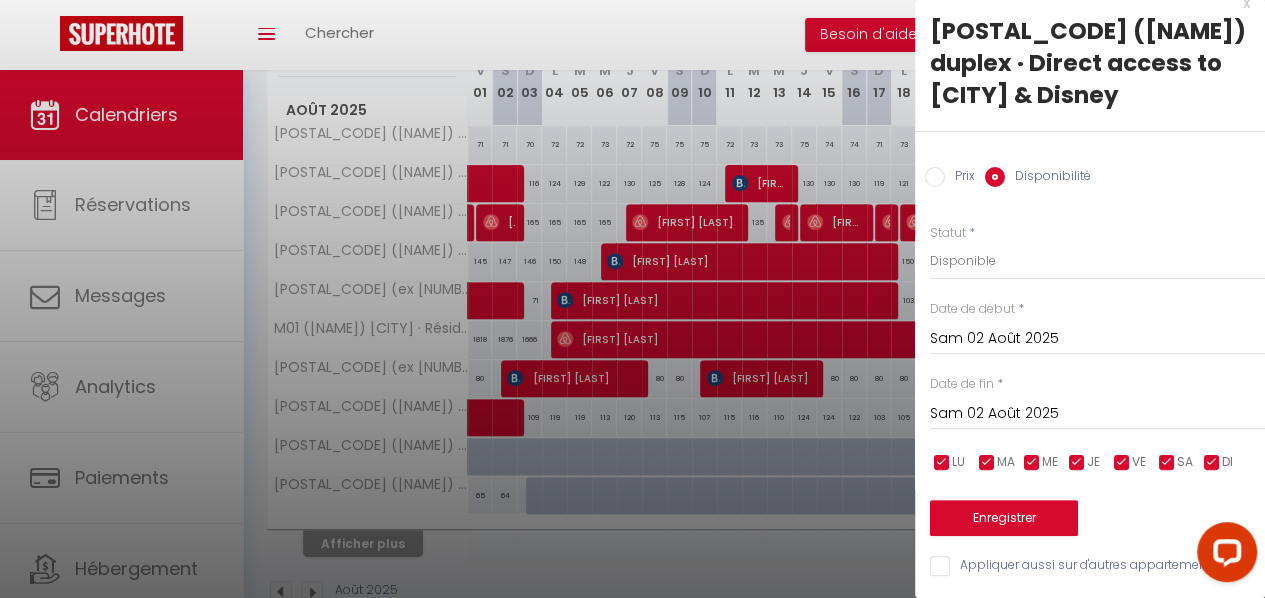 scroll, scrollTop: 33, scrollLeft: 0, axis: vertical 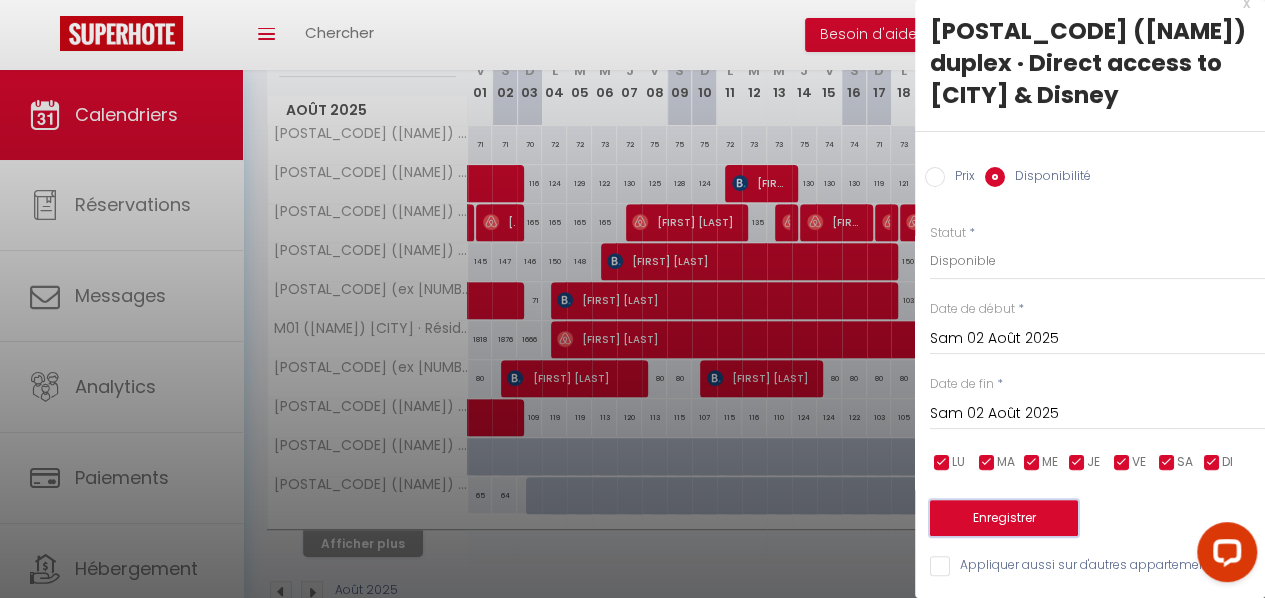 click on "Enregistrer" at bounding box center [1004, 518] 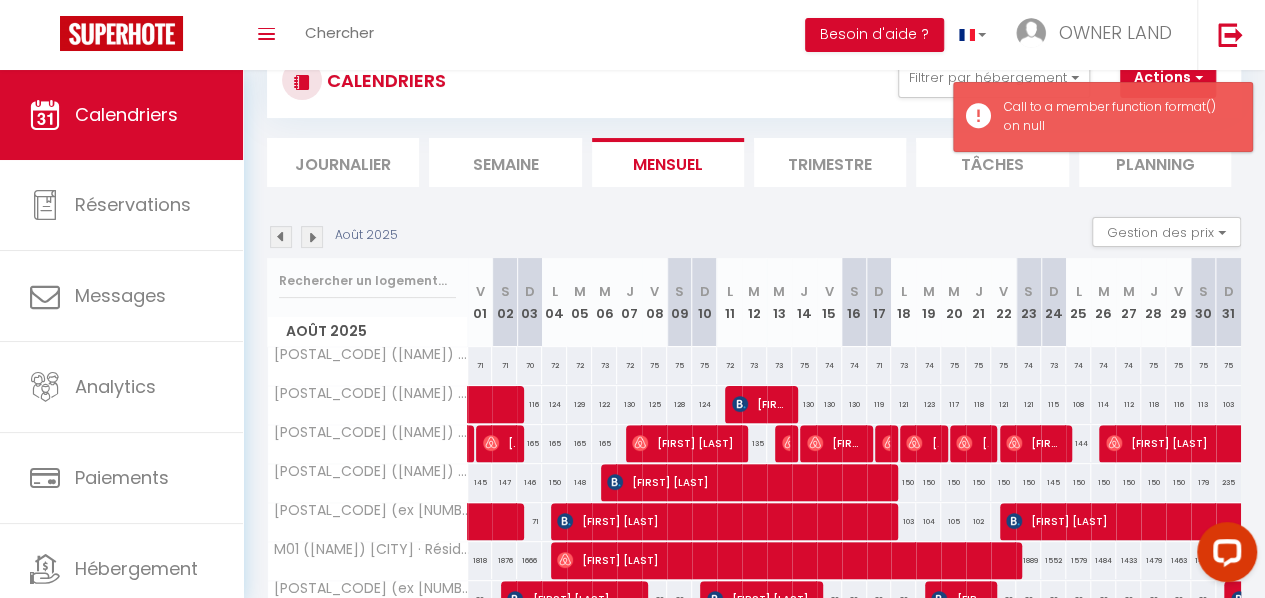 scroll, scrollTop: 291, scrollLeft: 0, axis: vertical 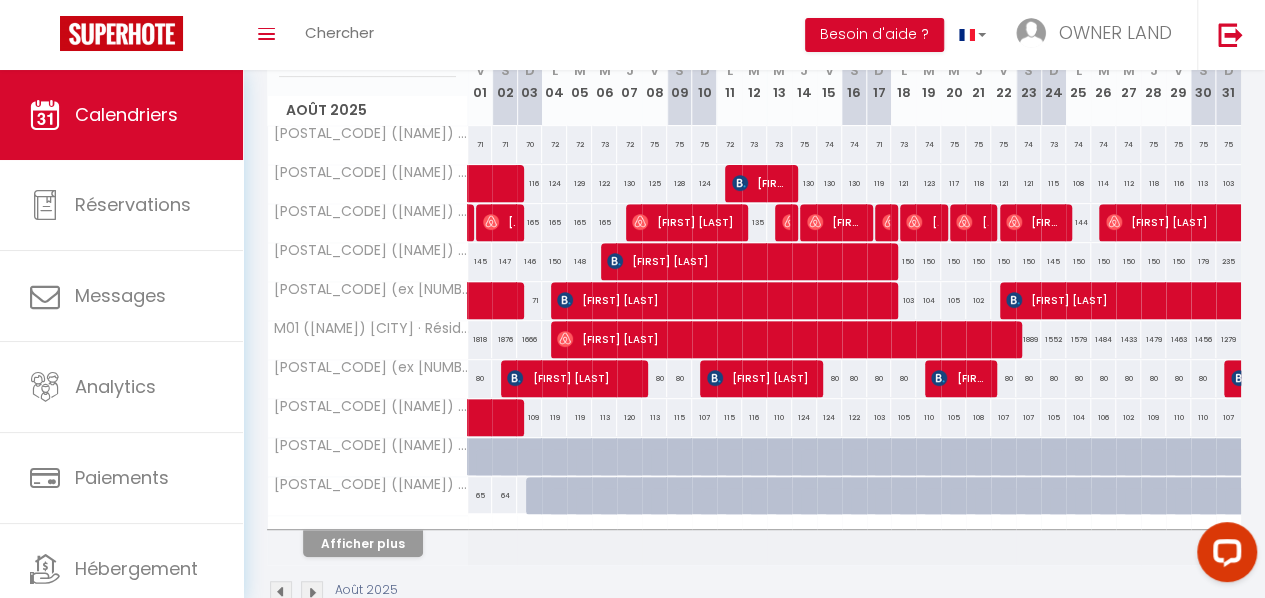 click at bounding box center [281, 592] 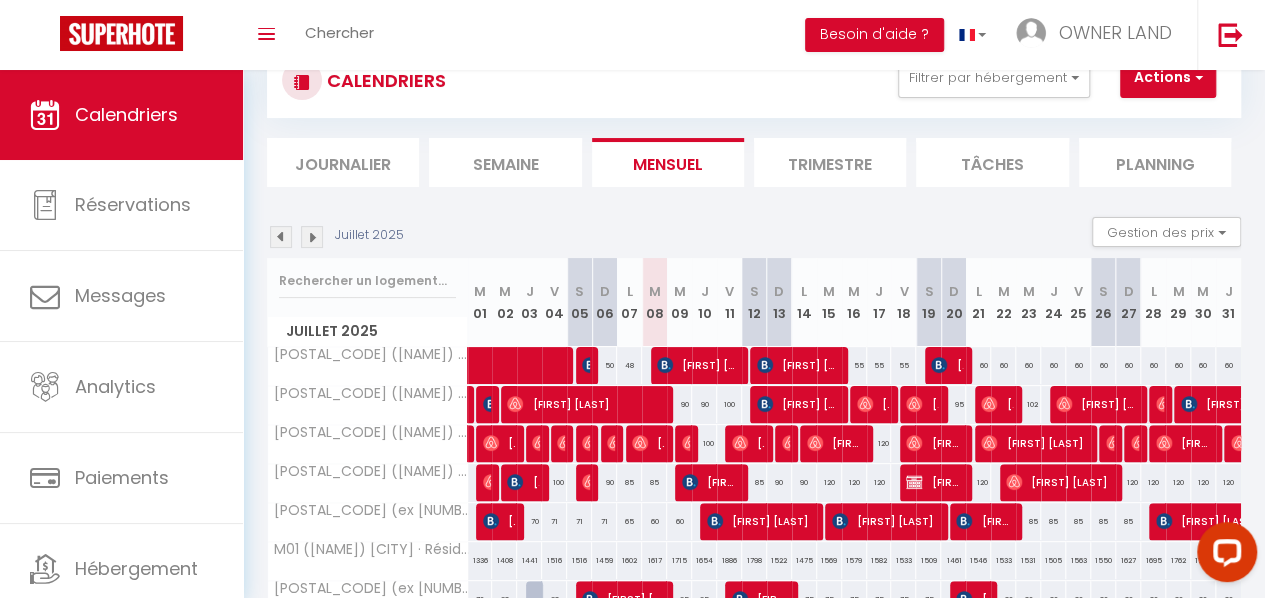 scroll, scrollTop: 291, scrollLeft: 0, axis: vertical 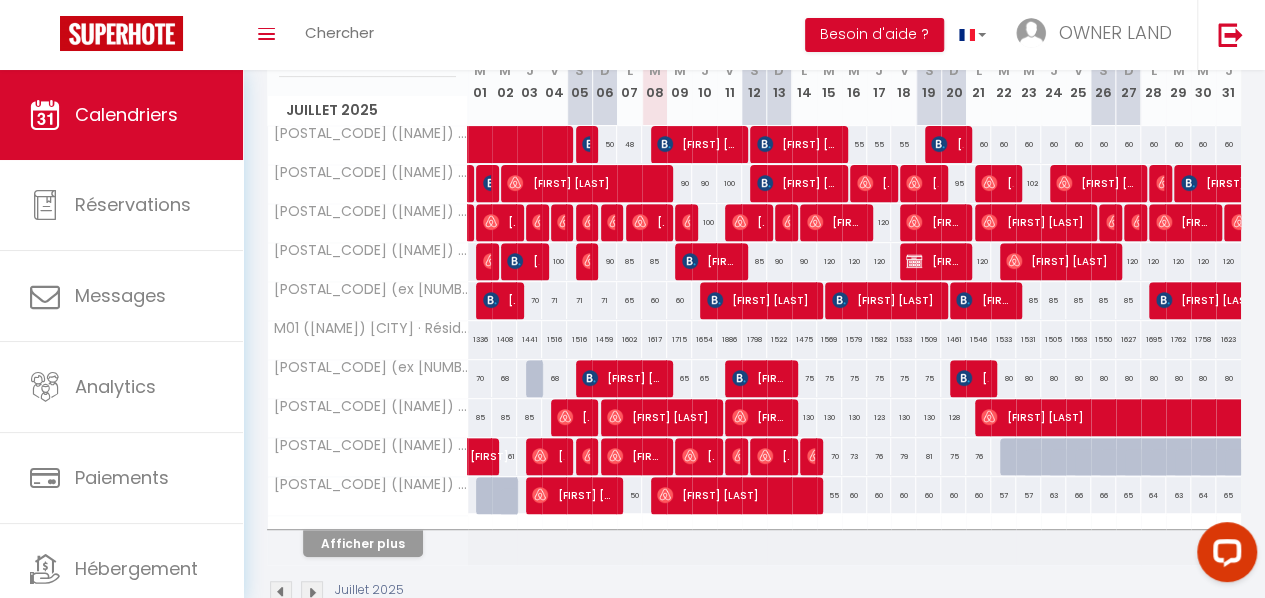 click on "57" at bounding box center (1003, 495) 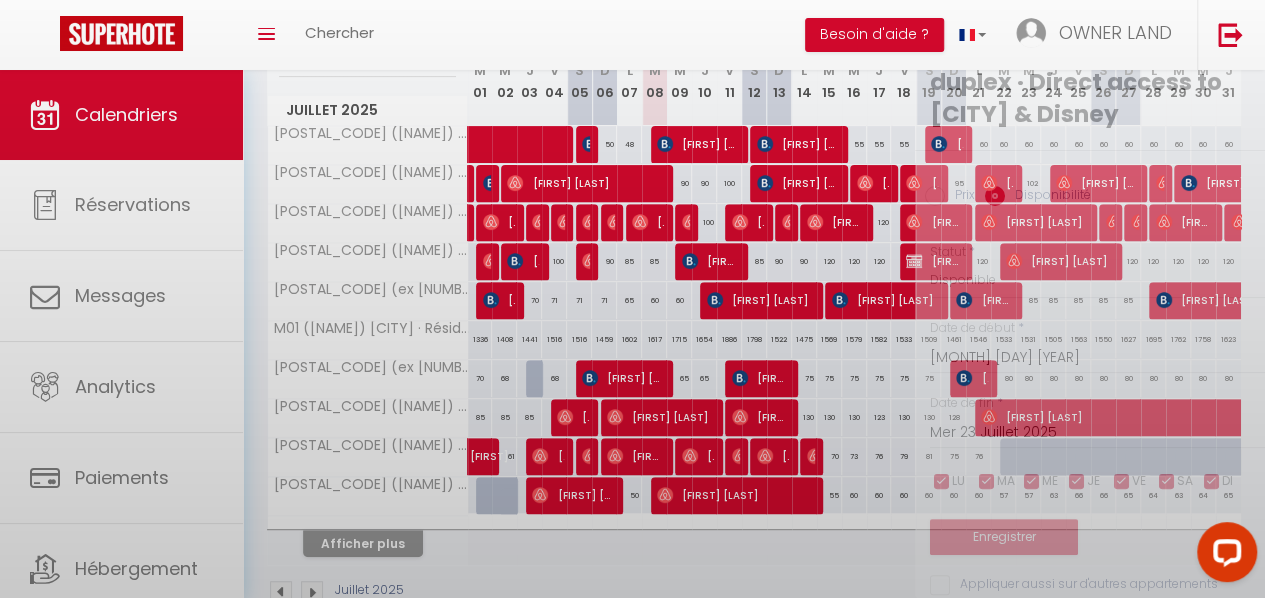 click at bounding box center [632, 299] 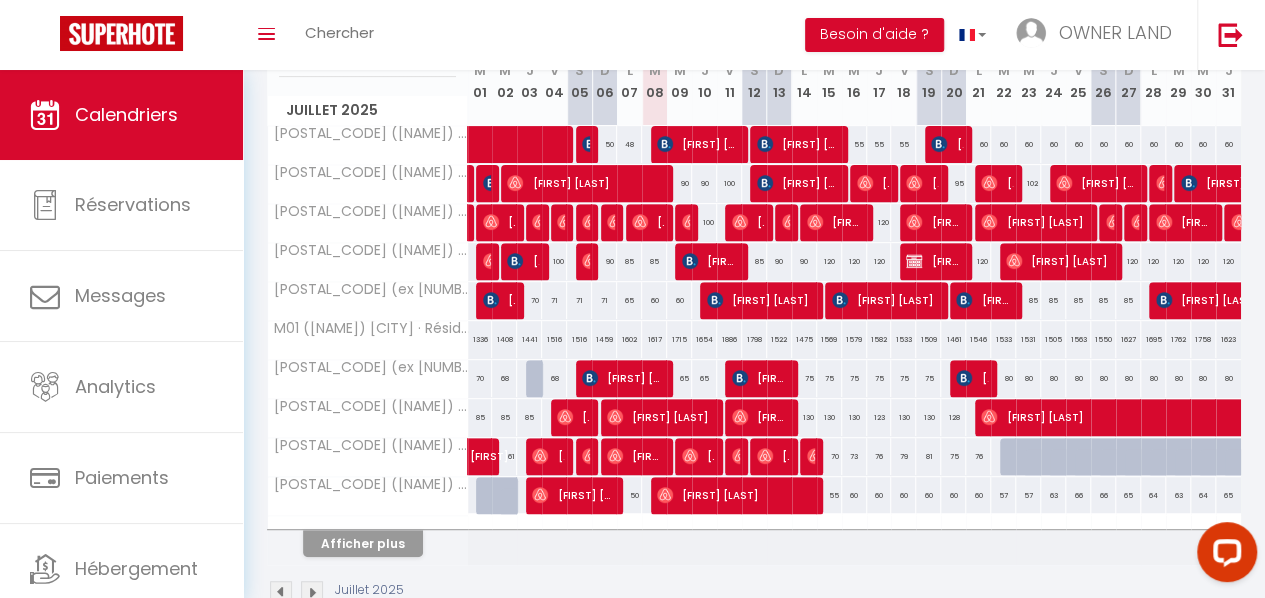 click on "60" at bounding box center [854, 495] 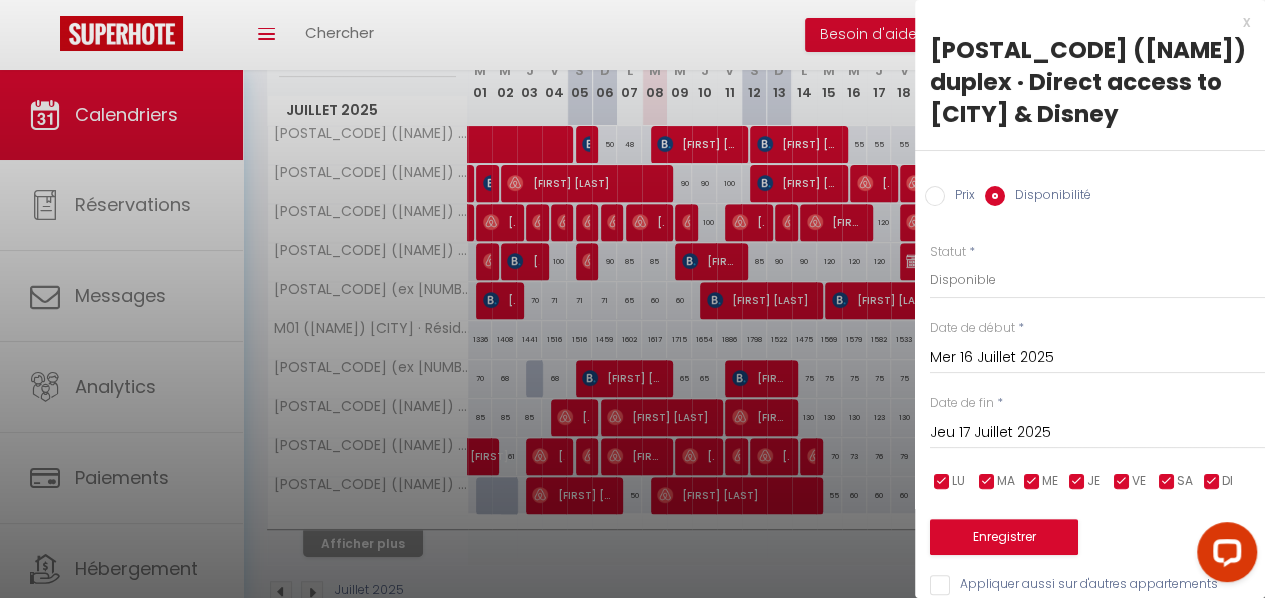 click on "Mer 16 Juillet 2025" at bounding box center [1097, 358] 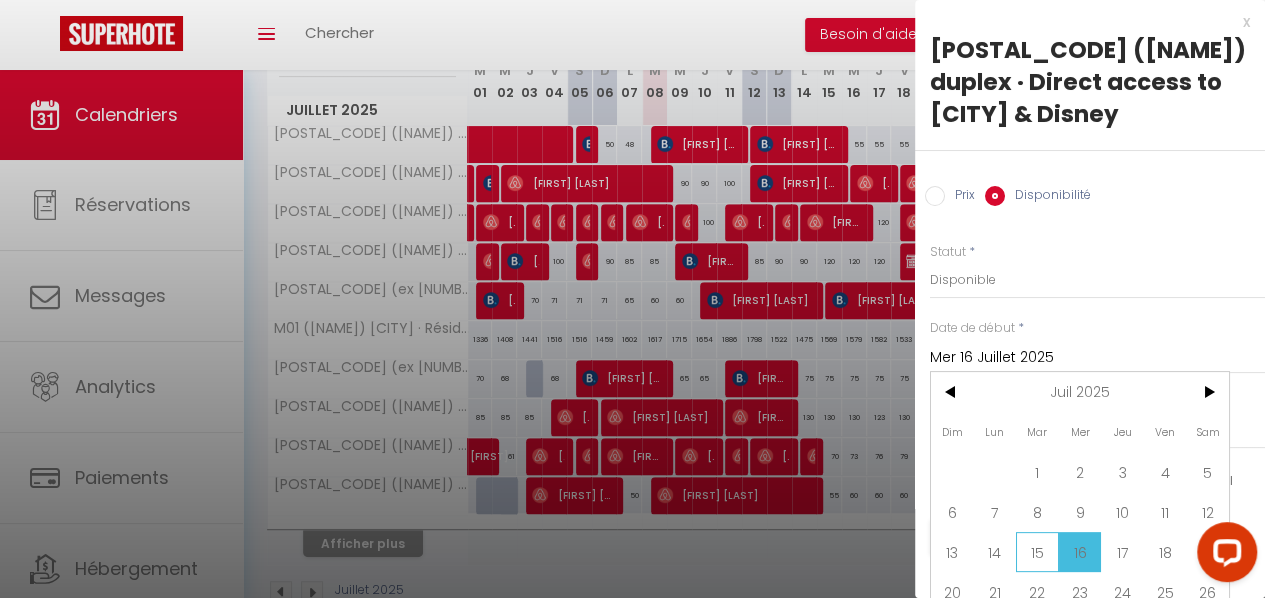 click on "15" at bounding box center (1037, 552) 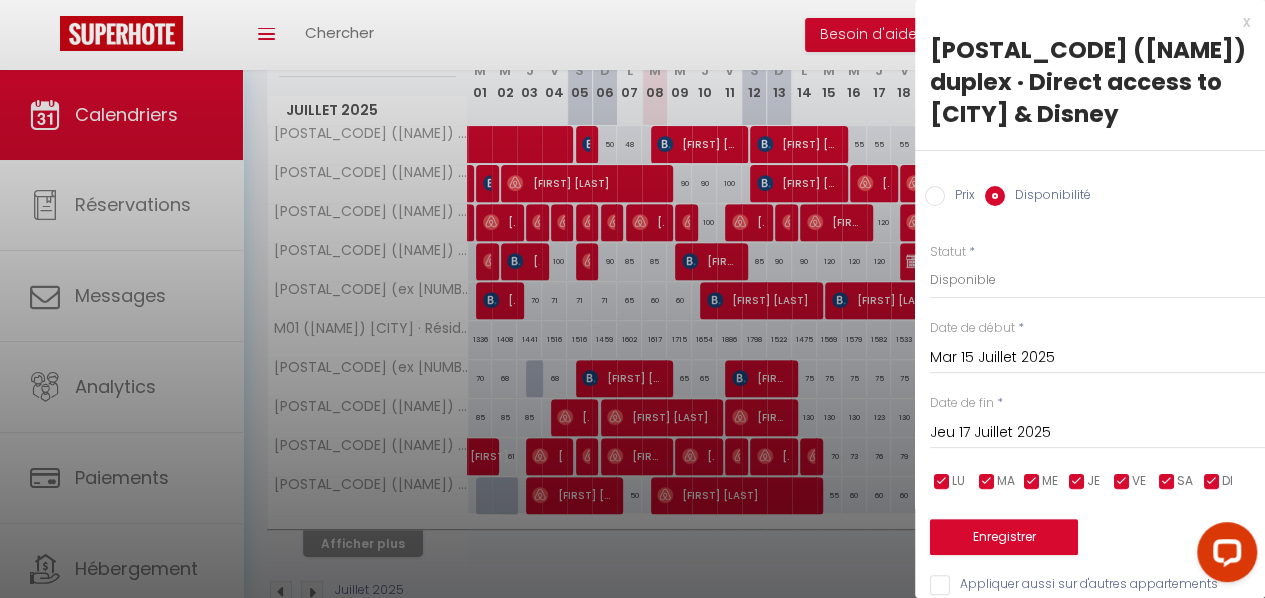 click on "Jeu 17 Juillet 2025" at bounding box center [1097, 433] 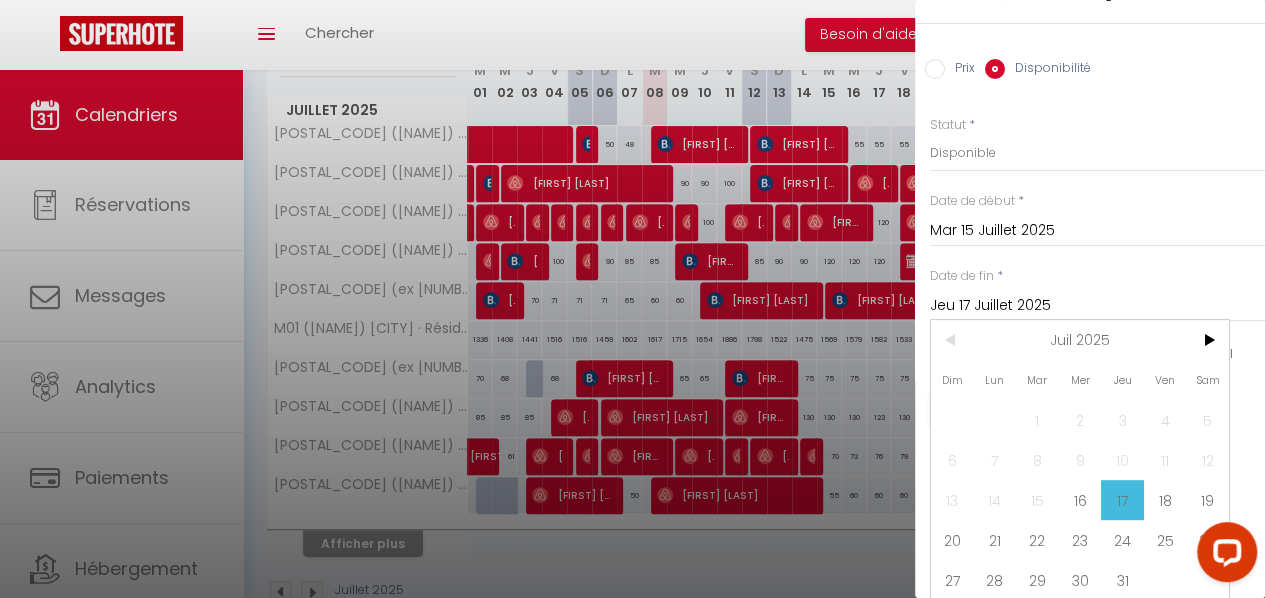 scroll, scrollTop: 144, scrollLeft: 0, axis: vertical 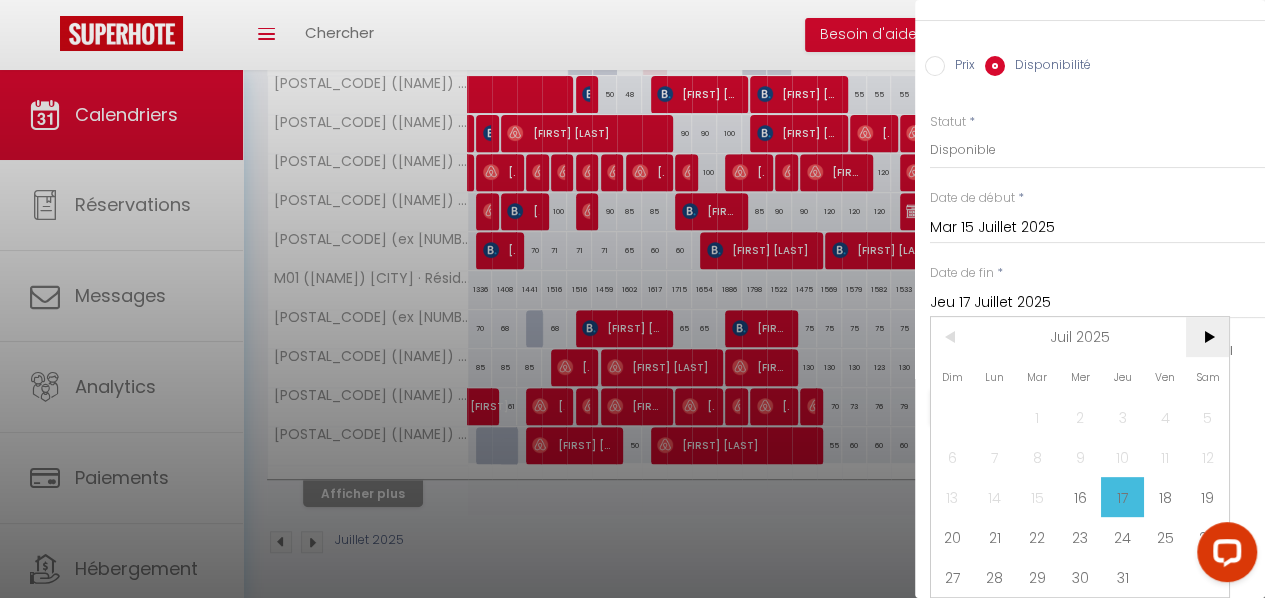 click on ">" at bounding box center [0, 0] 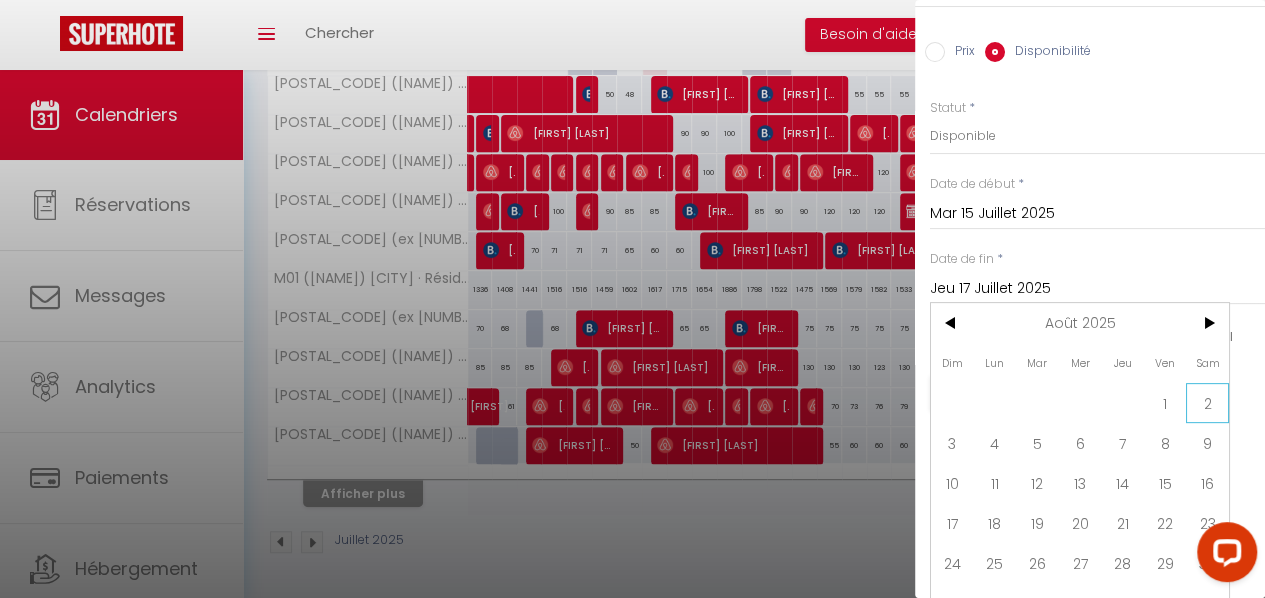 click on "2" at bounding box center [0, 0] 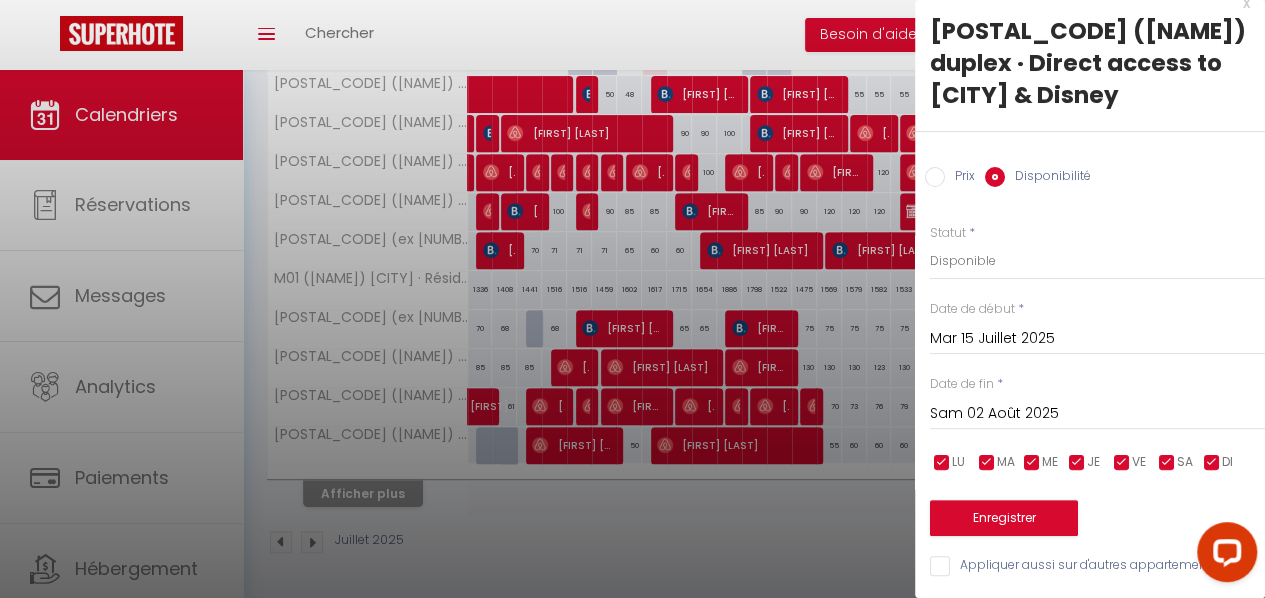 scroll, scrollTop: 33, scrollLeft: 0, axis: vertical 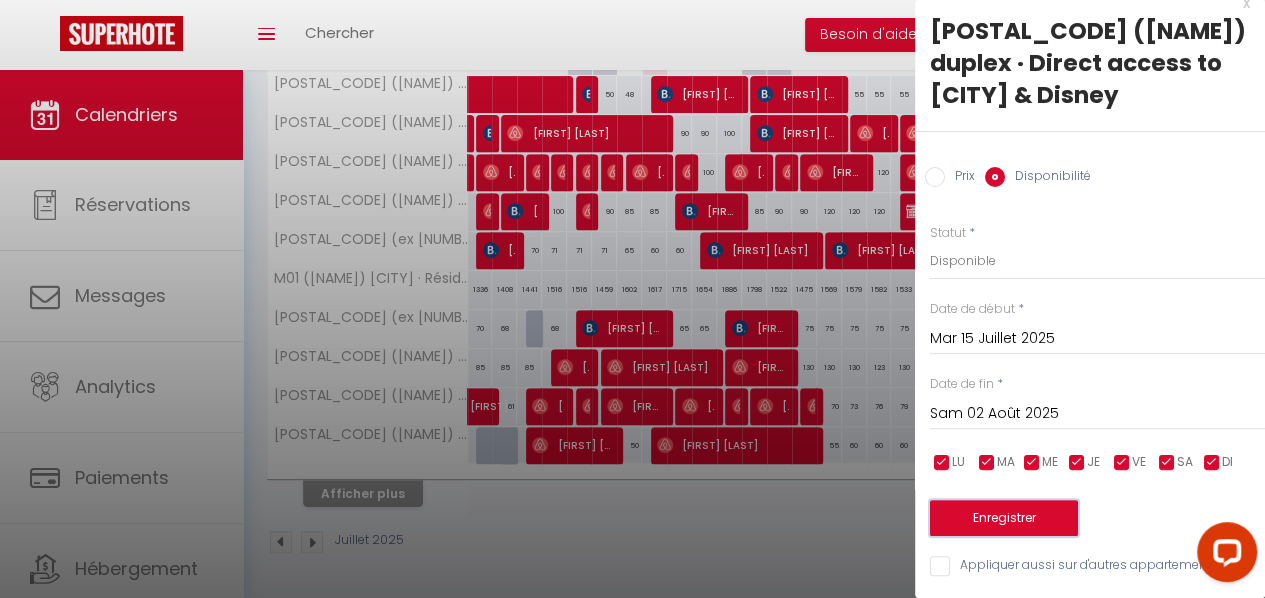 click on "Enregistrer" at bounding box center (1004, 518) 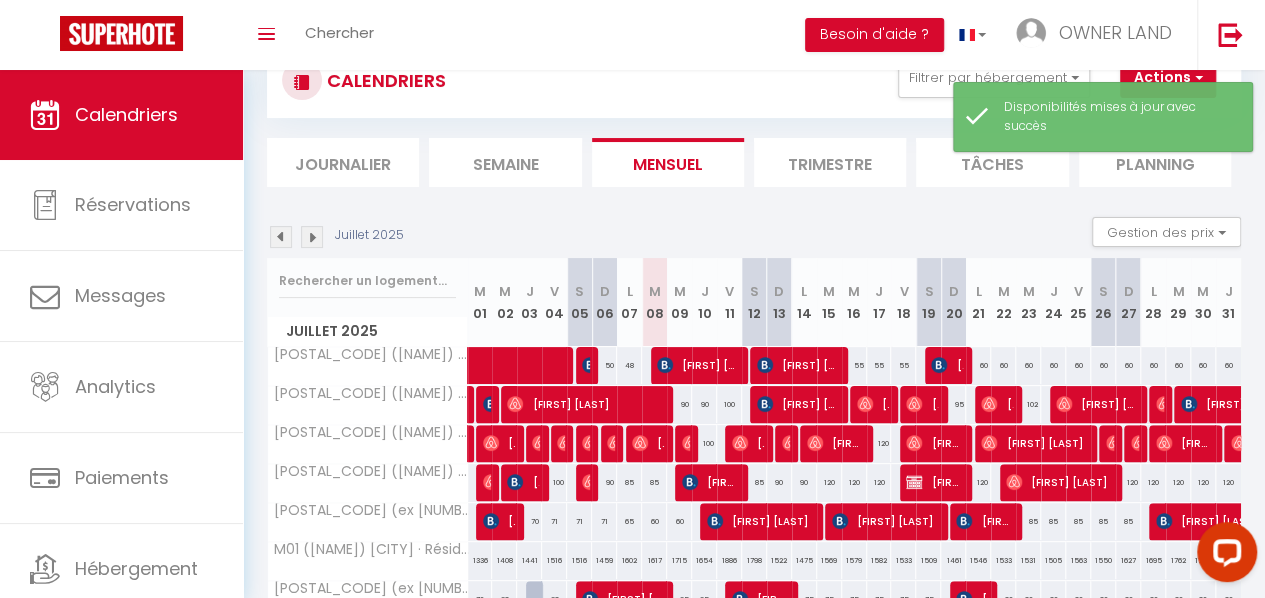 scroll, scrollTop: 350, scrollLeft: 0, axis: vertical 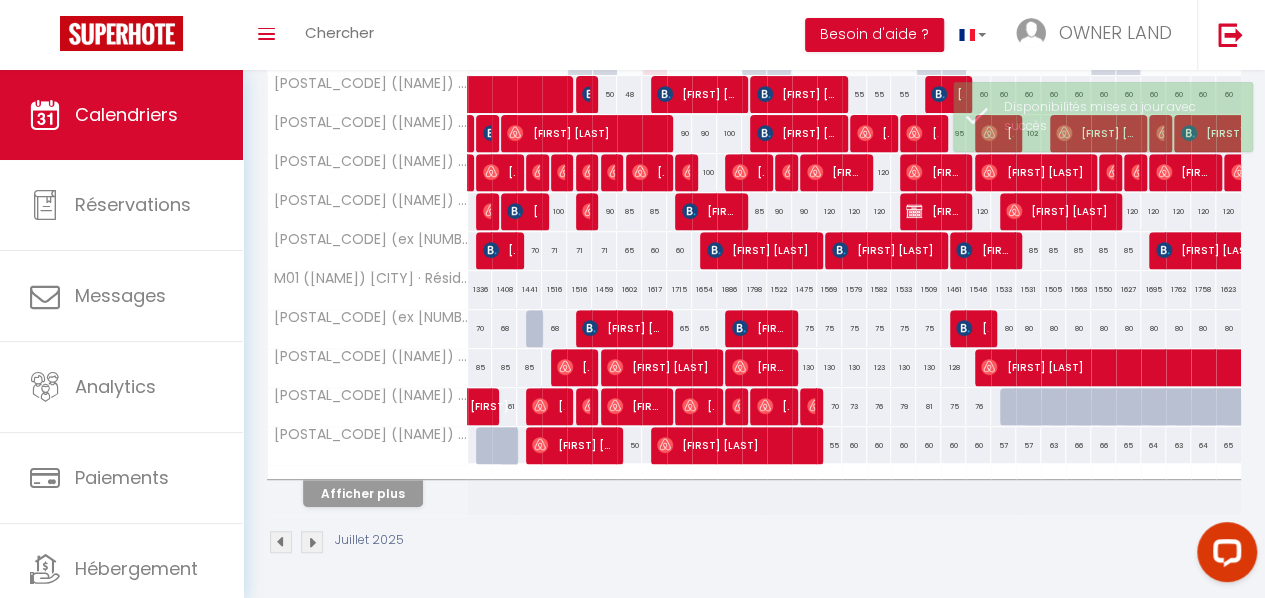 click at bounding box center [312, 542] 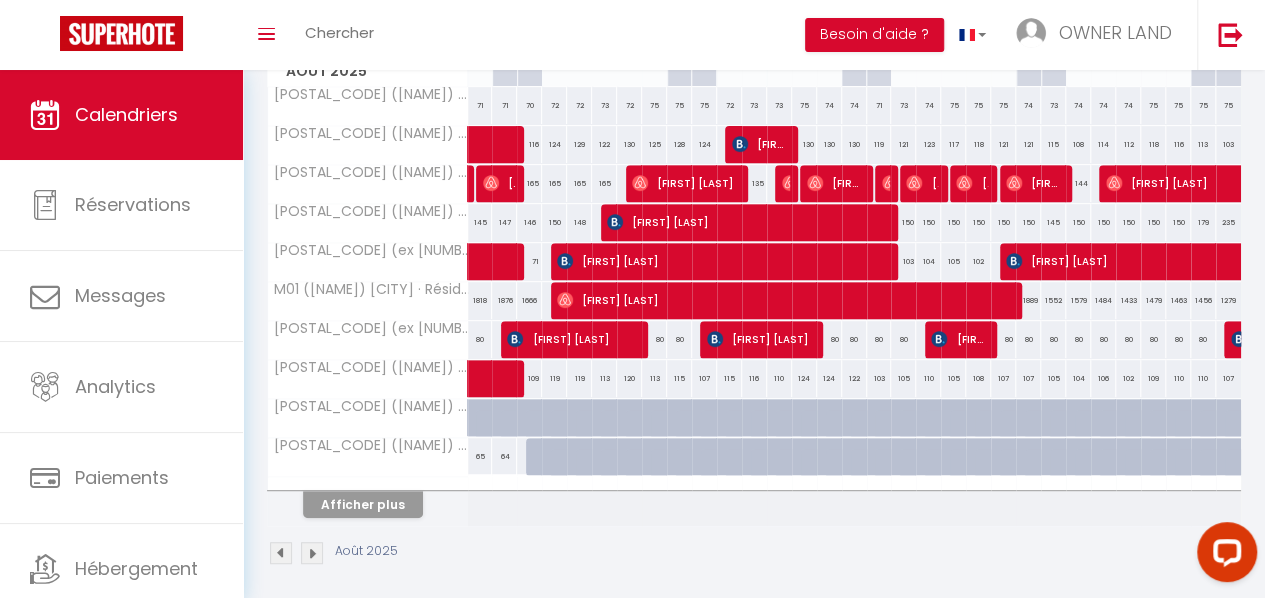 scroll, scrollTop: 334, scrollLeft: 0, axis: vertical 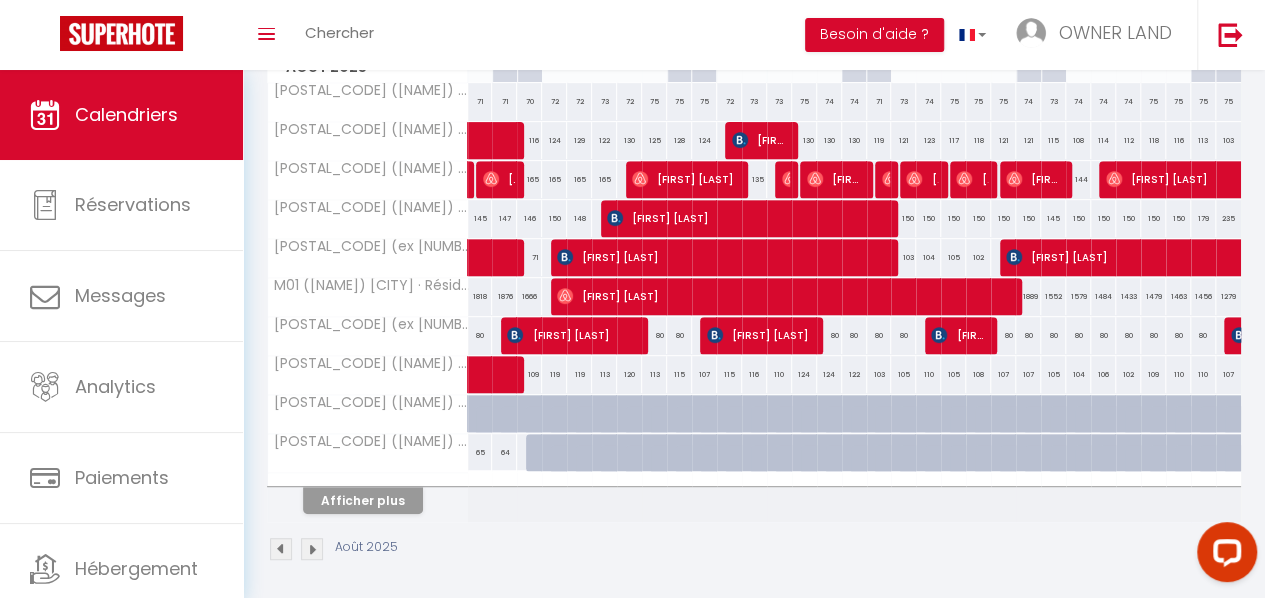 click at bounding box center (281, 549) 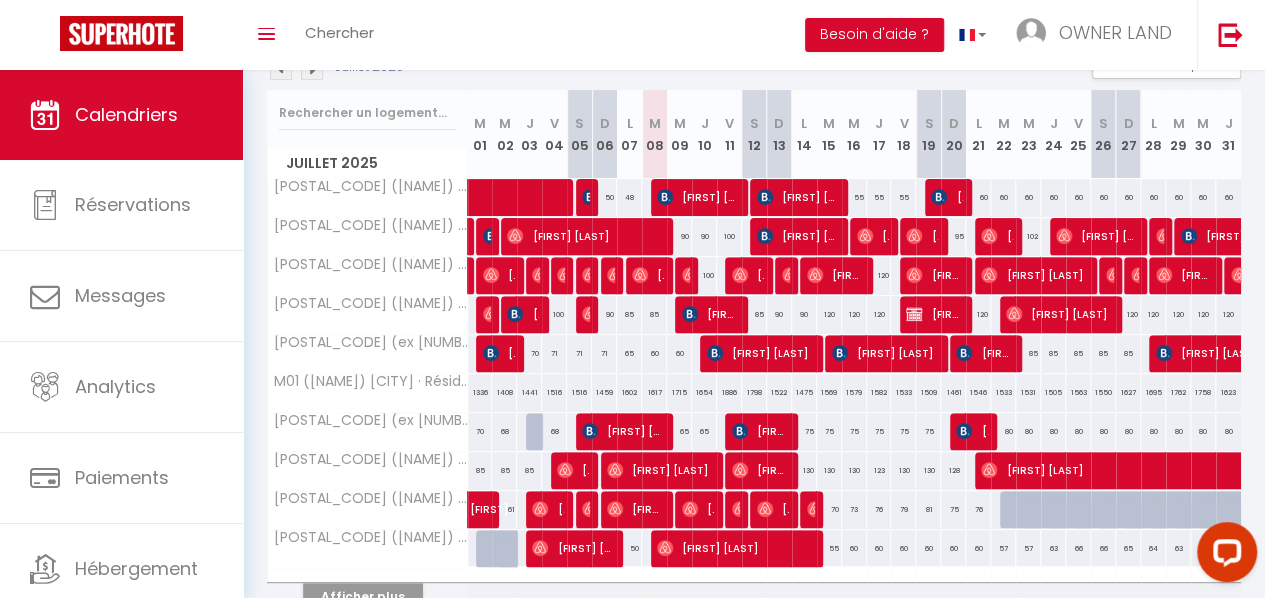 scroll, scrollTop: 236, scrollLeft: 0, axis: vertical 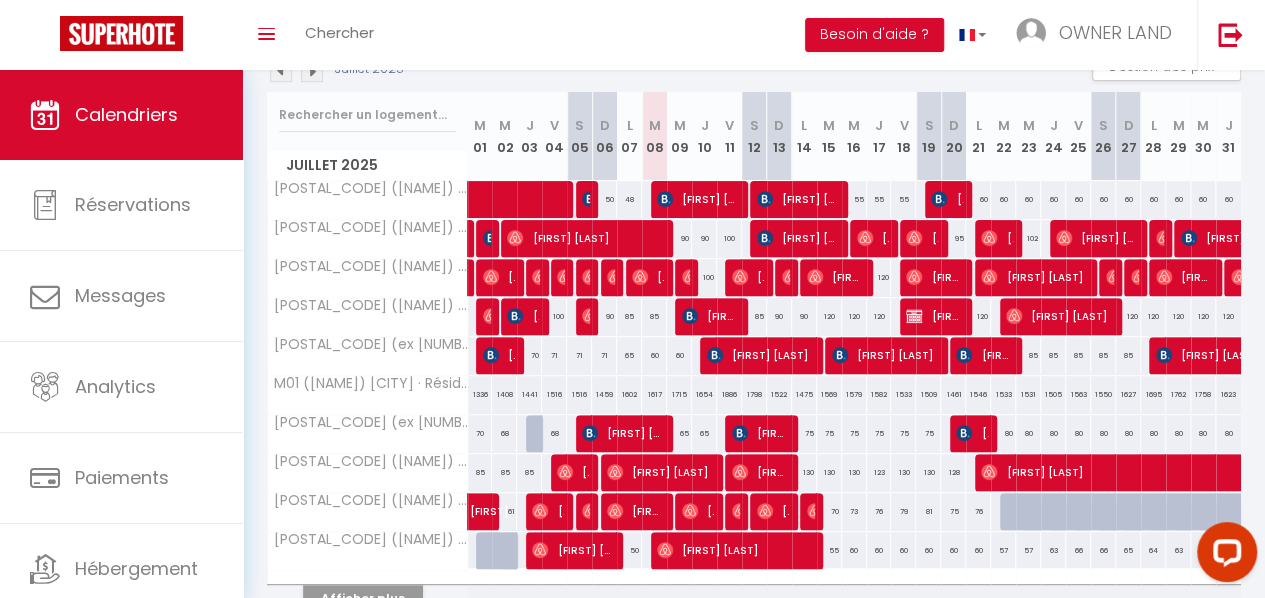 click on "73" at bounding box center [854, 511] 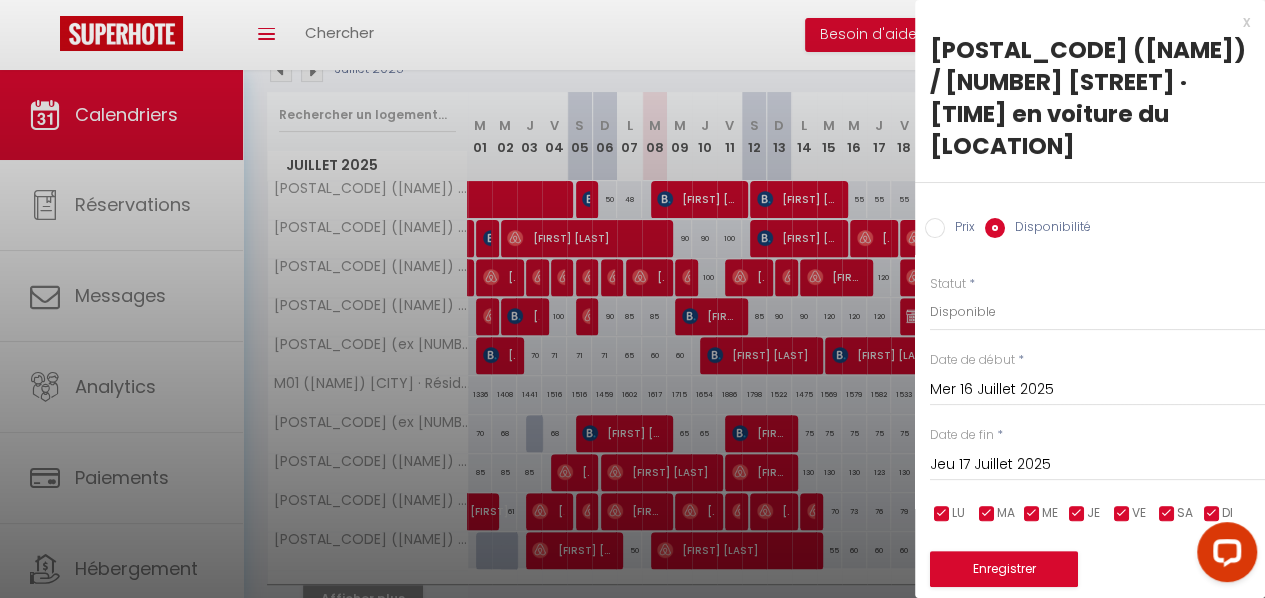 click at bounding box center (632, 299) 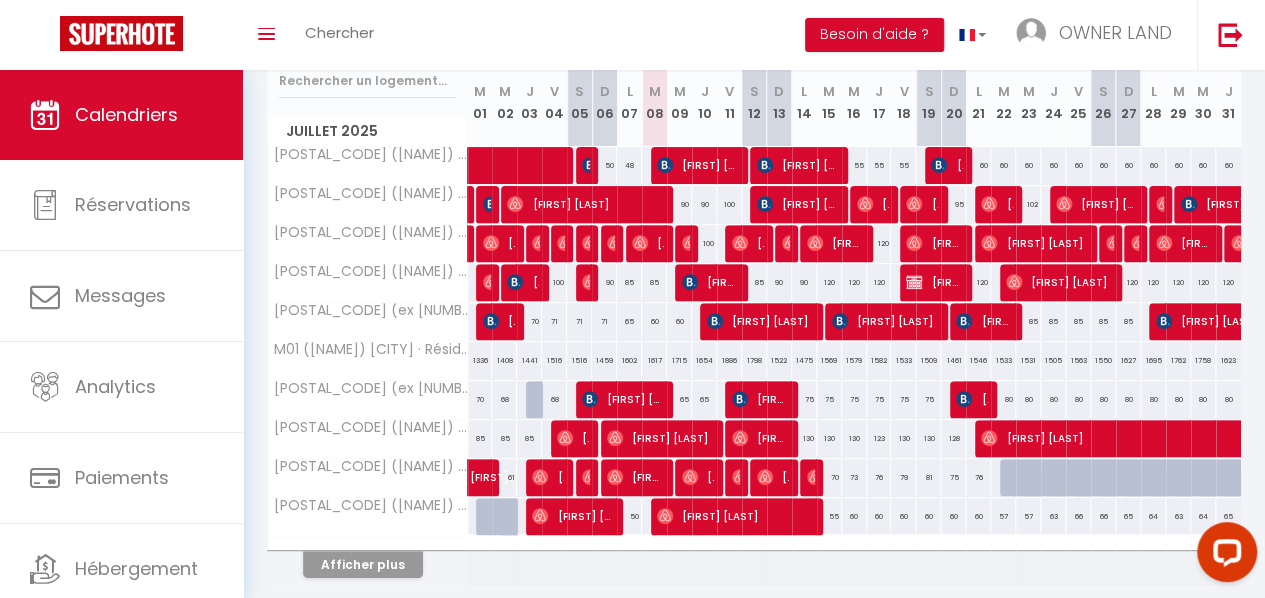 scroll, scrollTop: 266, scrollLeft: 0, axis: vertical 